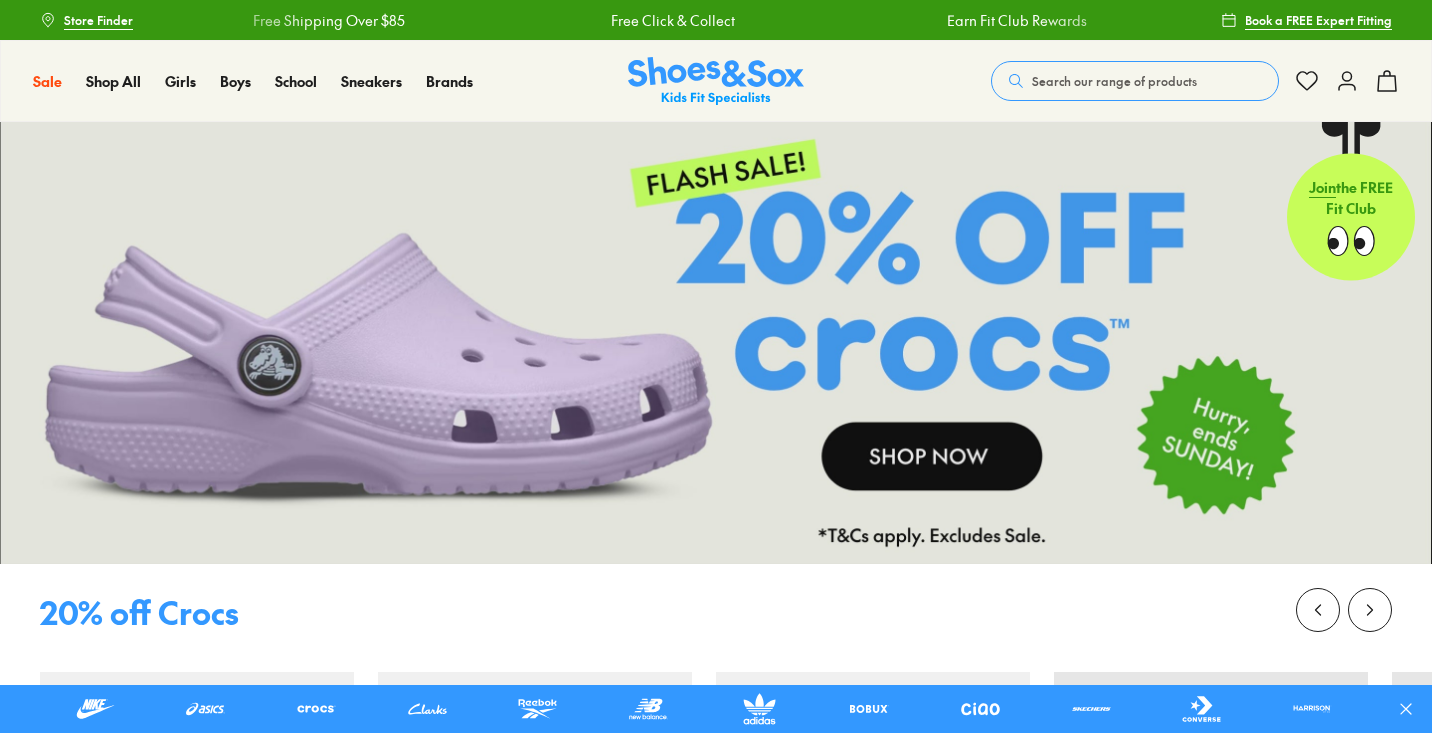 scroll, scrollTop: 0, scrollLeft: 0, axis: both 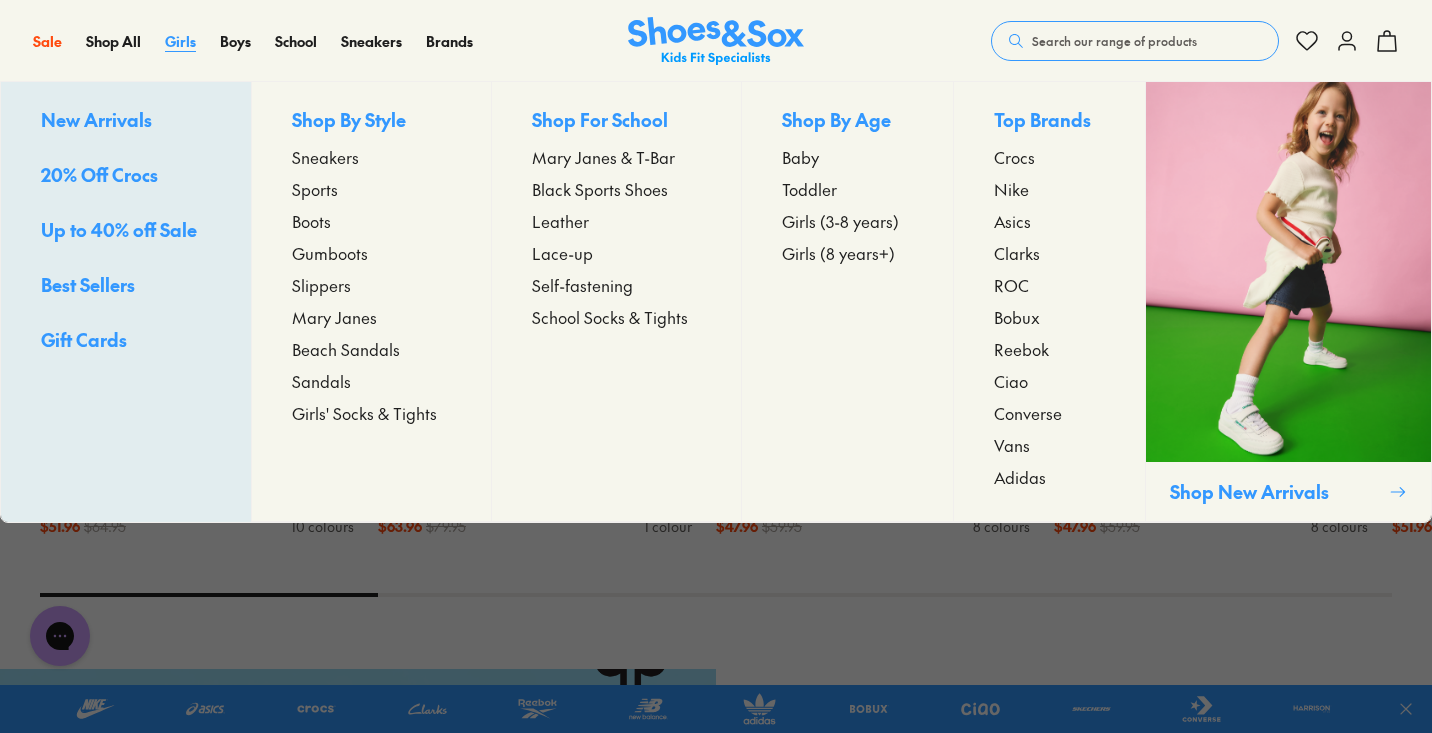 click on "Girls" at bounding box center (180, 41) 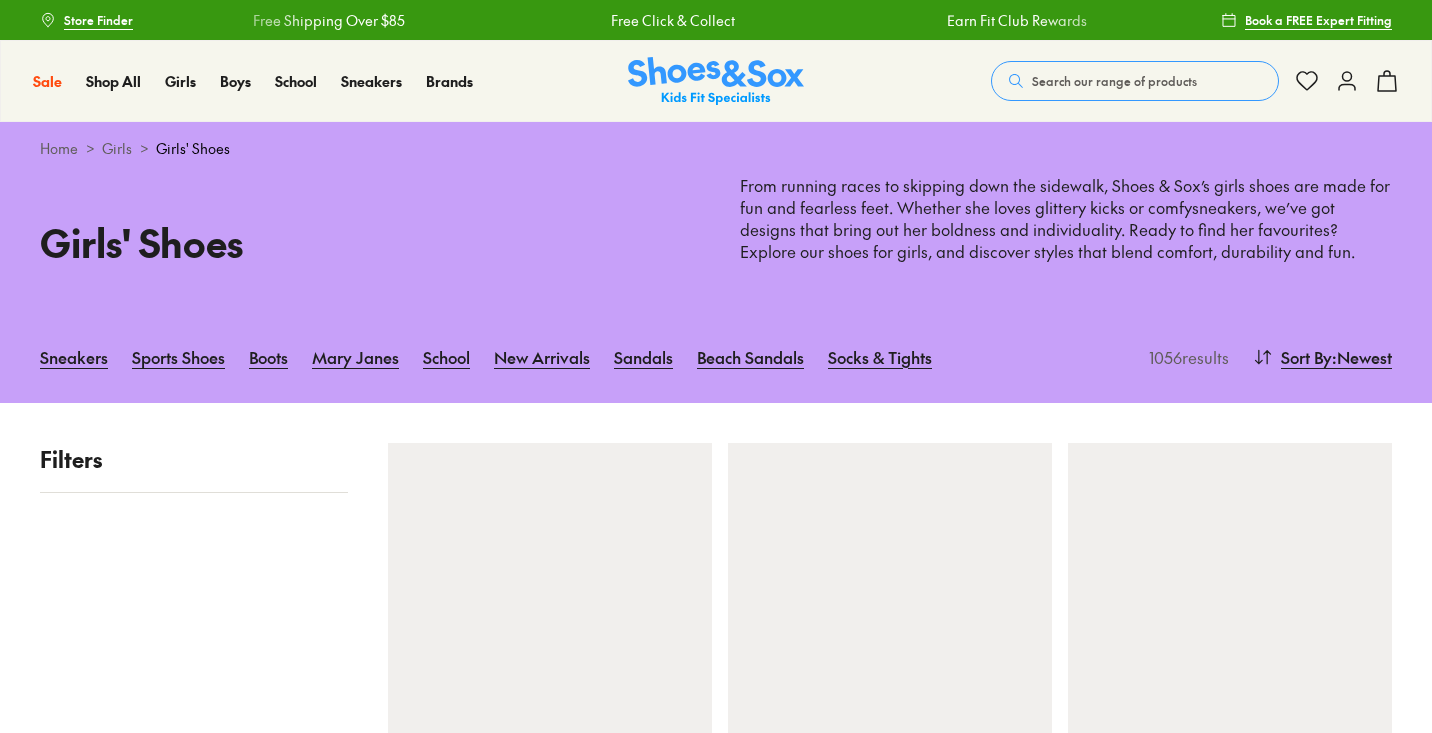 scroll, scrollTop: 0, scrollLeft: 0, axis: both 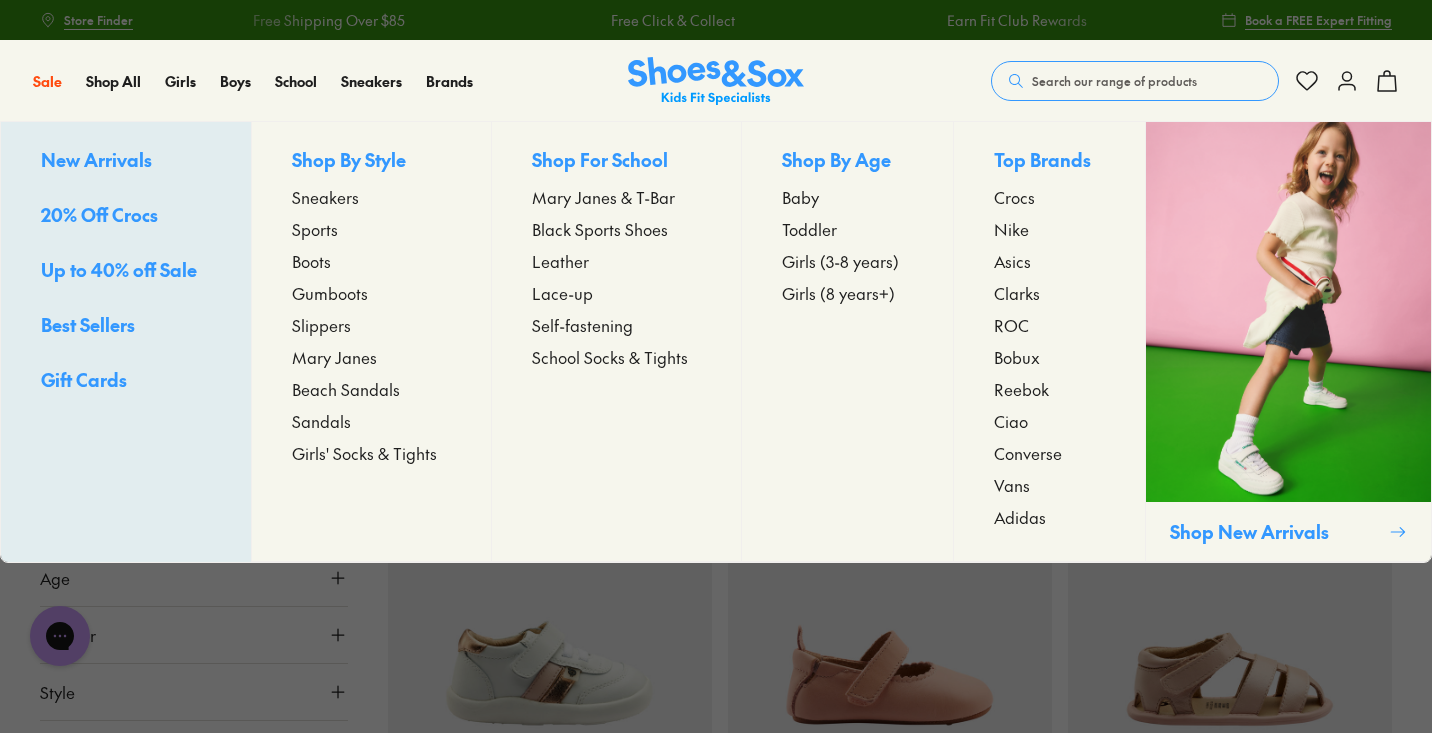 click on "Sandals" at bounding box center (321, 421) 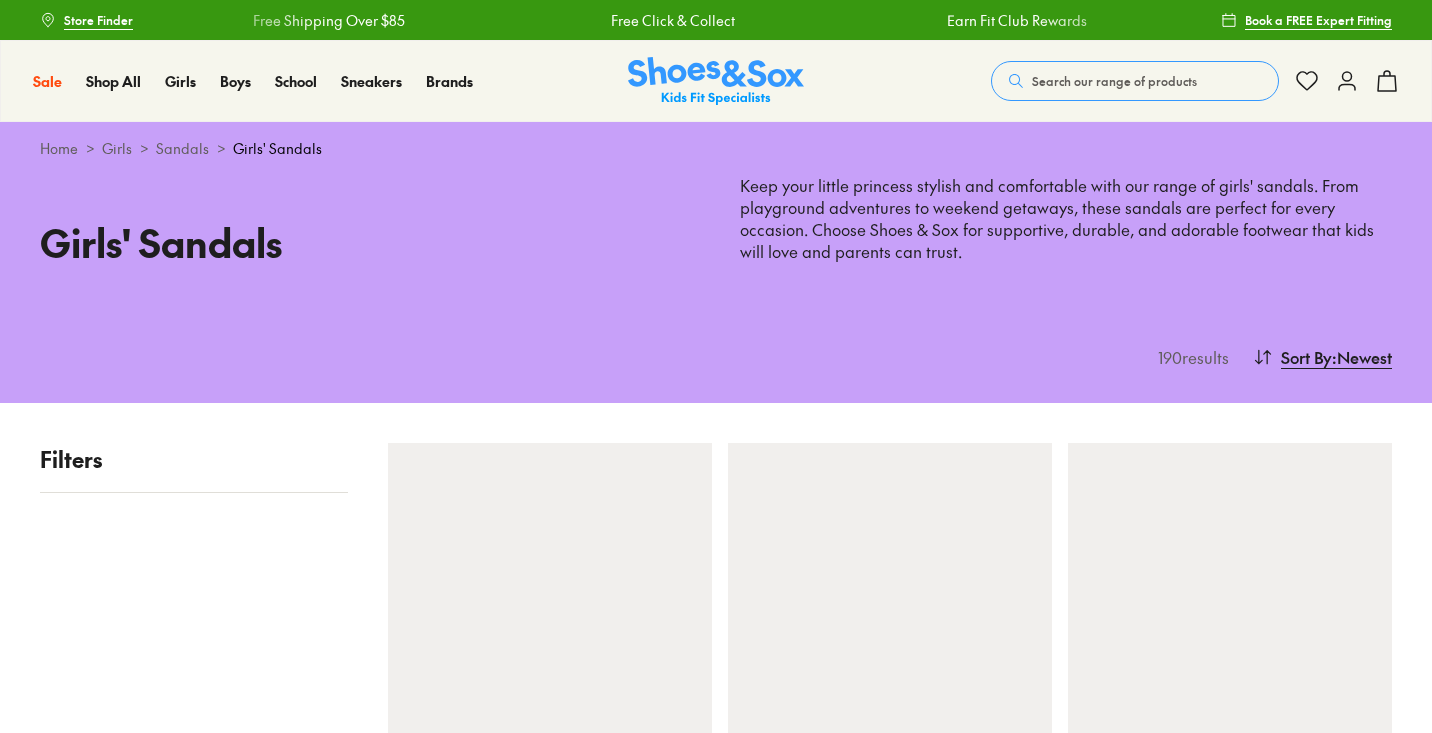 scroll, scrollTop: 0, scrollLeft: 0, axis: both 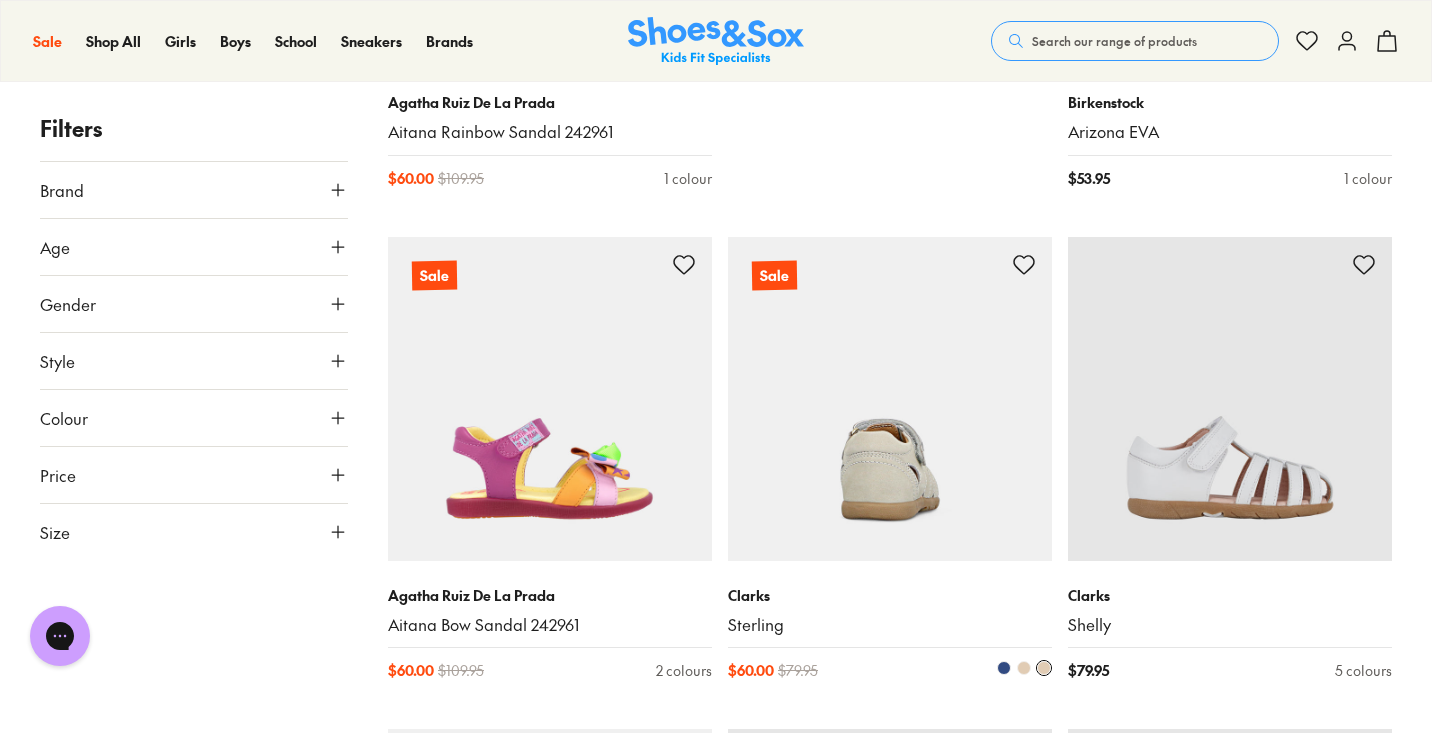 click at bounding box center (890, 399) 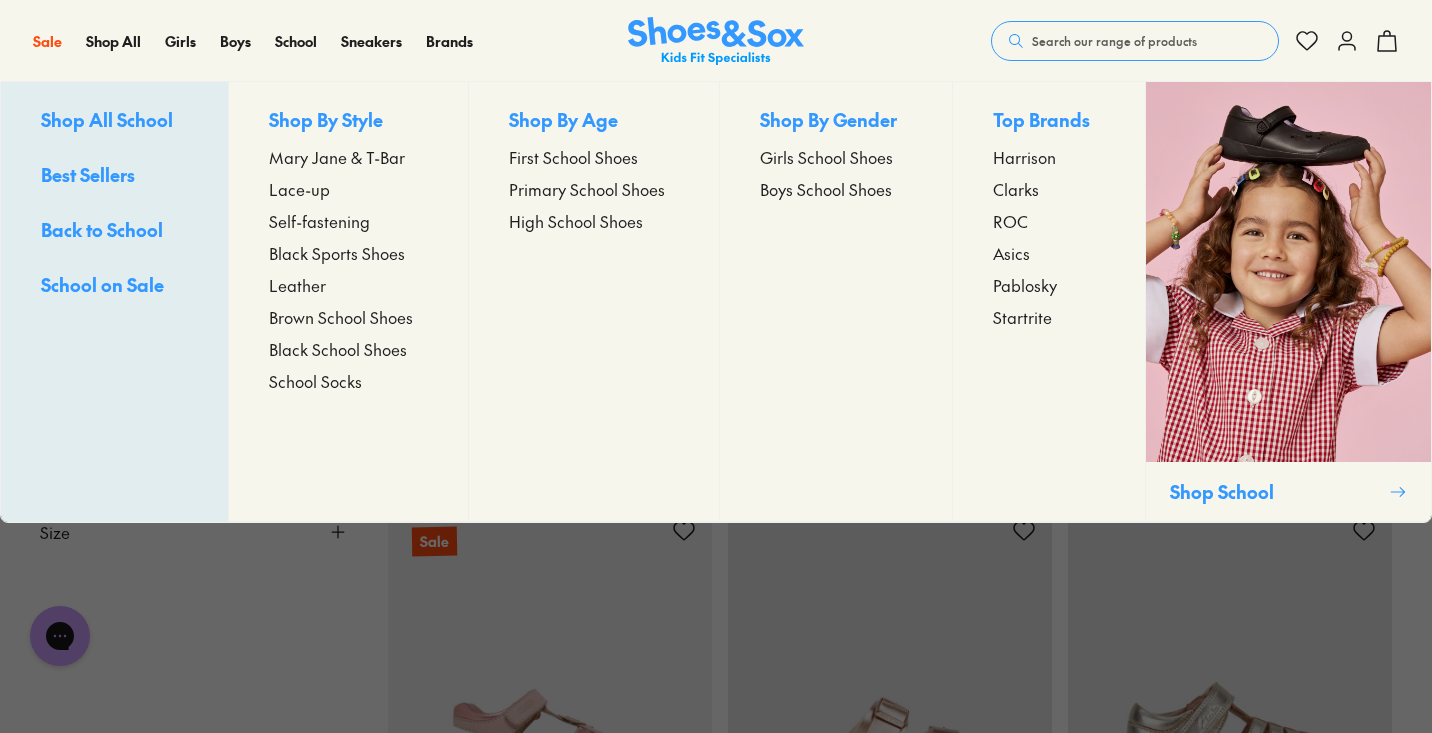 scroll, scrollTop: 1420, scrollLeft: 0, axis: vertical 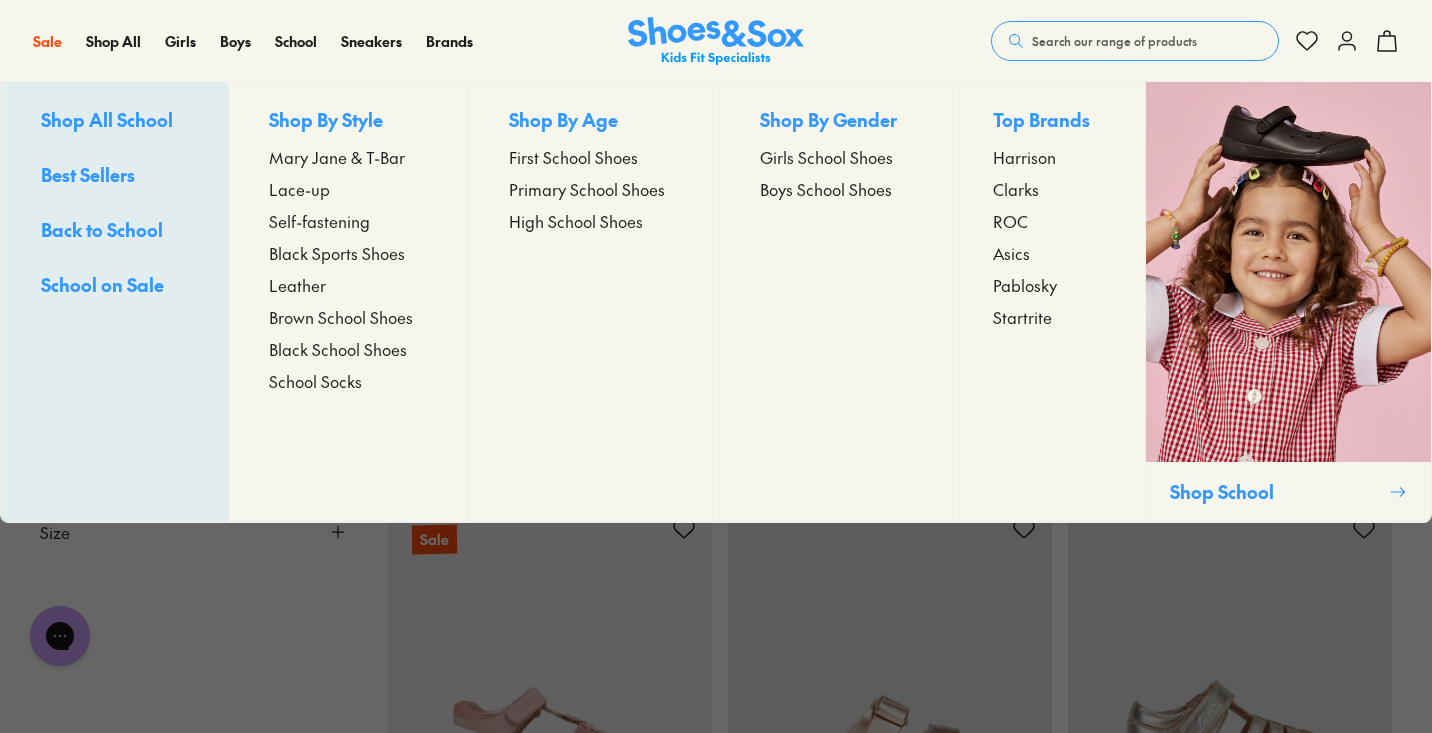 click on "Shop By Age
First School Shoes
Primary School Shoes
High School Shoes" at bounding box center [594, 302] 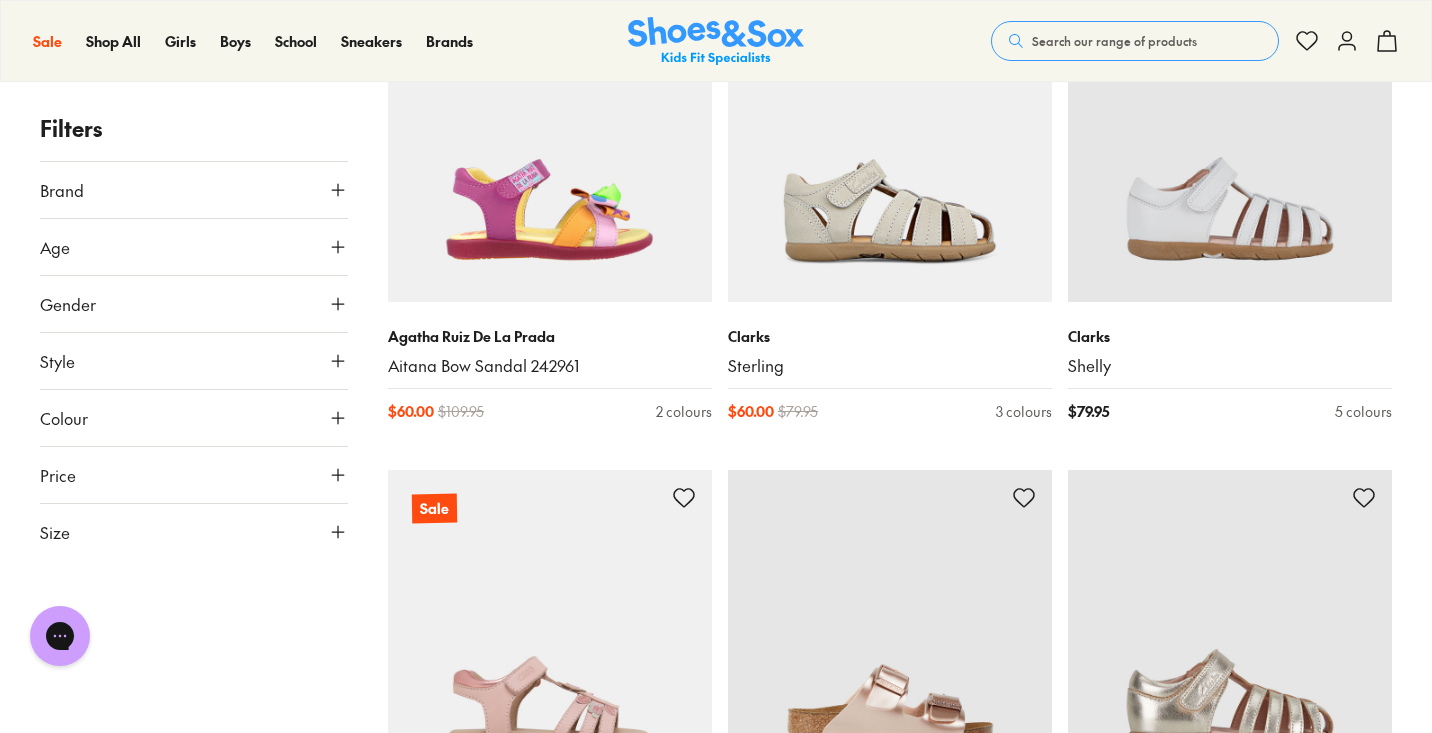 click on "Sale
Sale
Shop All
20% Off Crocs
School on Sale
Up to 40% Off Sale
25% Off Waterbottles
$5 Toys
Shop All Sale
Girls
Girls
Shop All
Sneakers
School" at bounding box center (716, 41) 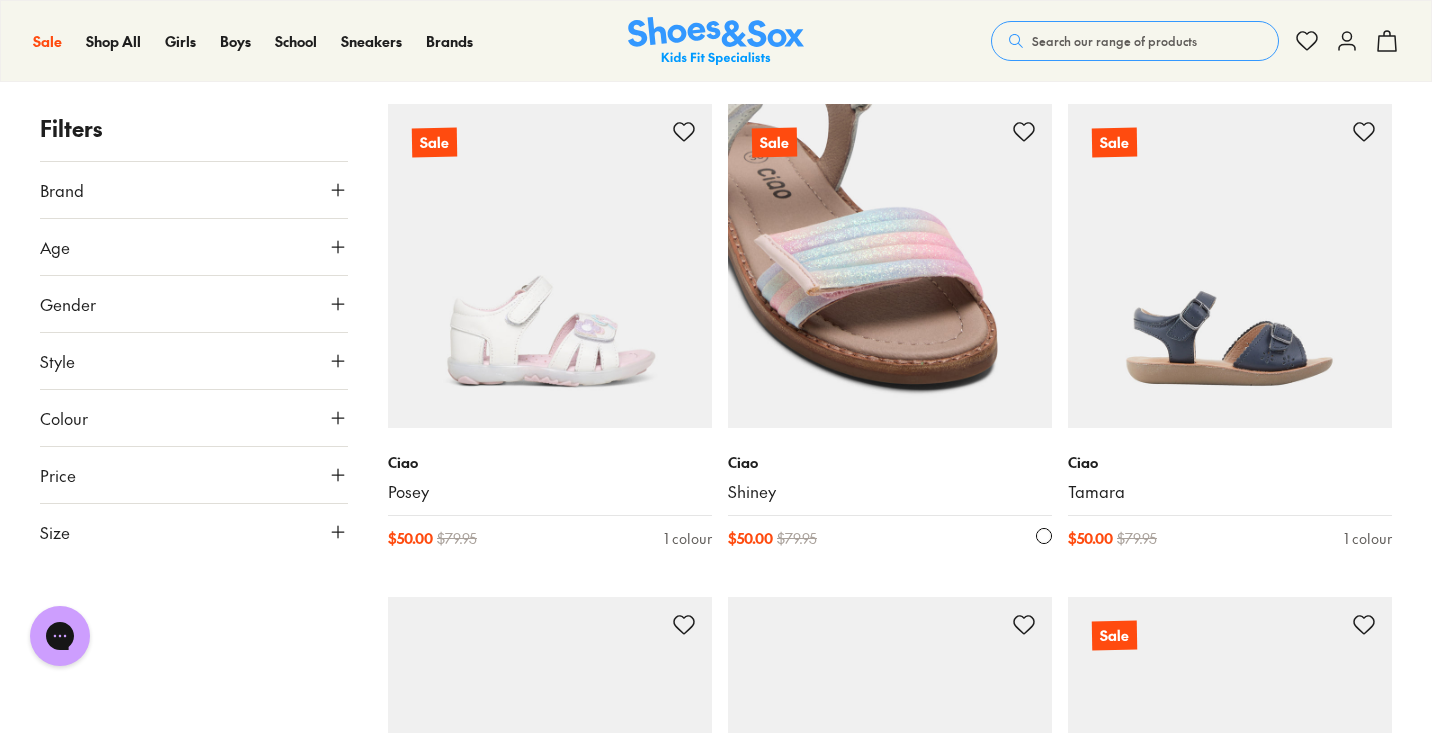 scroll, scrollTop: 4284, scrollLeft: 0, axis: vertical 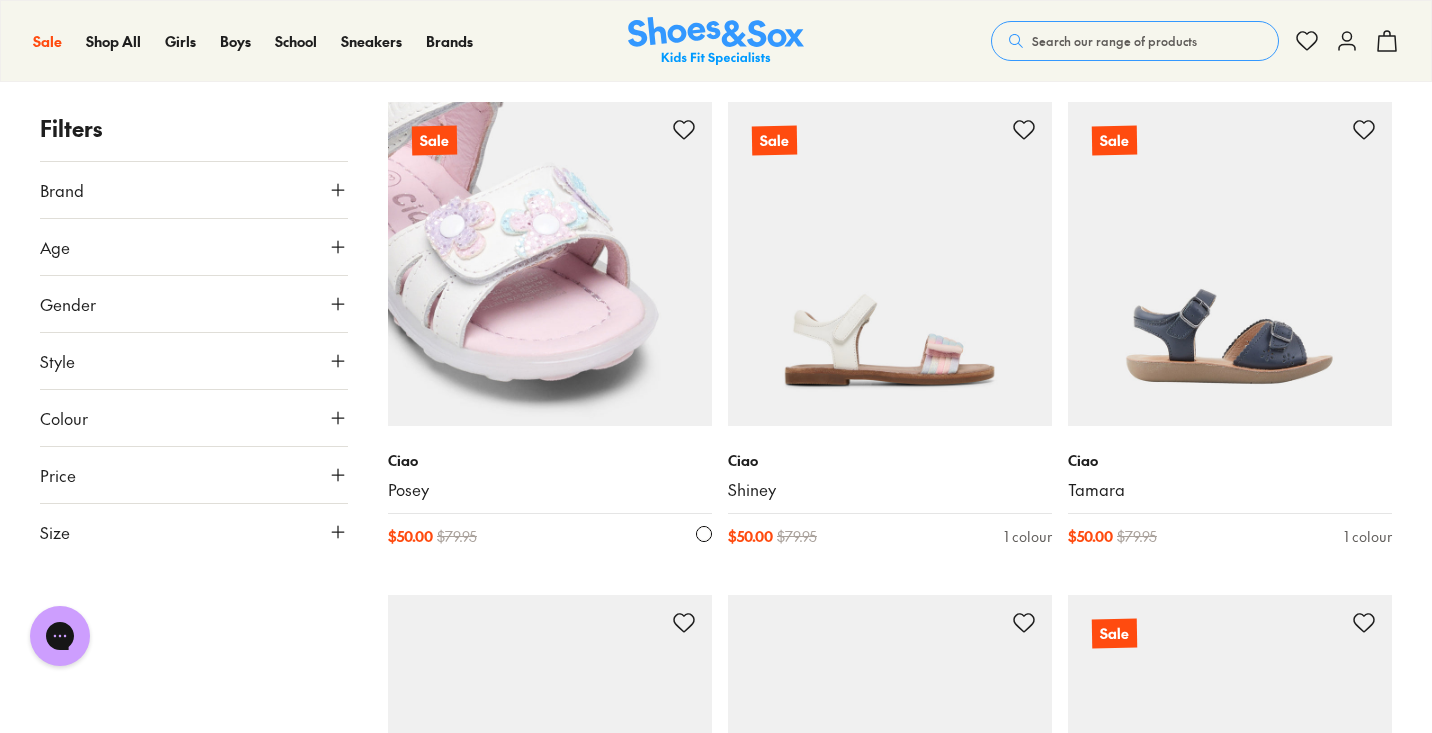 click at bounding box center [550, 264] 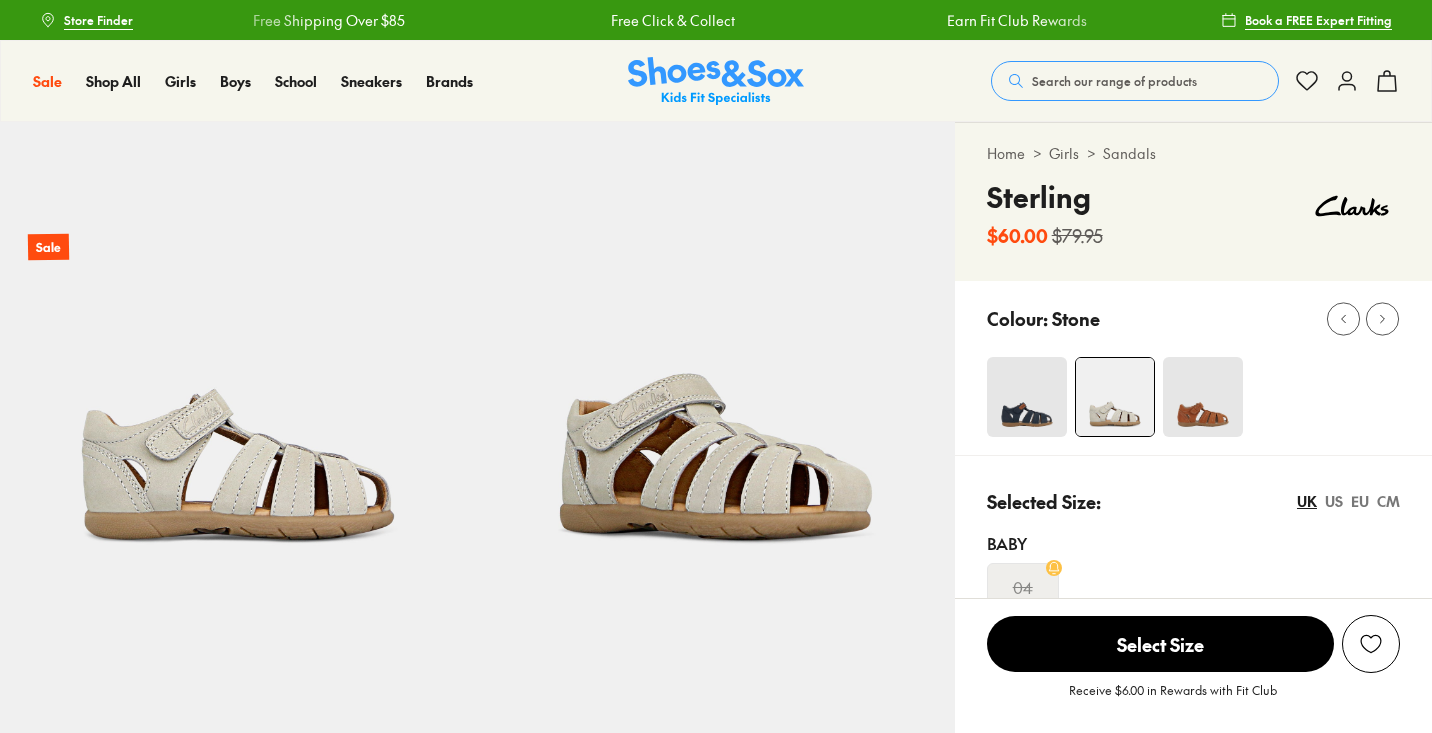 scroll, scrollTop: 0, scrollLeft: 0, axis: both 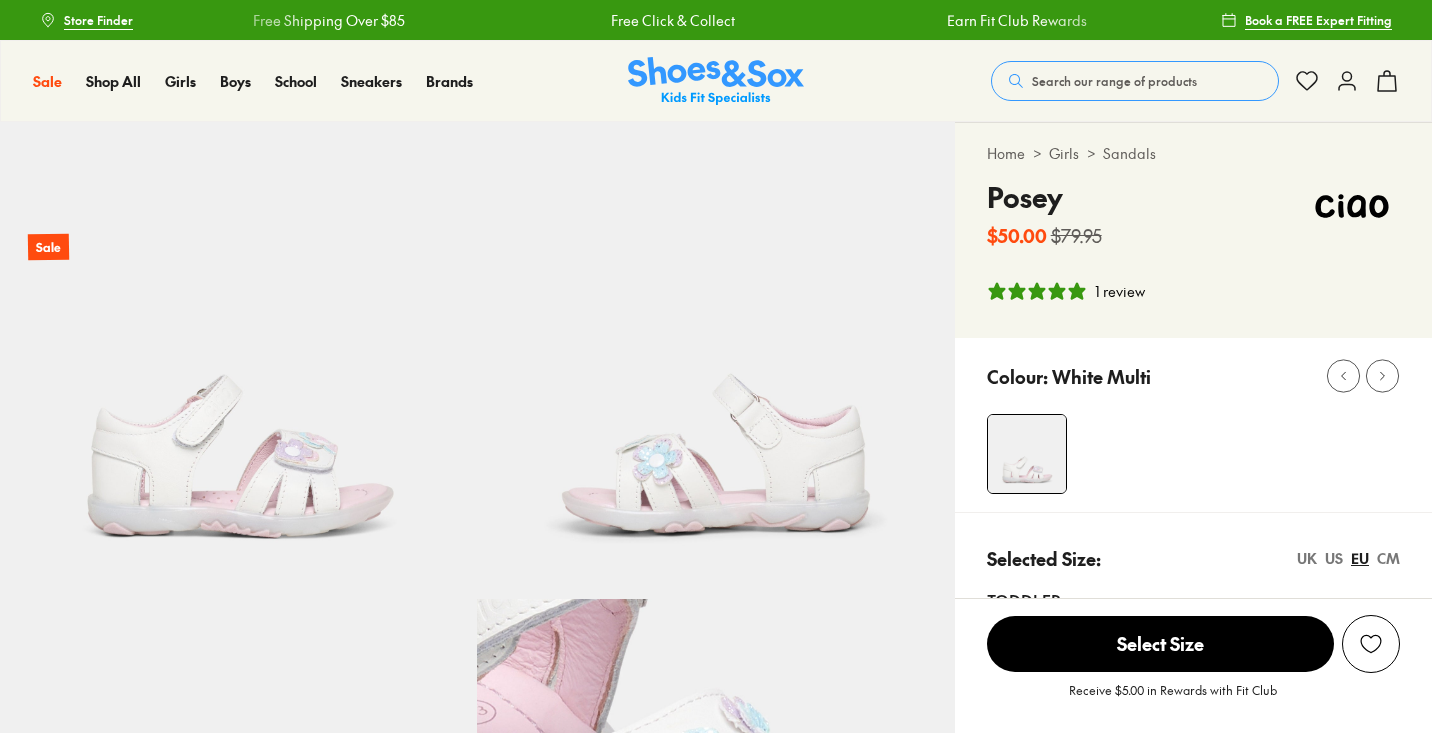 select on "*" 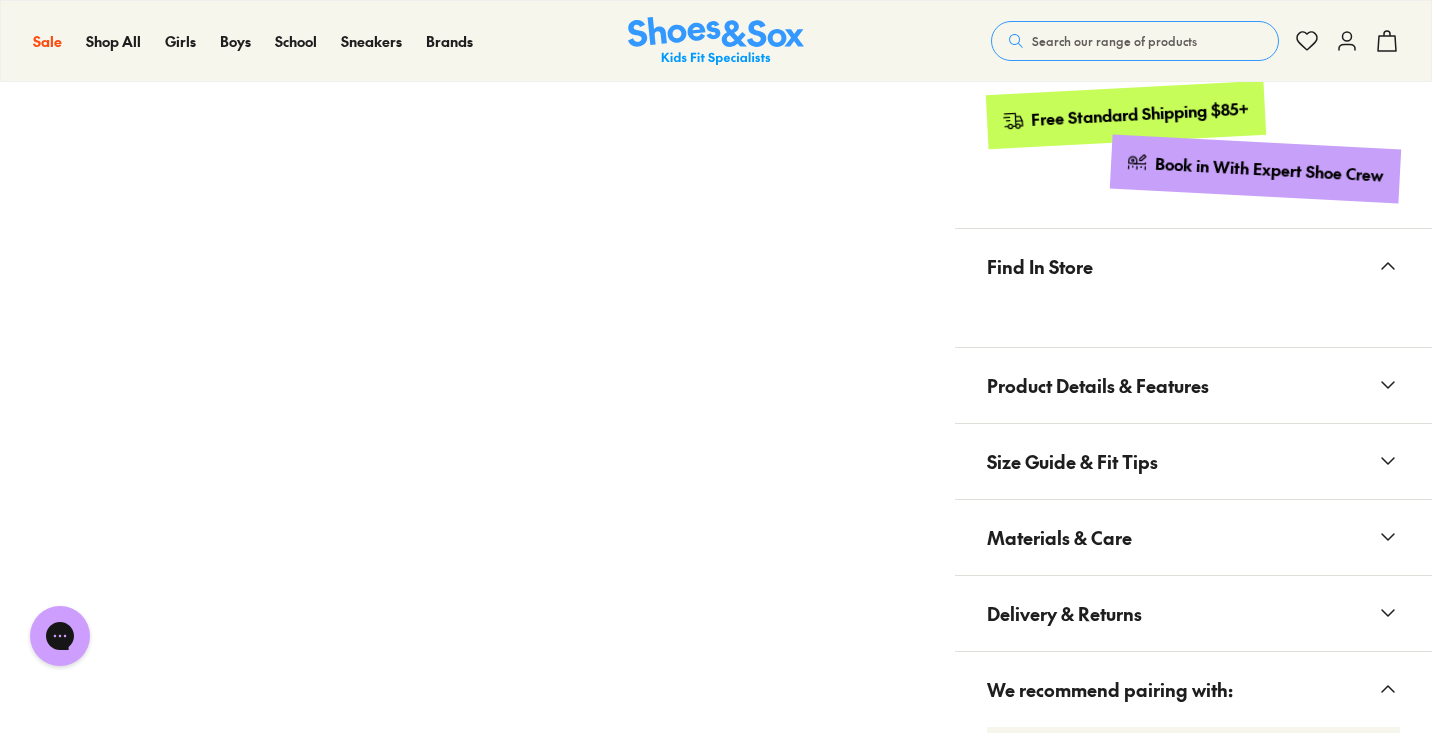 scroll, scrollTop: 1080, scrollLeft: 0, axis: vertical 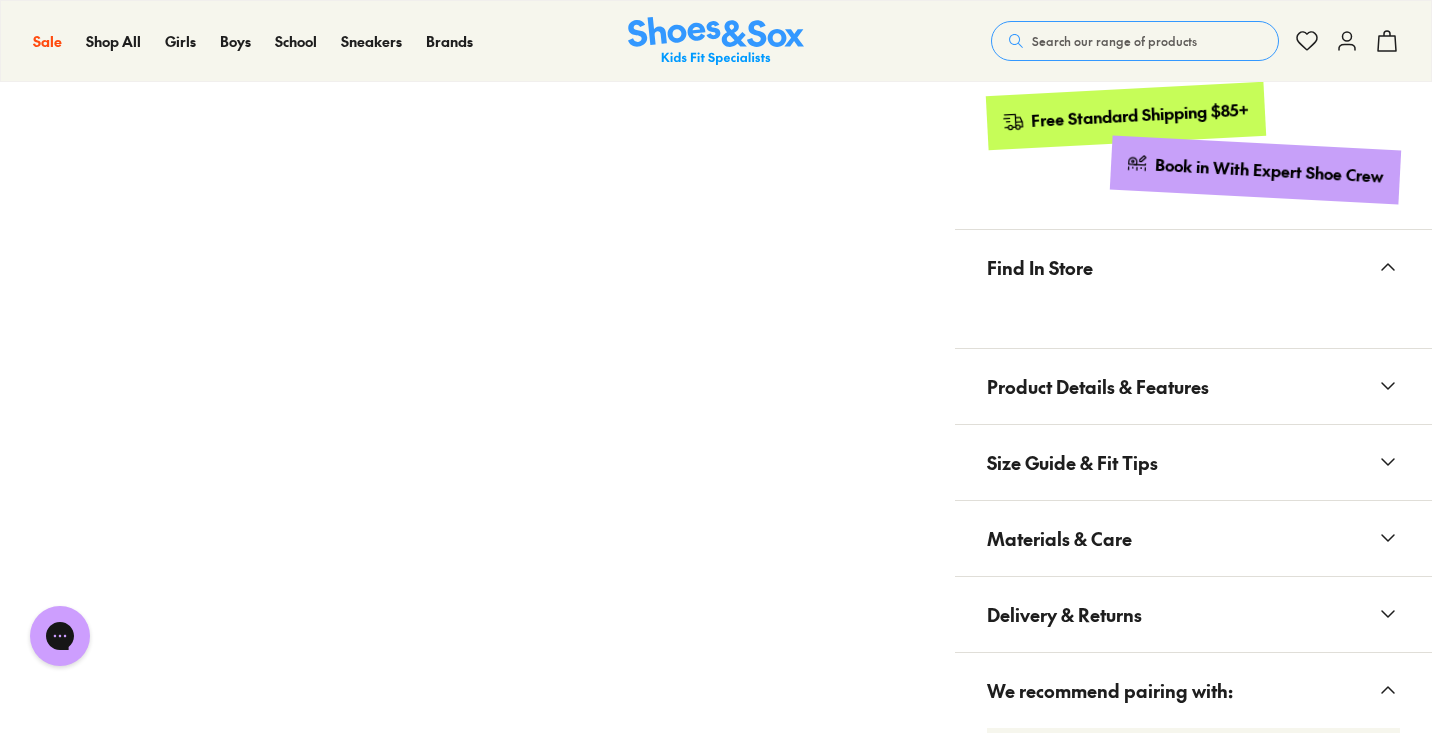 click on "Product Details & Features" at bounding box center (1098, 386) 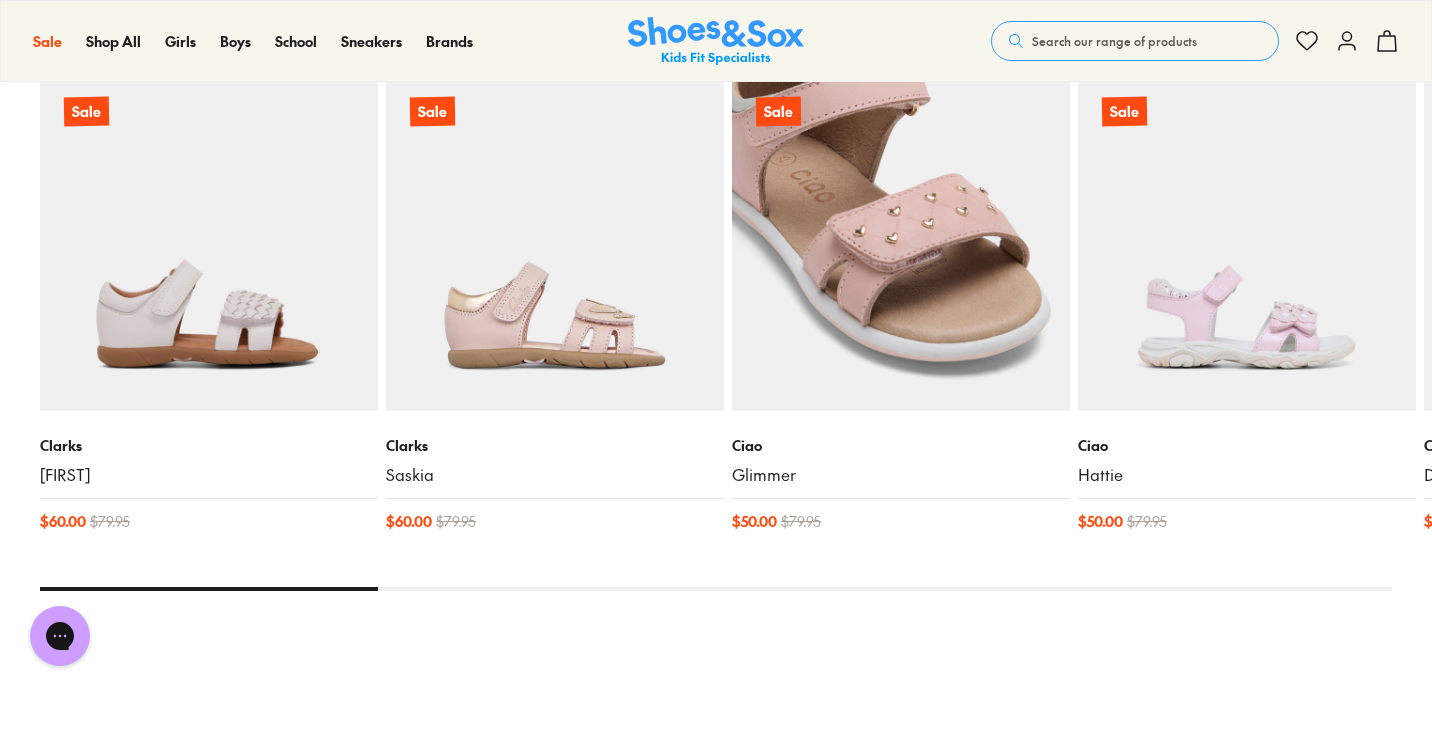 scroll, scrollTop: 2560, scrollLeft: 0, axis: vertical 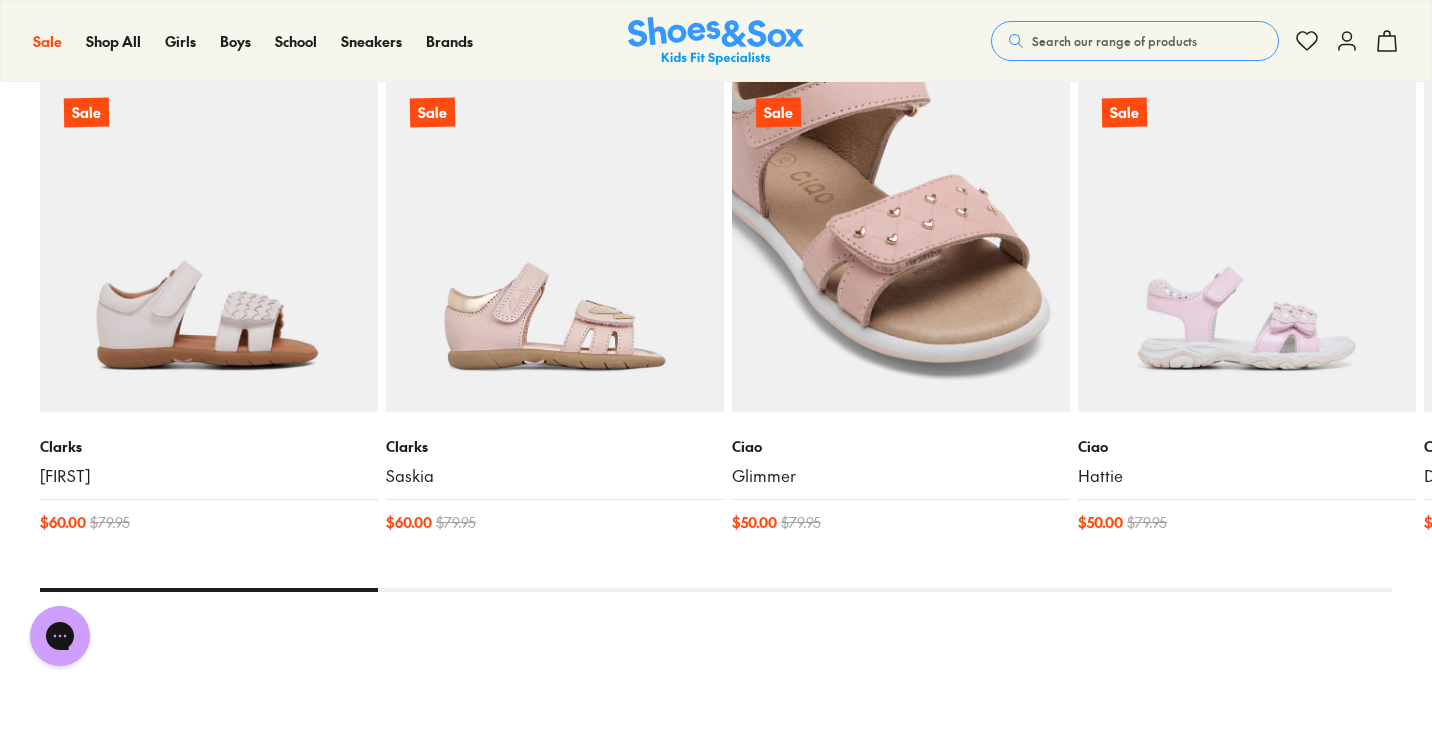 click at bounding box center (901, 243) 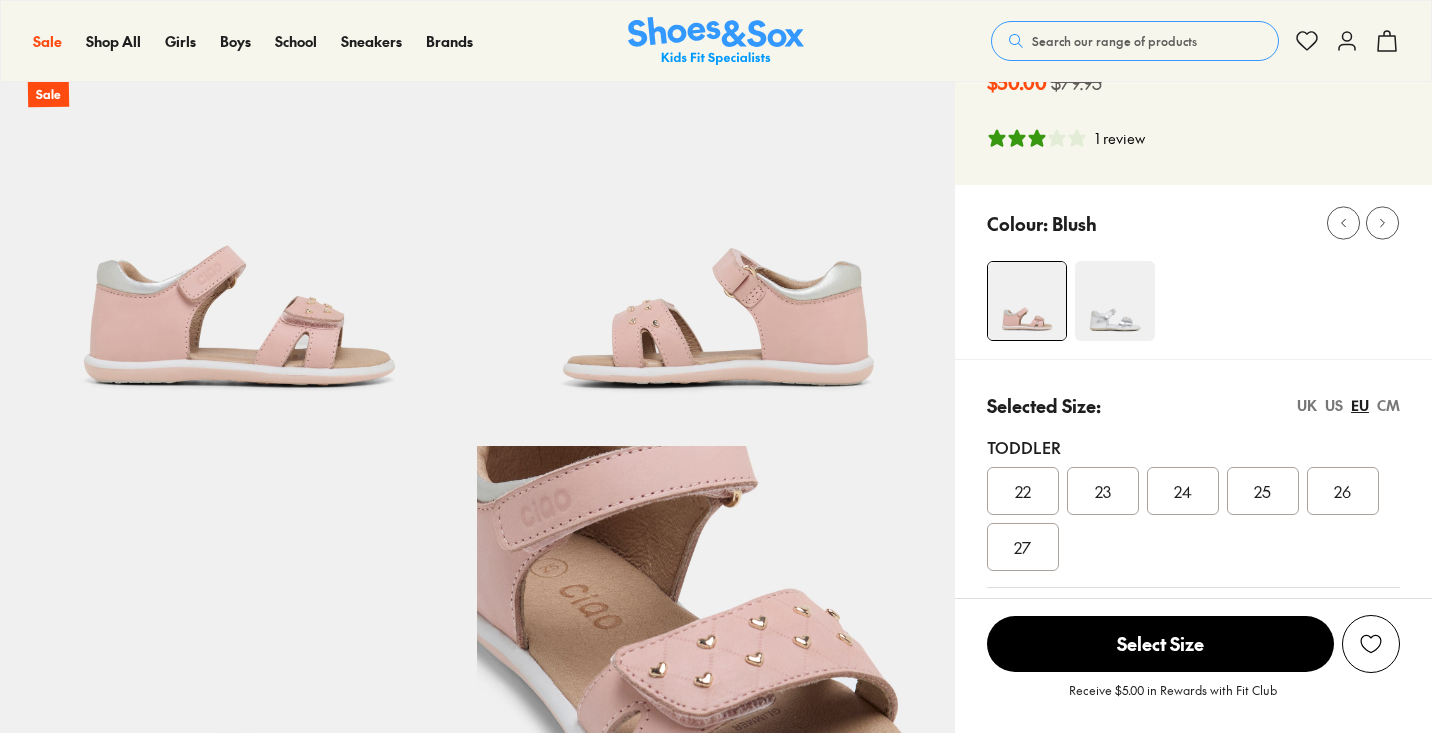 scroll, scrollTop: 0, scrollLeft: 0, axis: both 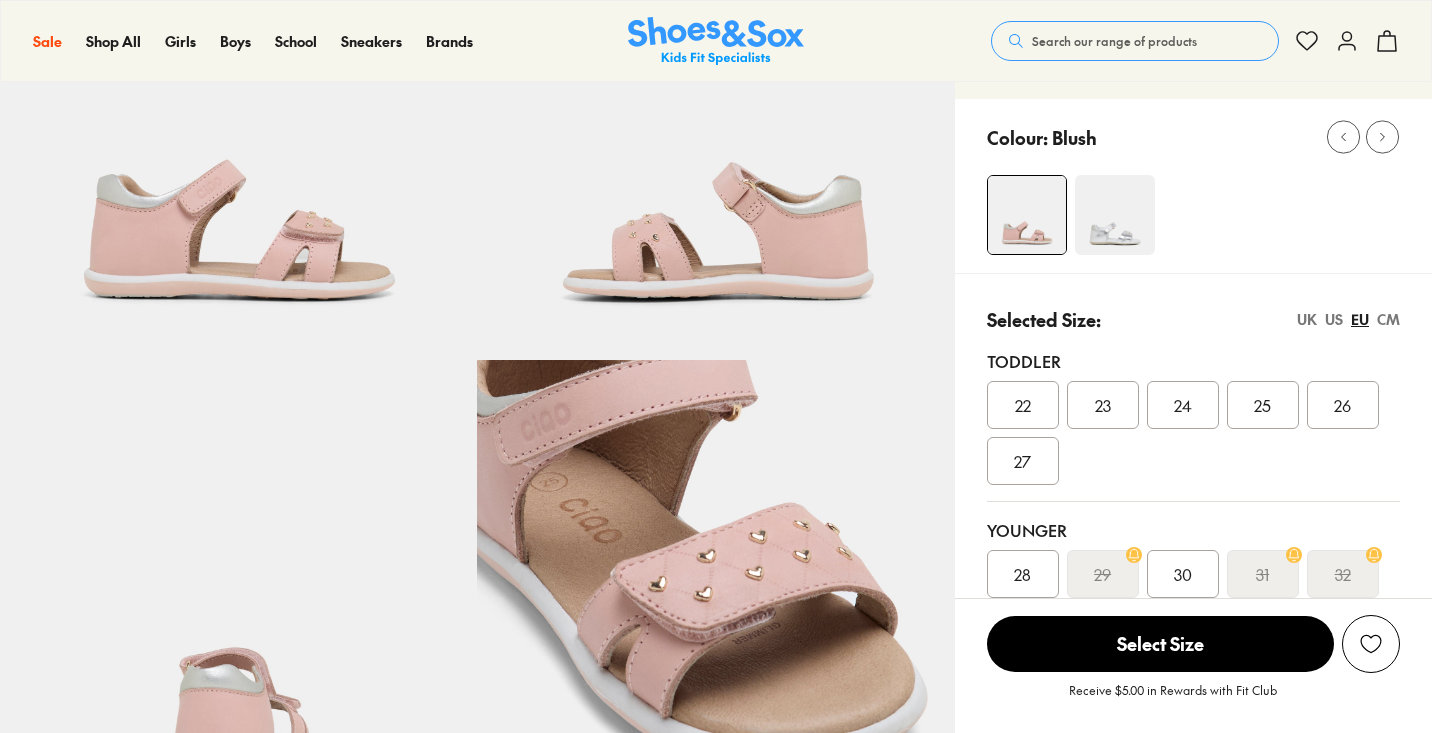 select on "*" 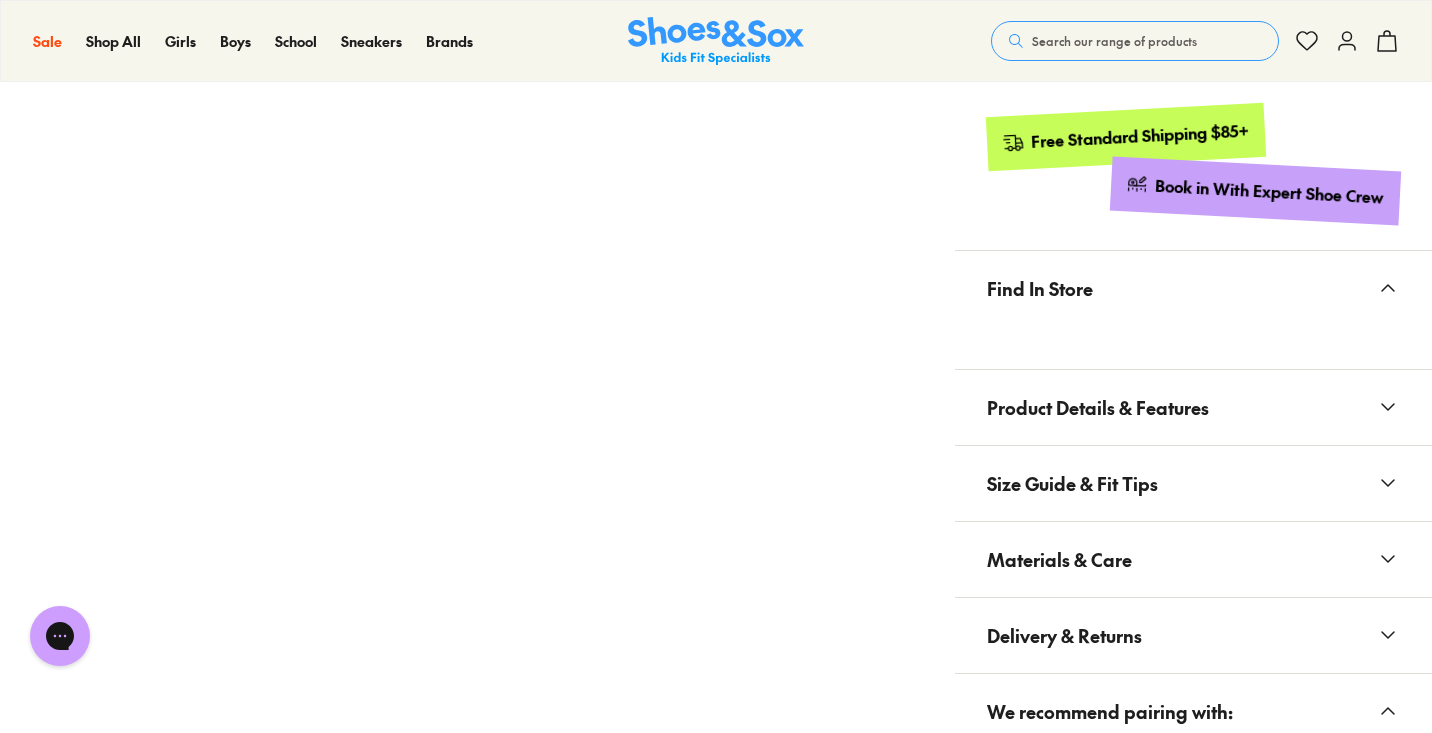 scroll, scrollTop: 1067, scrollLeft: 0, axis: vertical 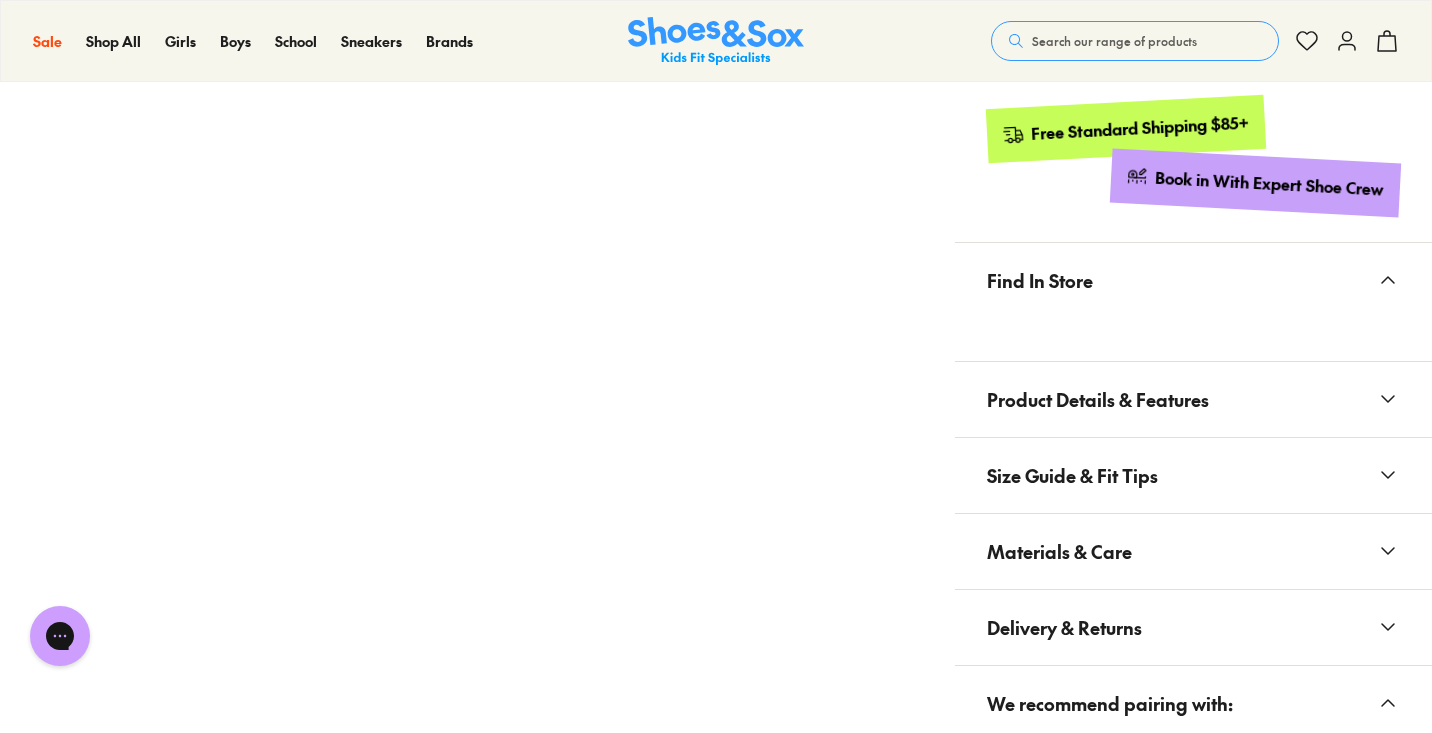 click on "Product Details & Features" at bounding box center [1098, 399] 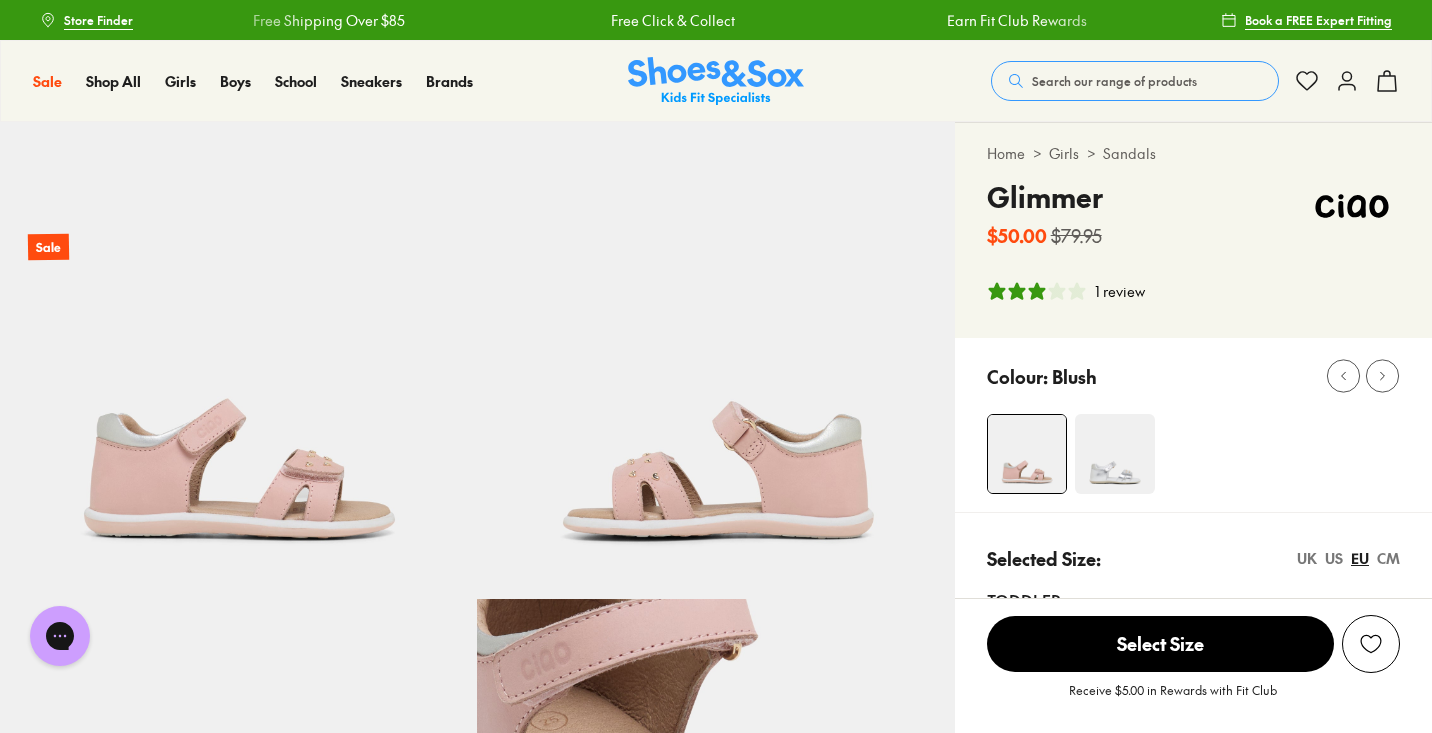 scroll, scrollTop: 0, scrollLeft: 0, axis: both 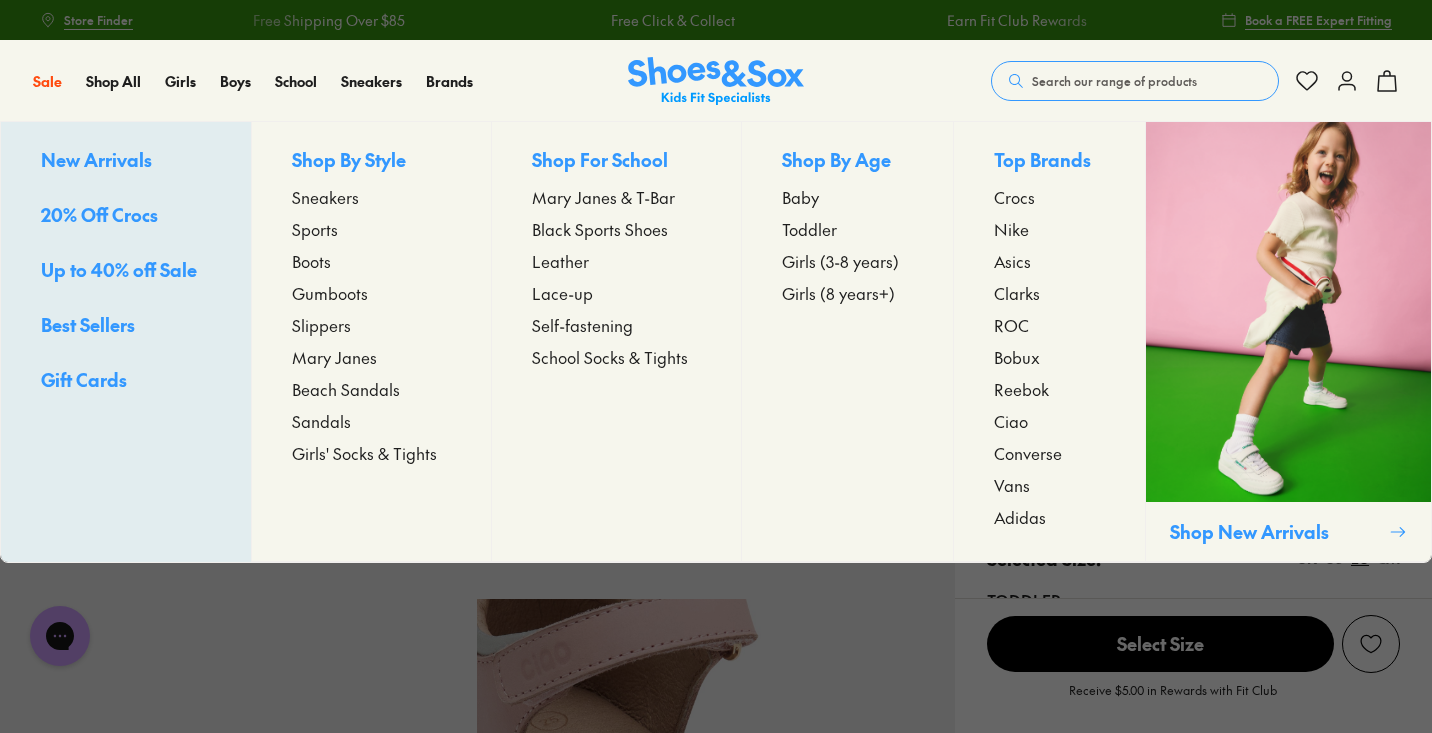 click on "Girls (8 years+)" at bounding box center [838, 293] 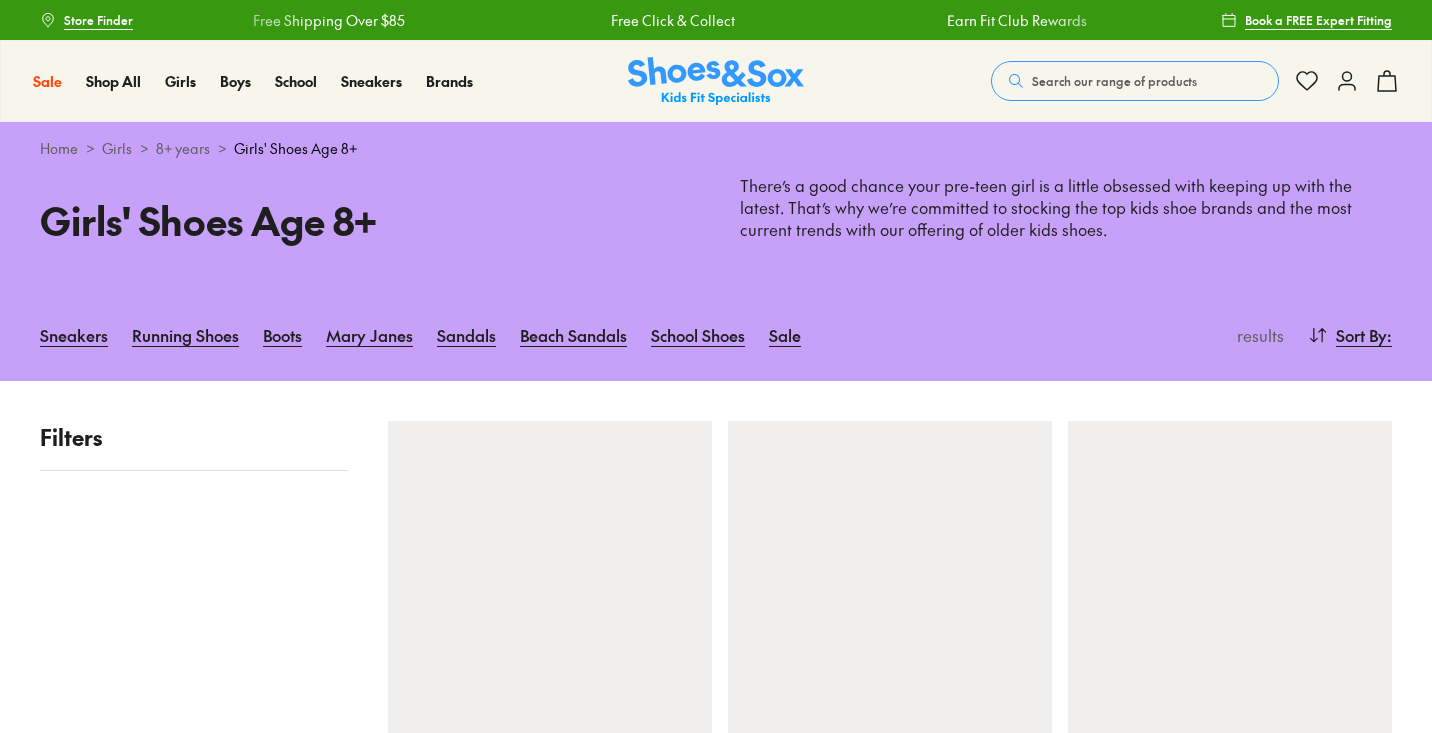 scroll, scrollTop: 0, scrollLeft: 0, axis: both 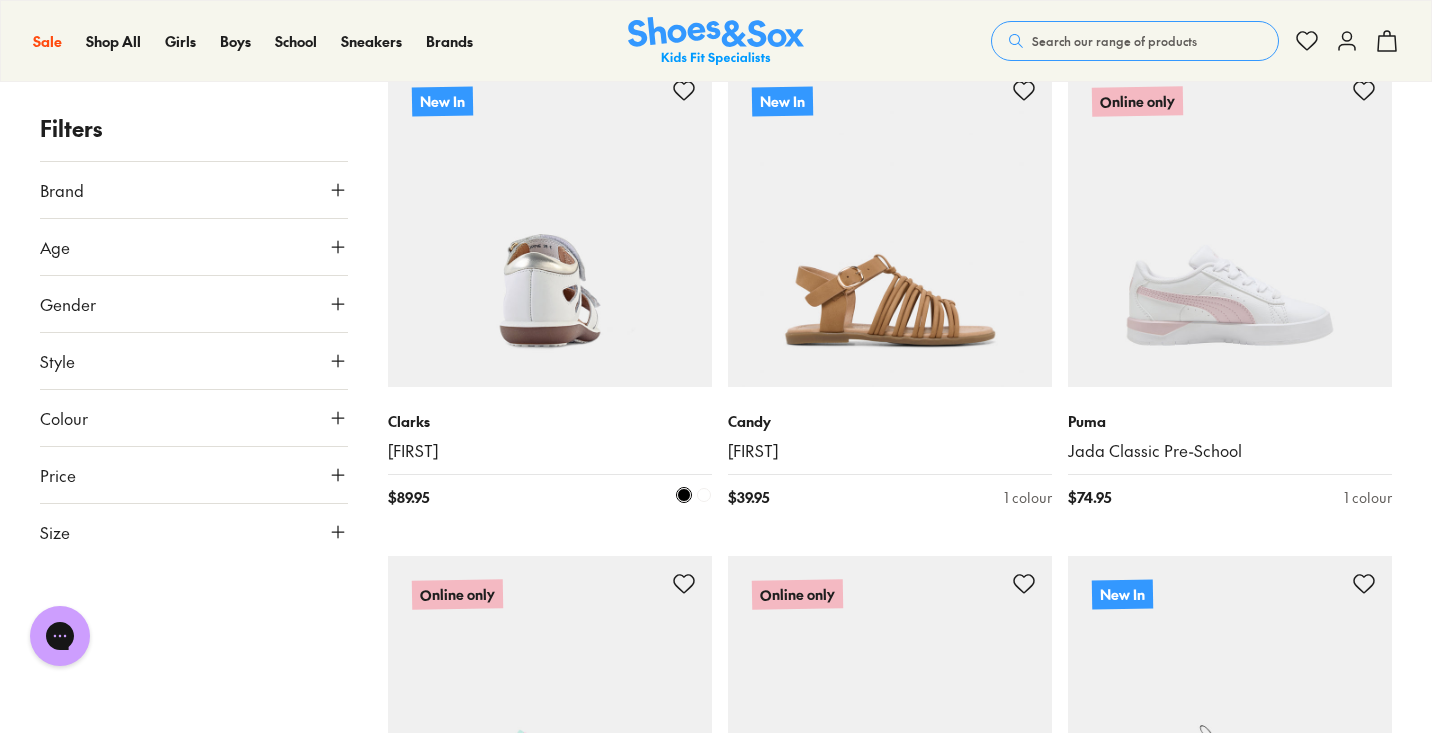 click at bounding box center (550, 225) 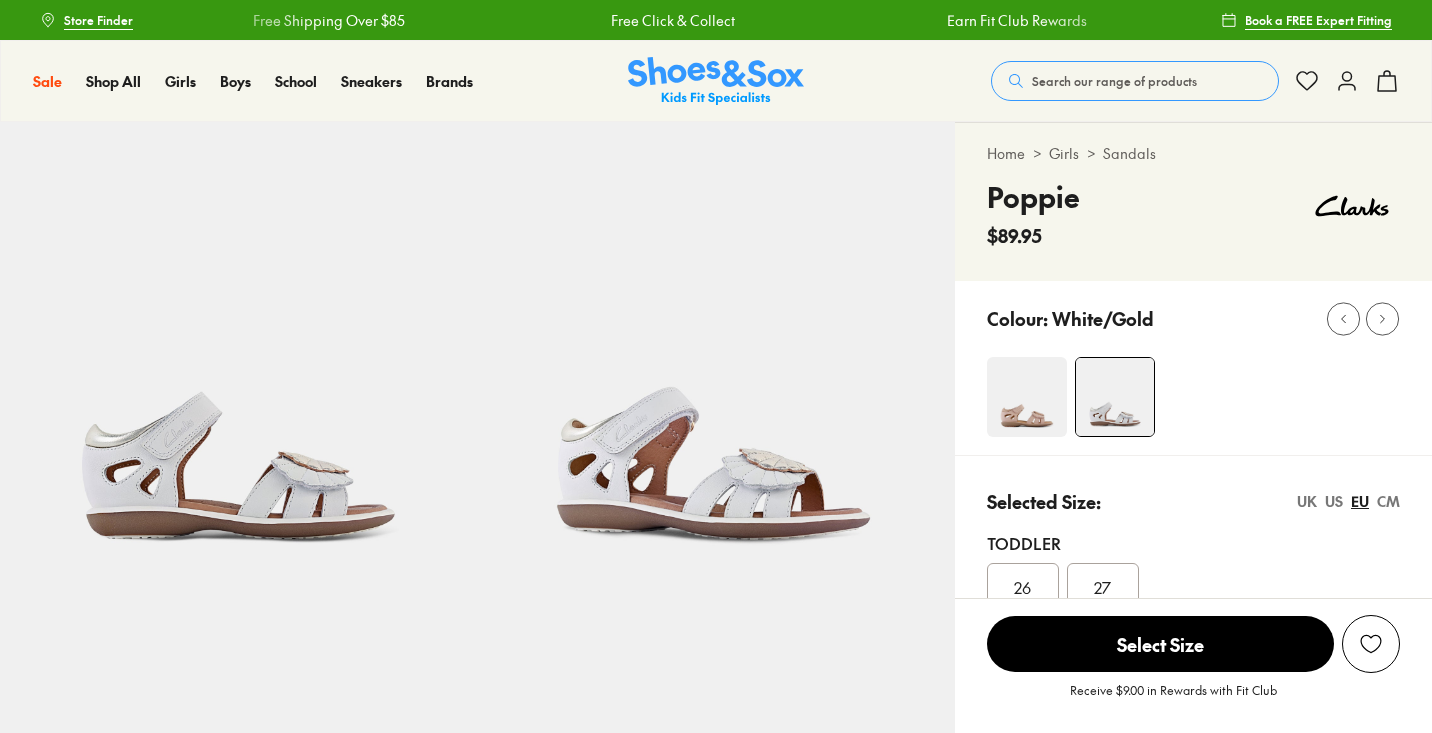 scroll, scrollTop: 0, scrollLeft: 0, axis: both 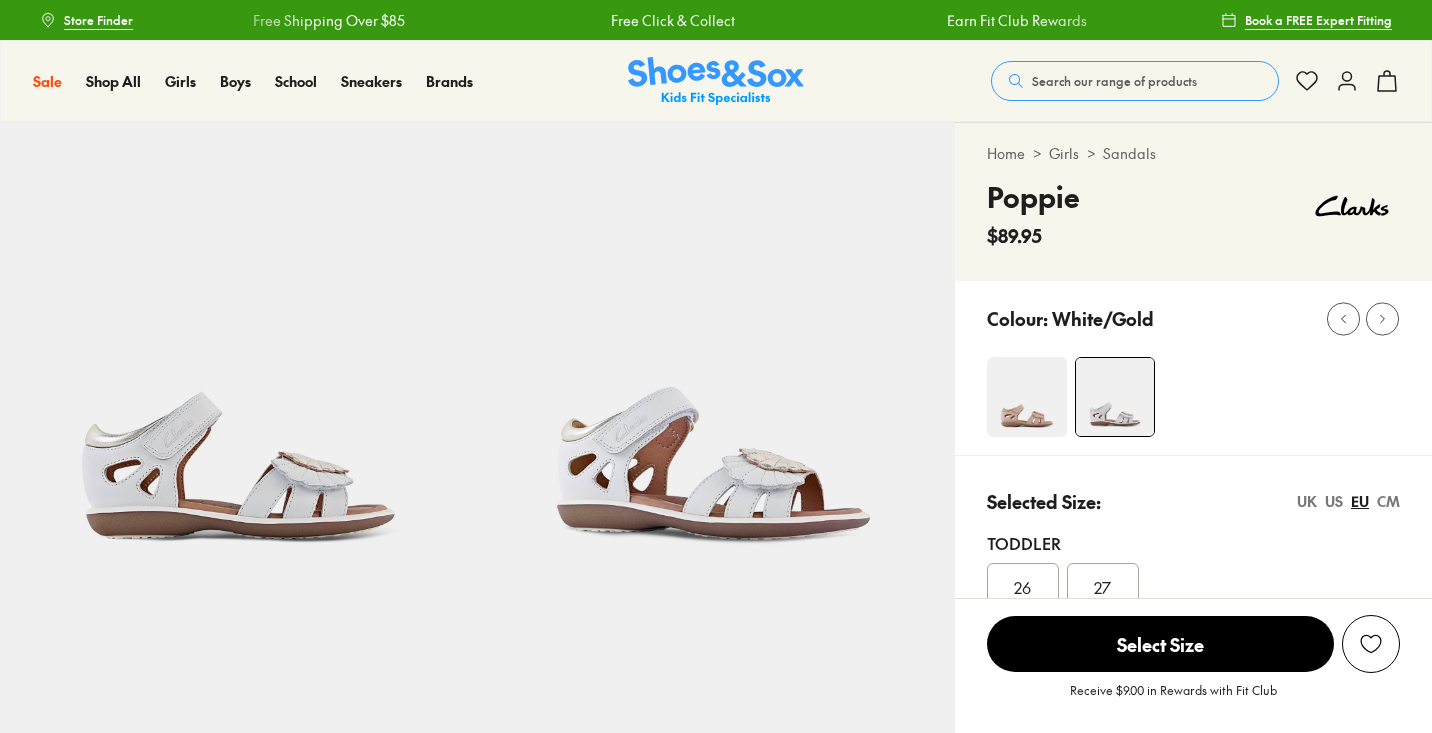 select on "*" 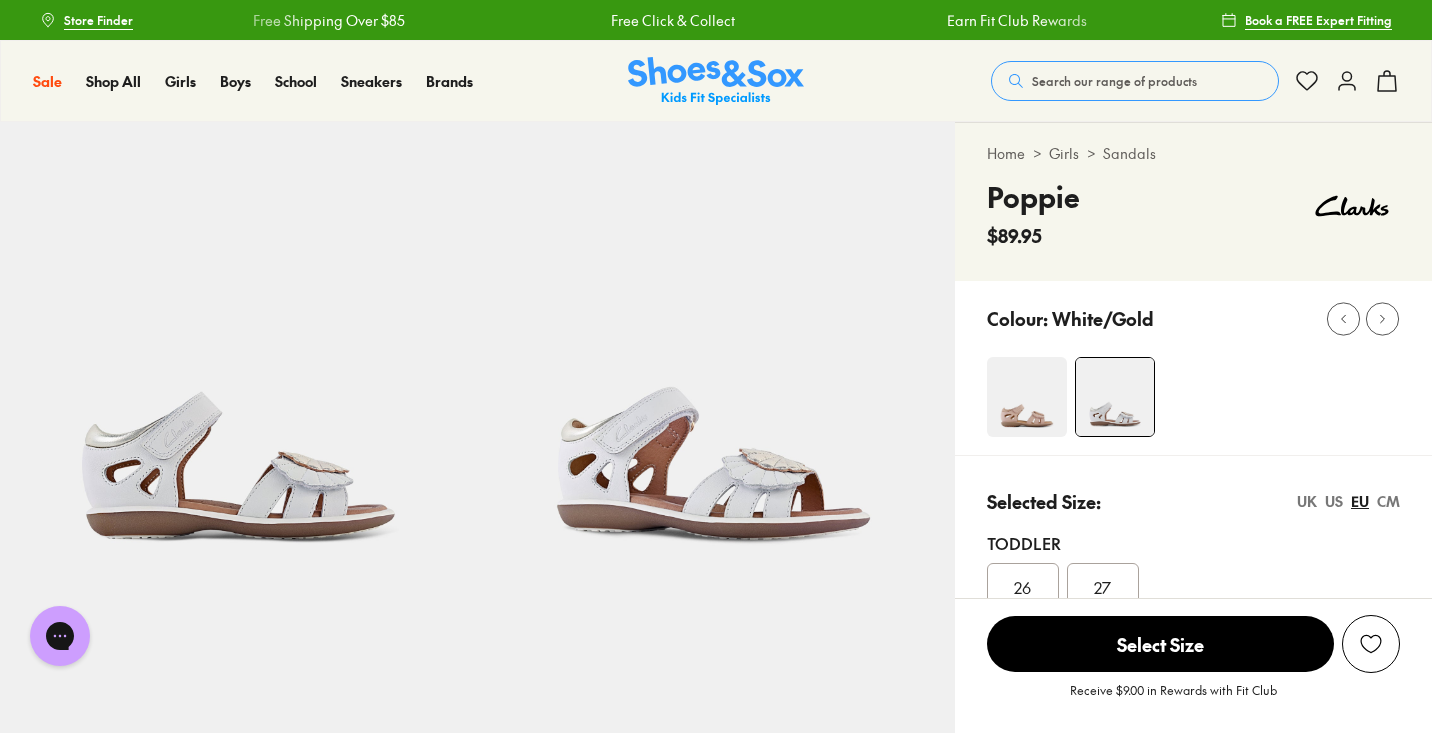 scroll, scrollTop: 0, scrollLeft: 0, axis: both 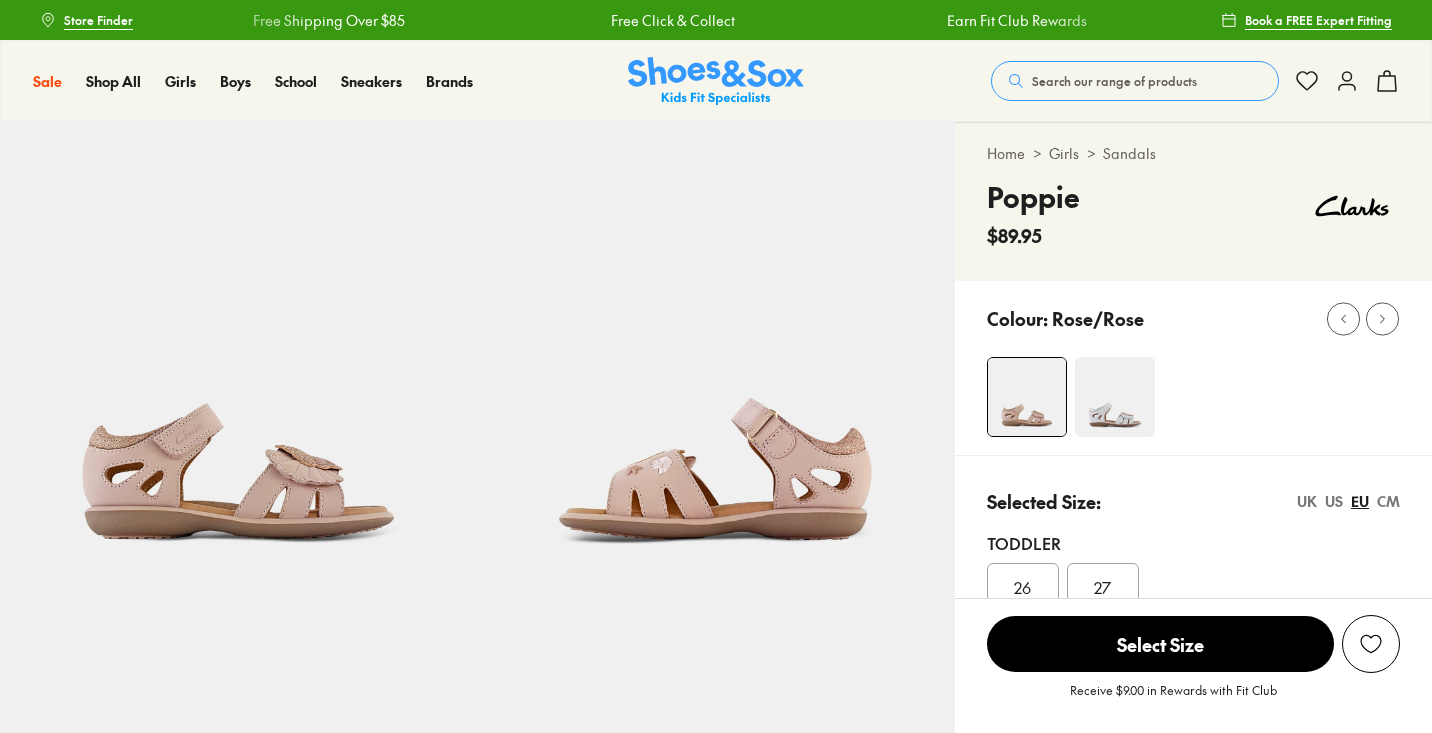 select on "*" 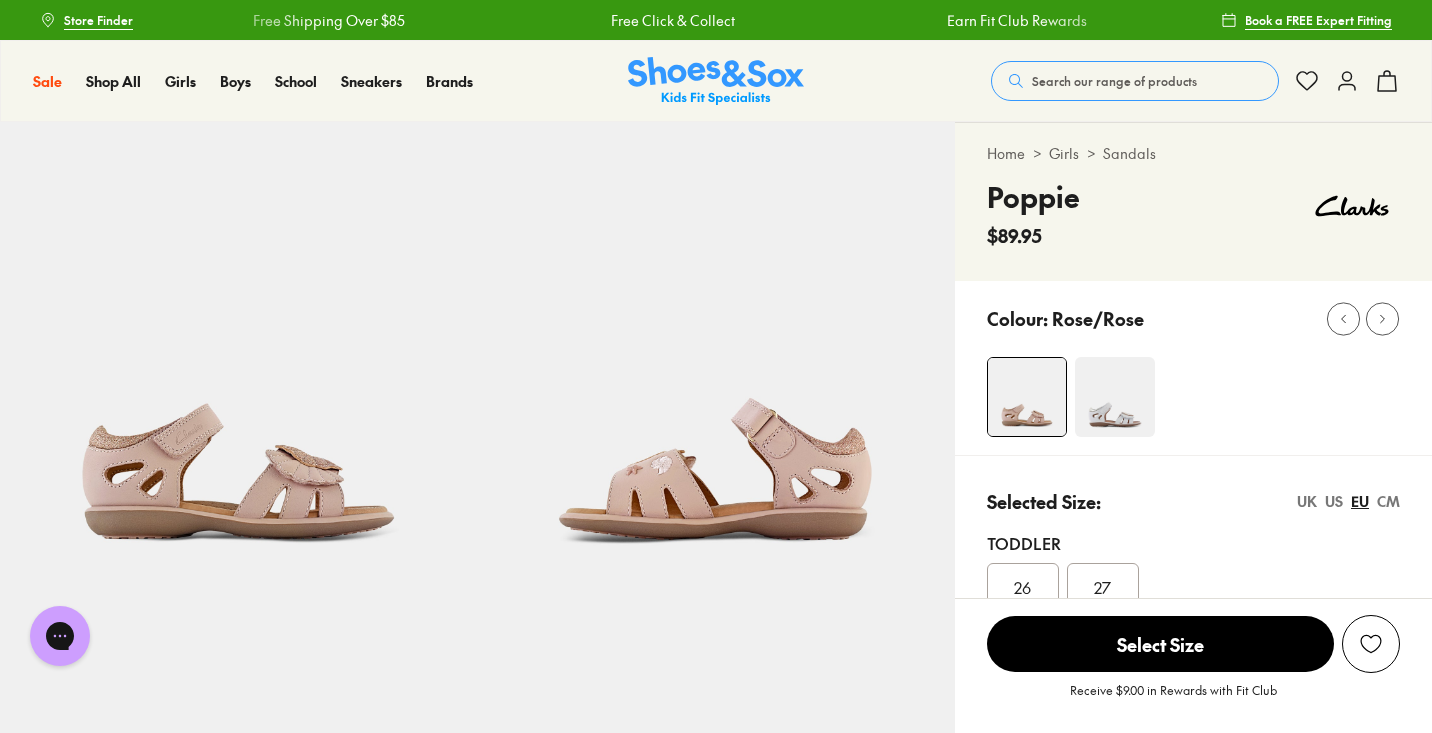 scroll, scrollTop: 0, scrollLeft: 0, axis: both 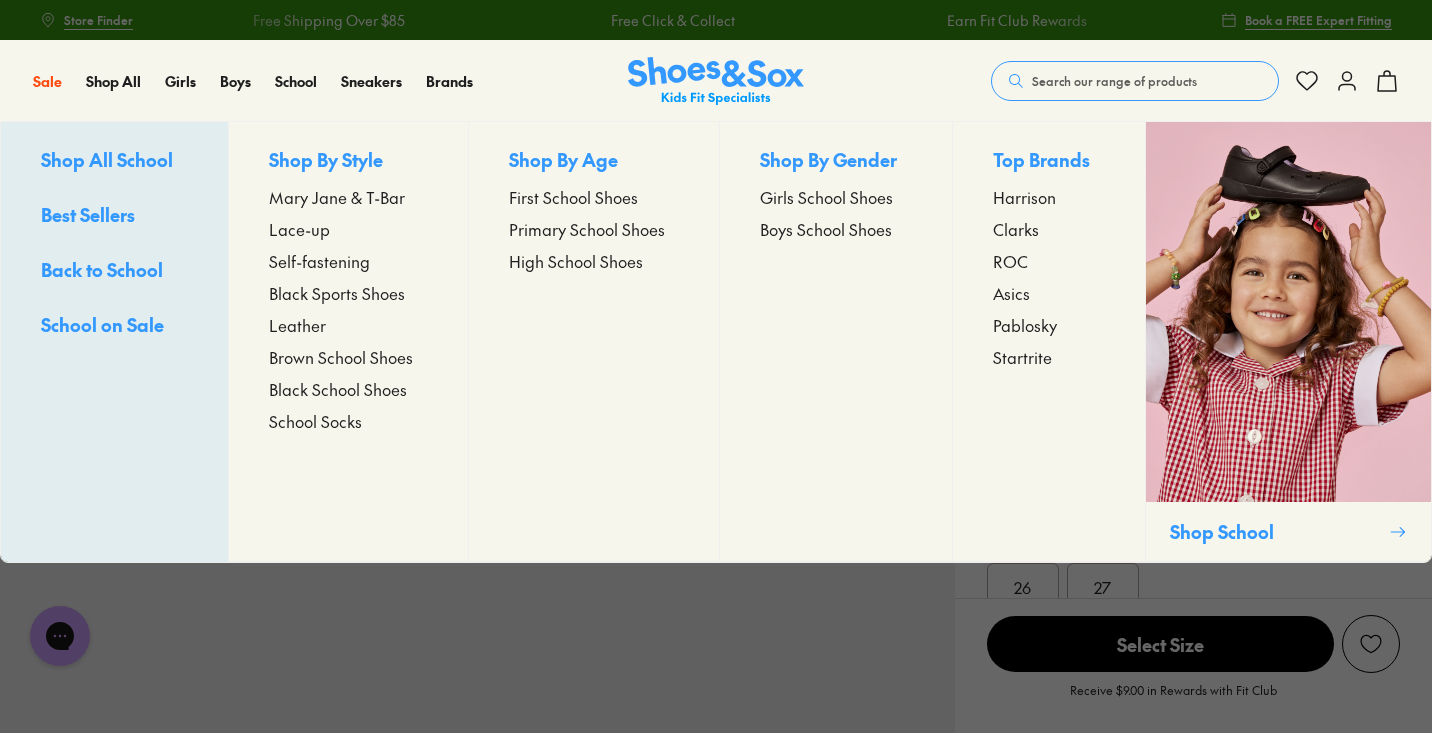 click on "Shop By Style" at bounding box center (348, 161) 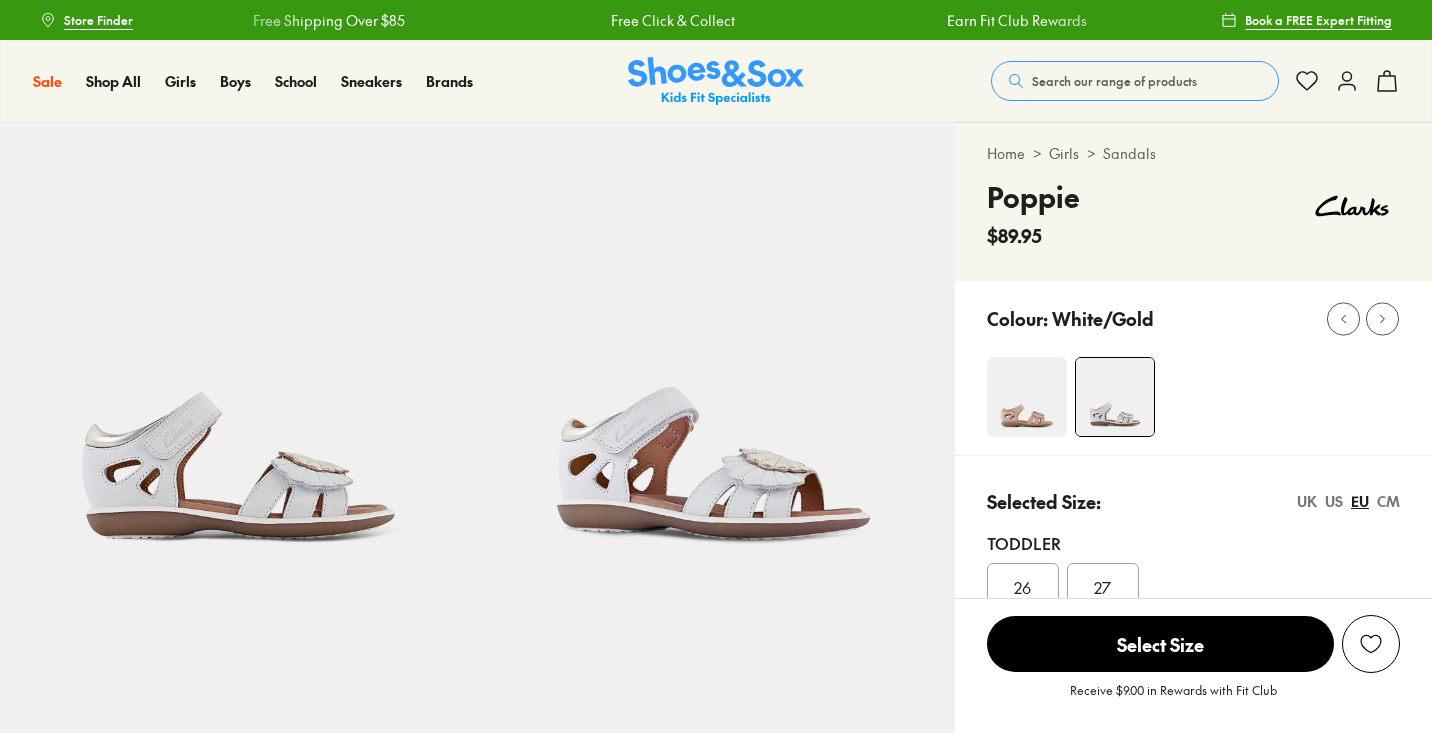 scroll, scrollTop: 0, scrollLeft: 0, axis: both 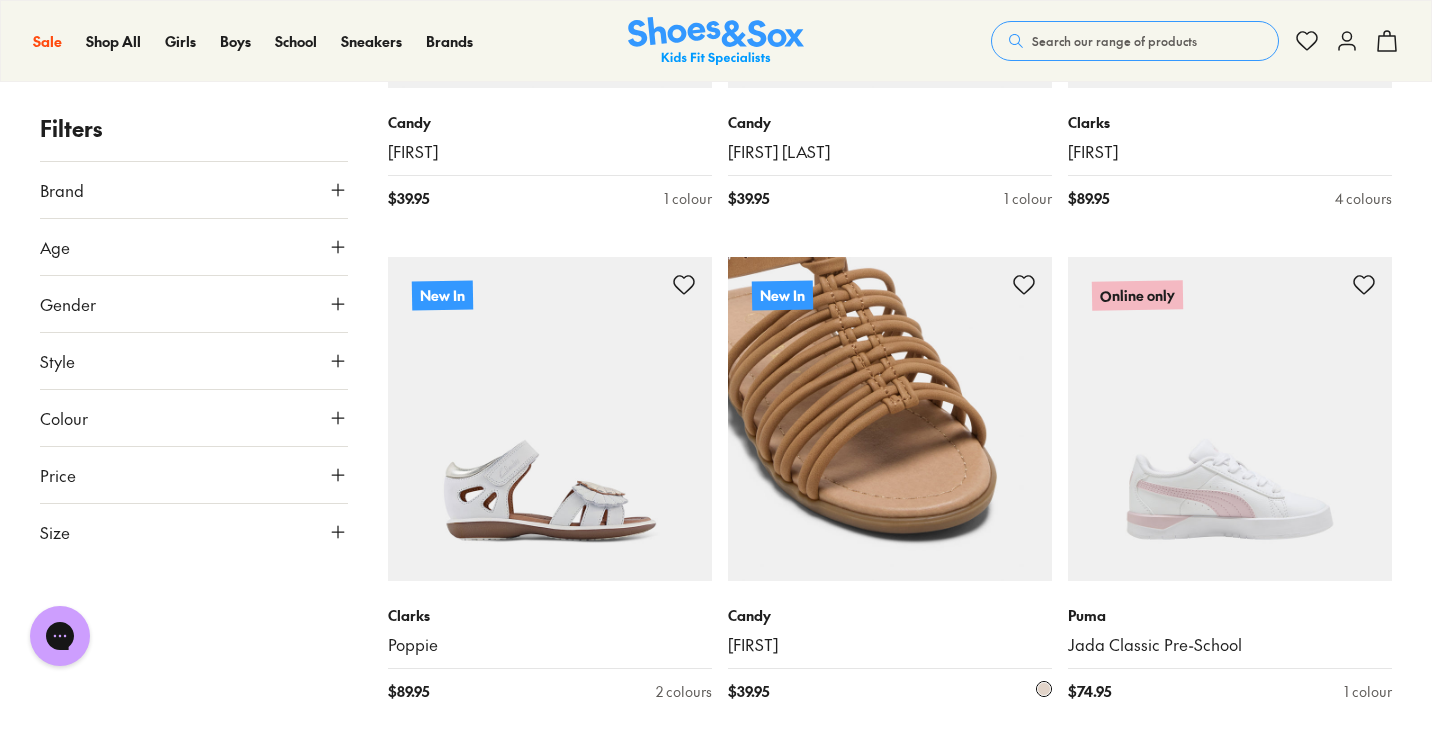 click at bounding box center [890, 419] 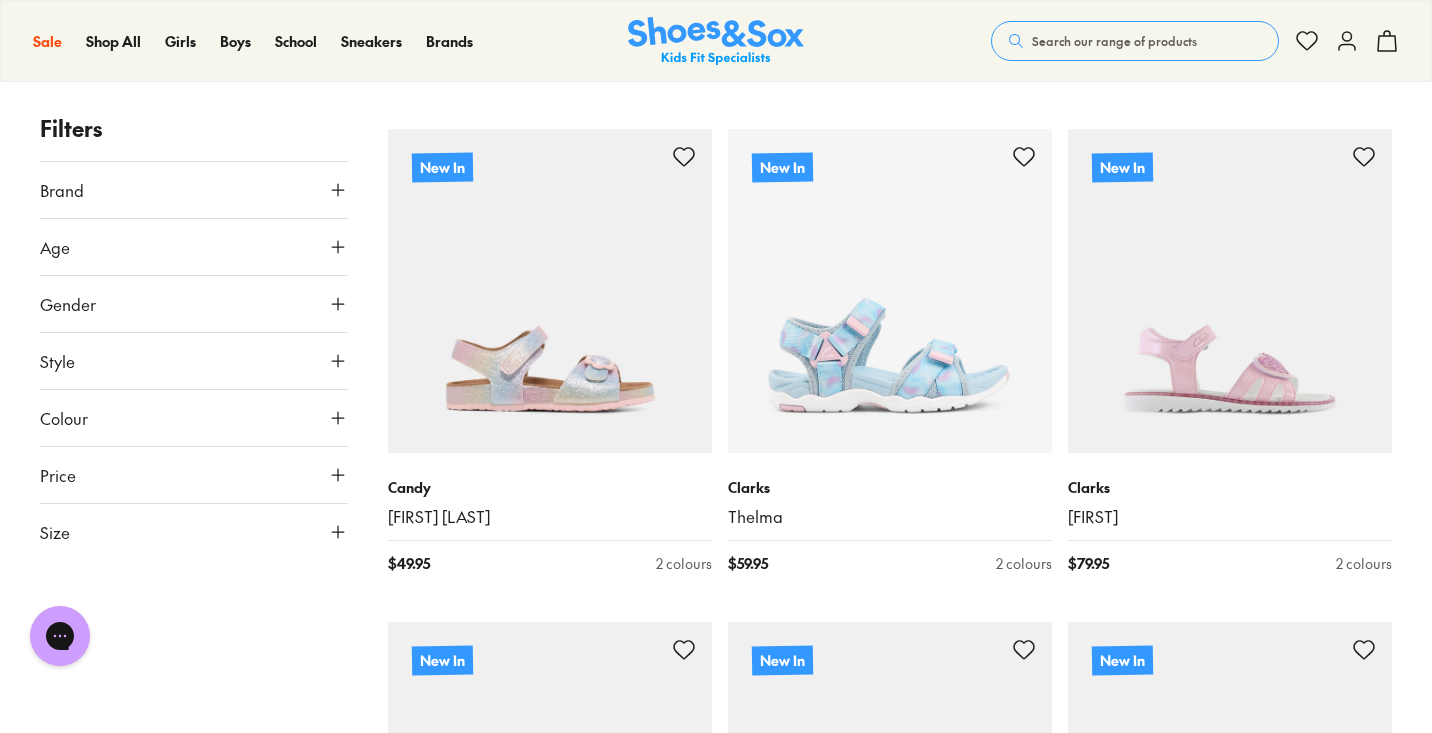 scroll, scrollTop: 4237, scrollLeft: 0, axis: vertical 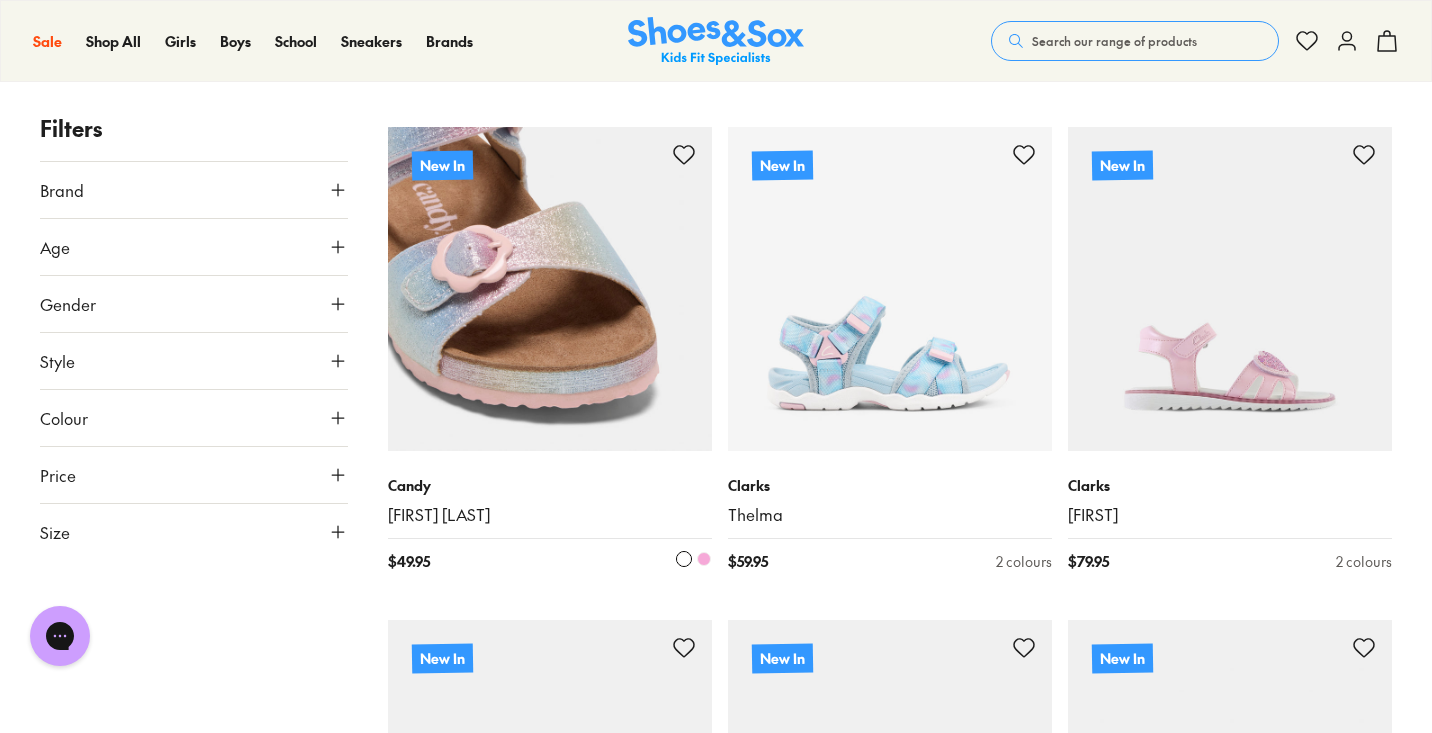 click at bounding box center [684, 559] 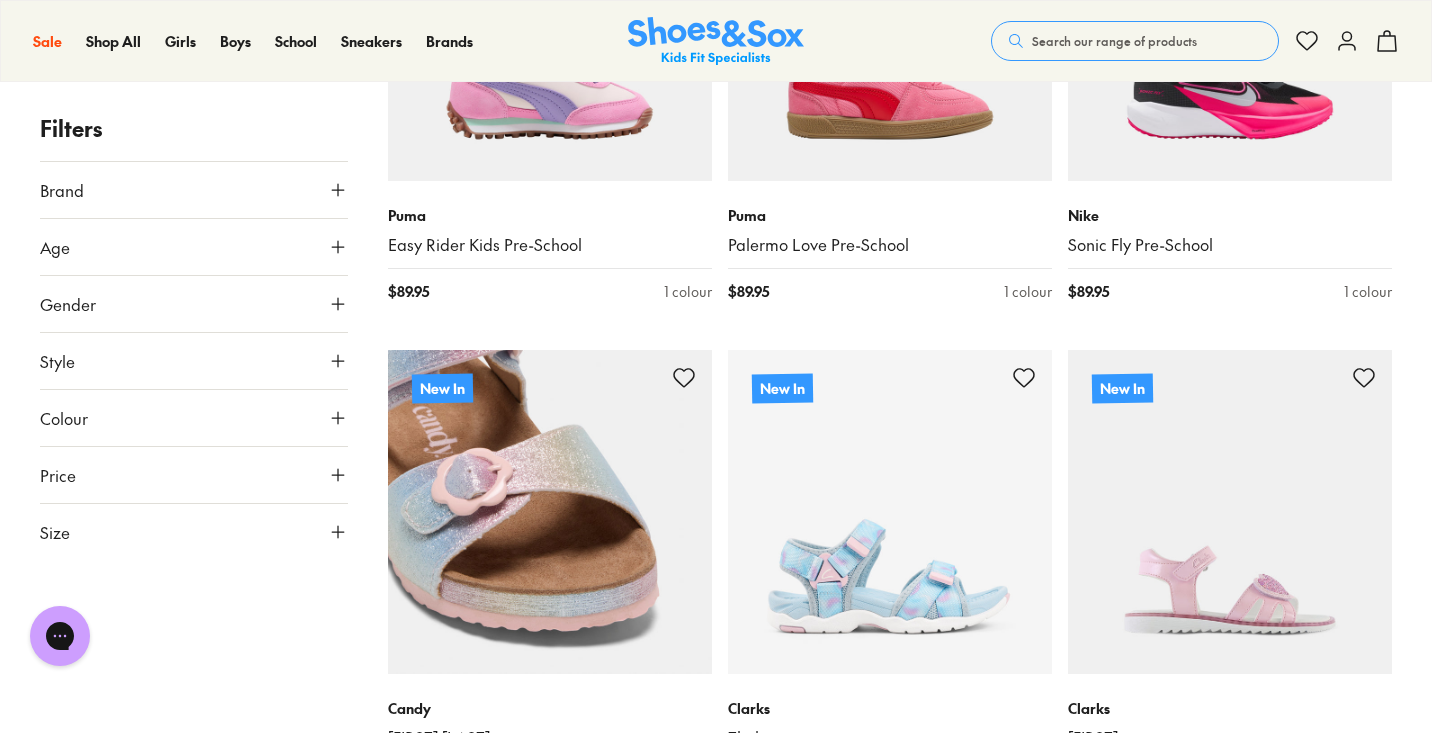 scroll, scrollTop: 4013, scrollLeft: 0, axis: vertical 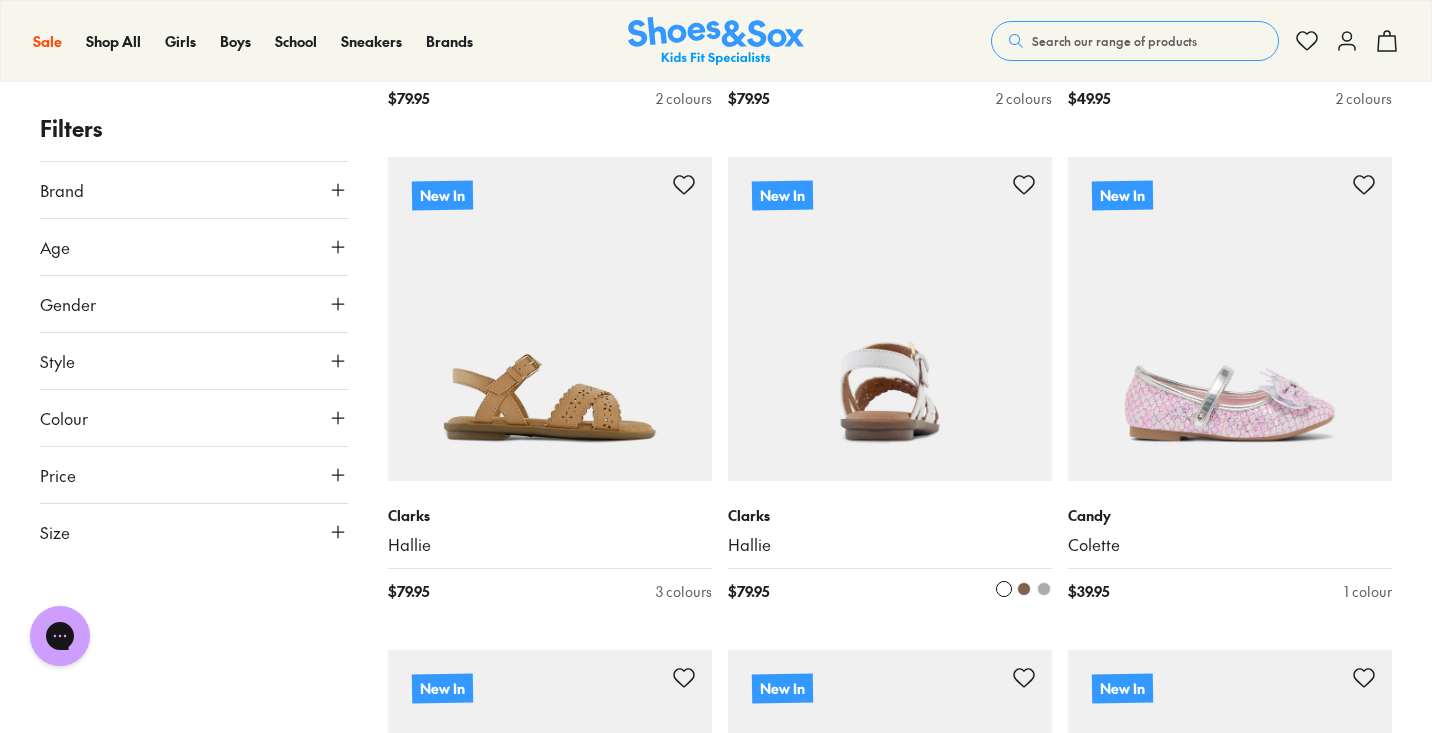 click at bounding box center (890, 319) 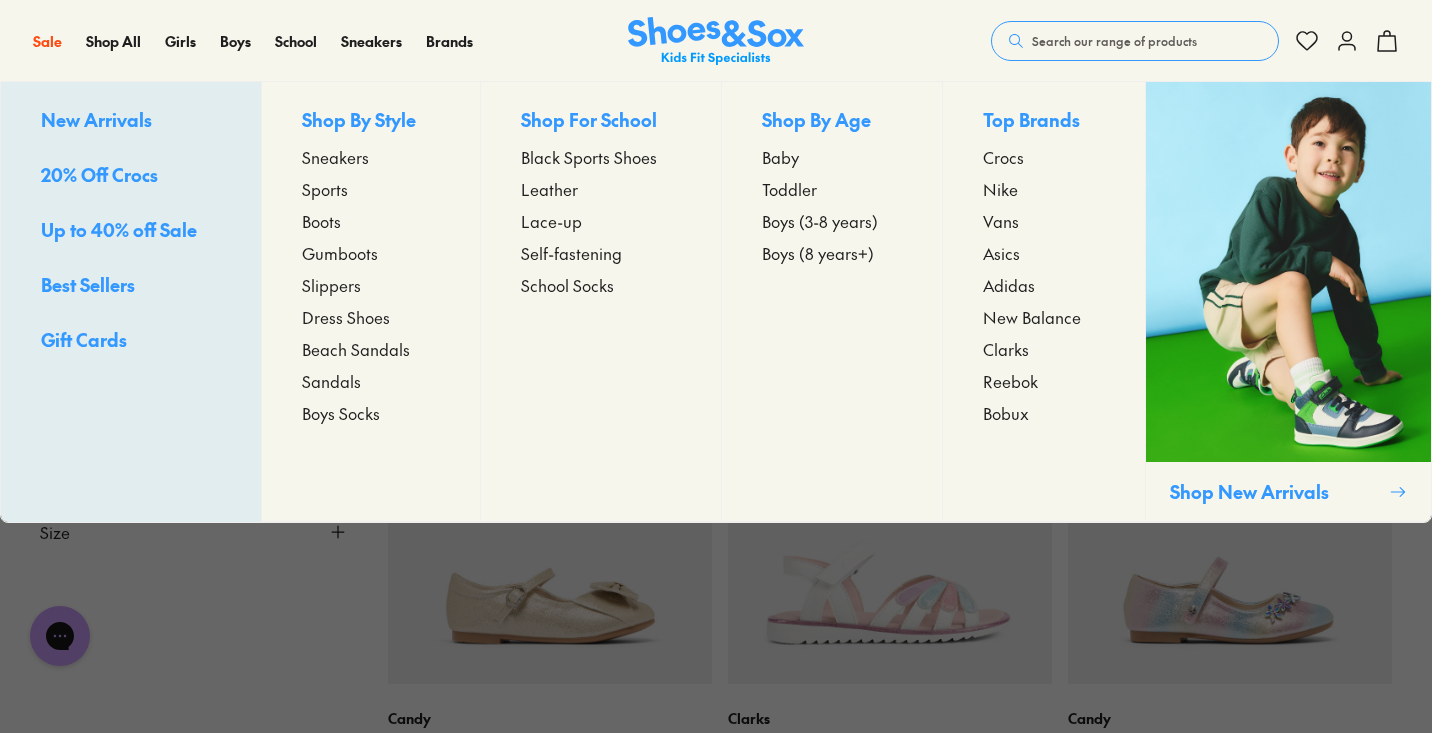 scroll, scrollTop: 5498, scrollLeft: 0, axis: vertical 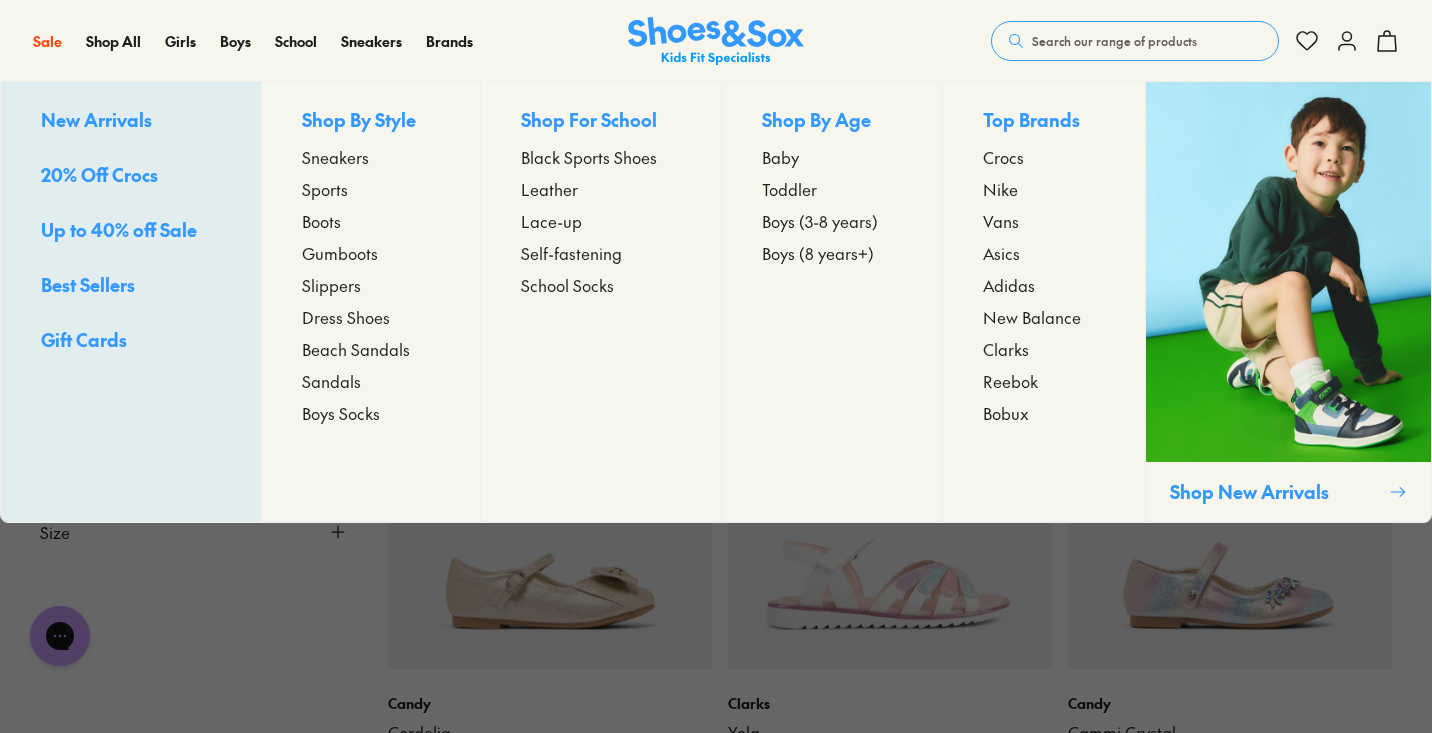 click on "Shop By Age
Baby
Toddler
Boys (3-8 years)
Boys (8 years+)" at bounding box center [831, 302] 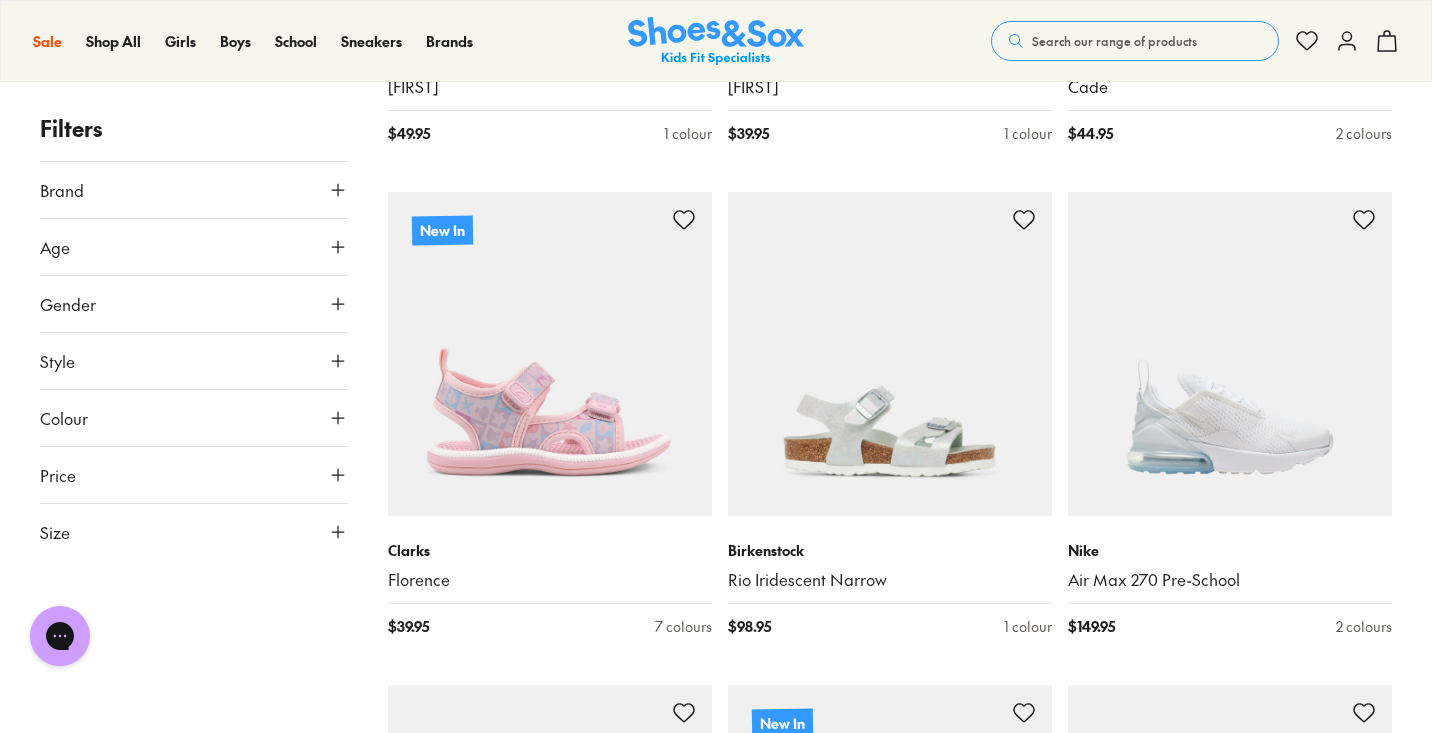 scroll, scrollTop: 6638, scrollLeft: 0, axis: vertical 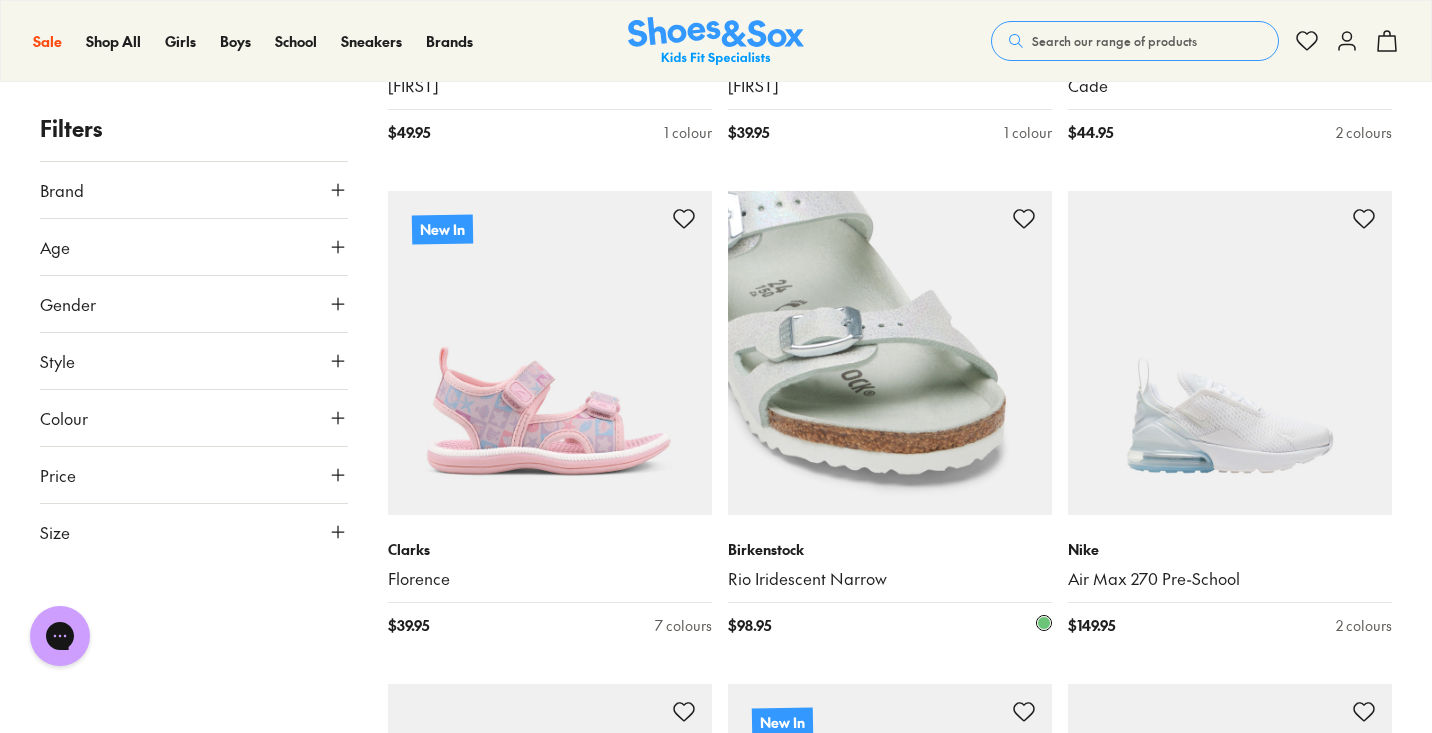 click at bounding box center [890, 353] 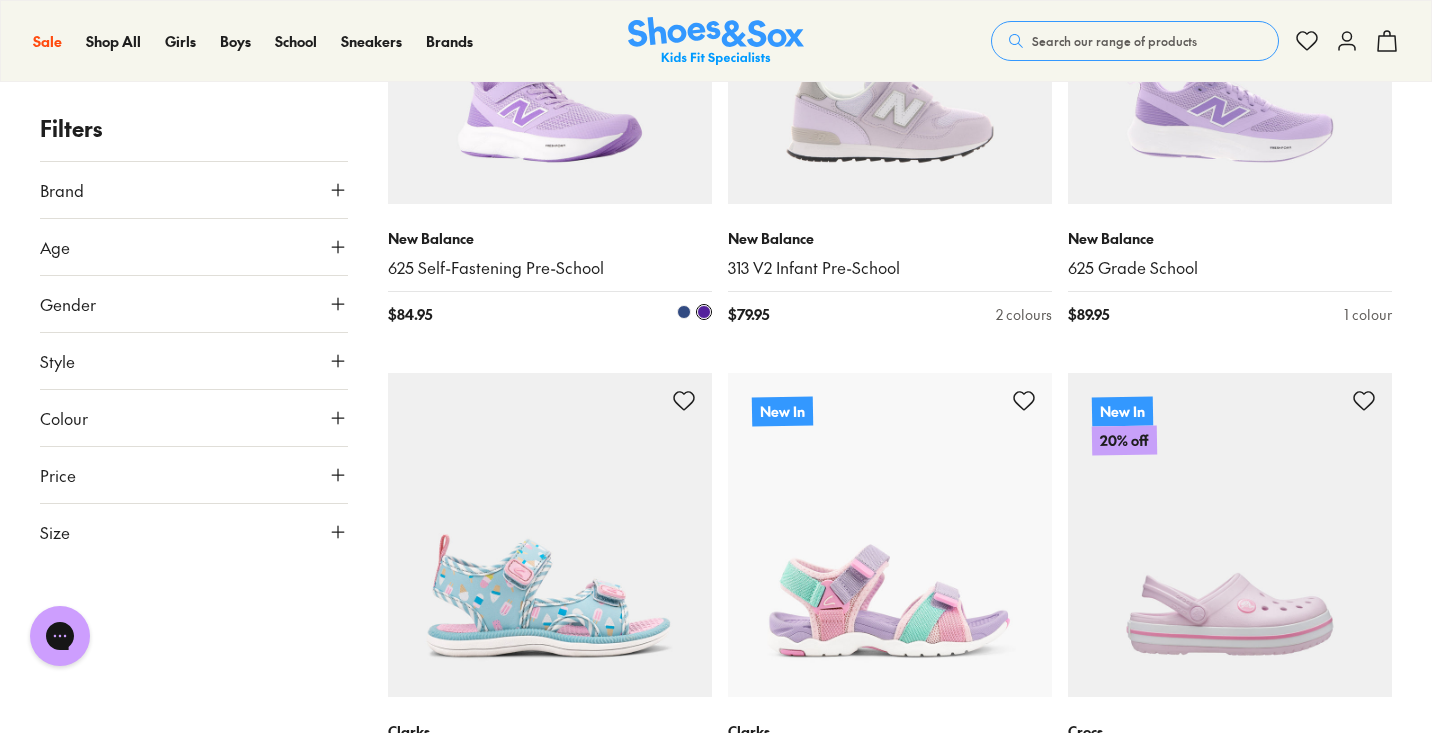 scroll, scrollTop: 8474, scrollLeft: 0, axis: vertical 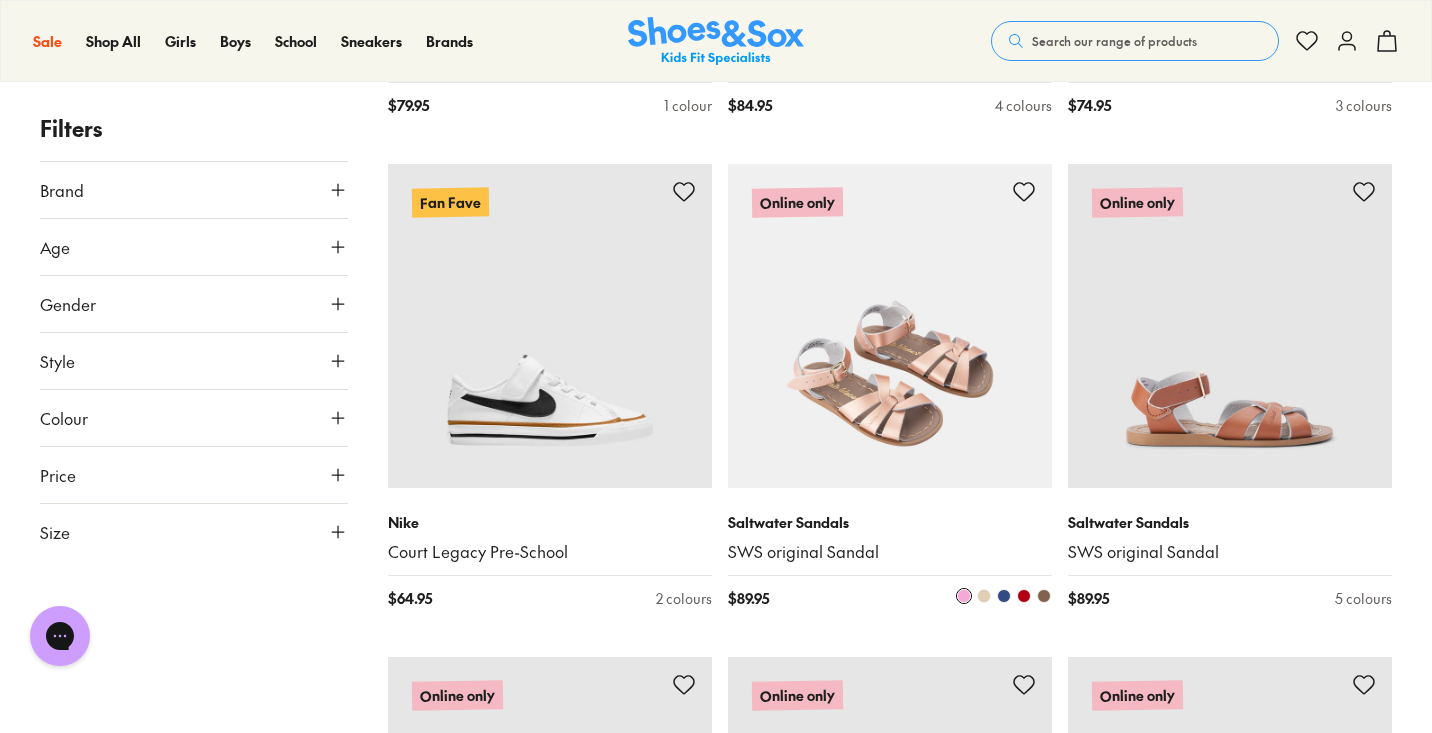 click at bounding box center [890, 326] 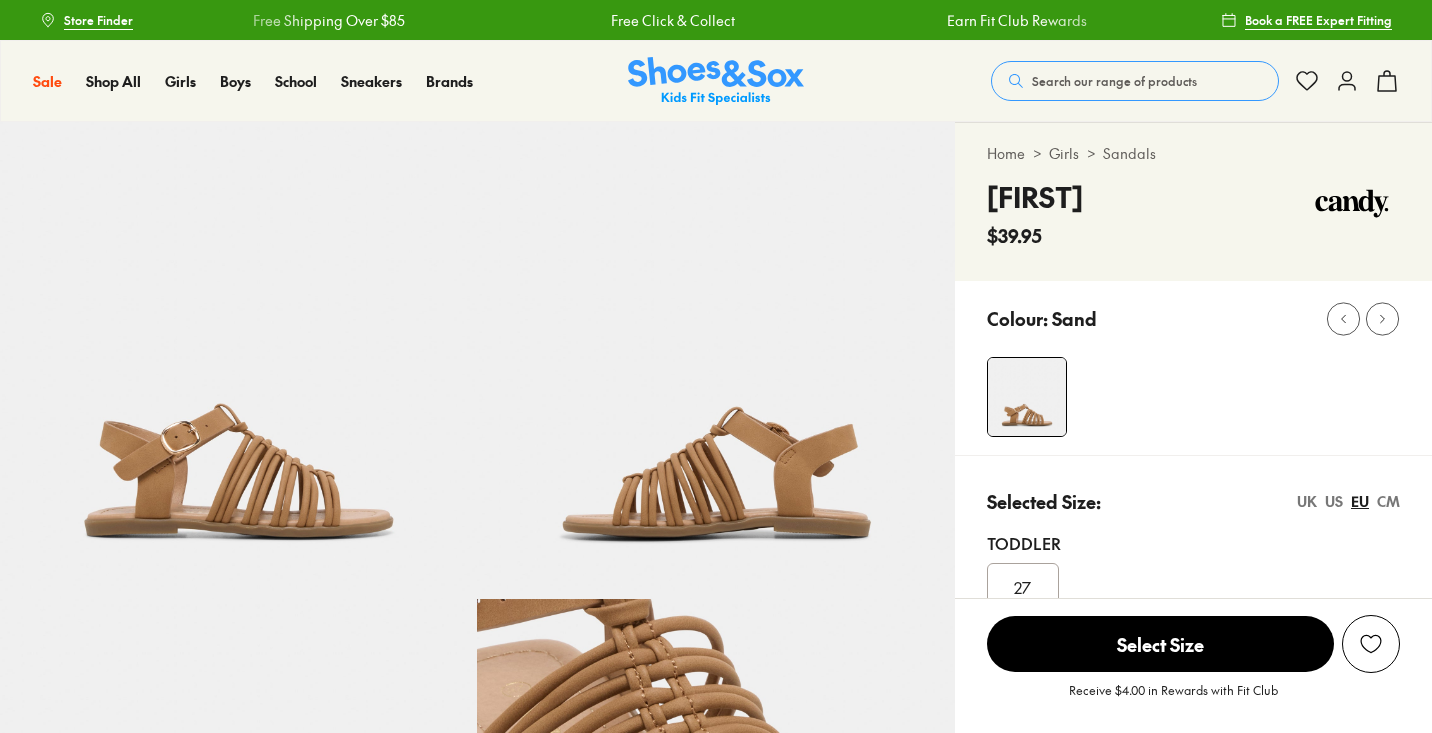 scroll, scrollTop: 0, scrollLeft: 0, axis: both 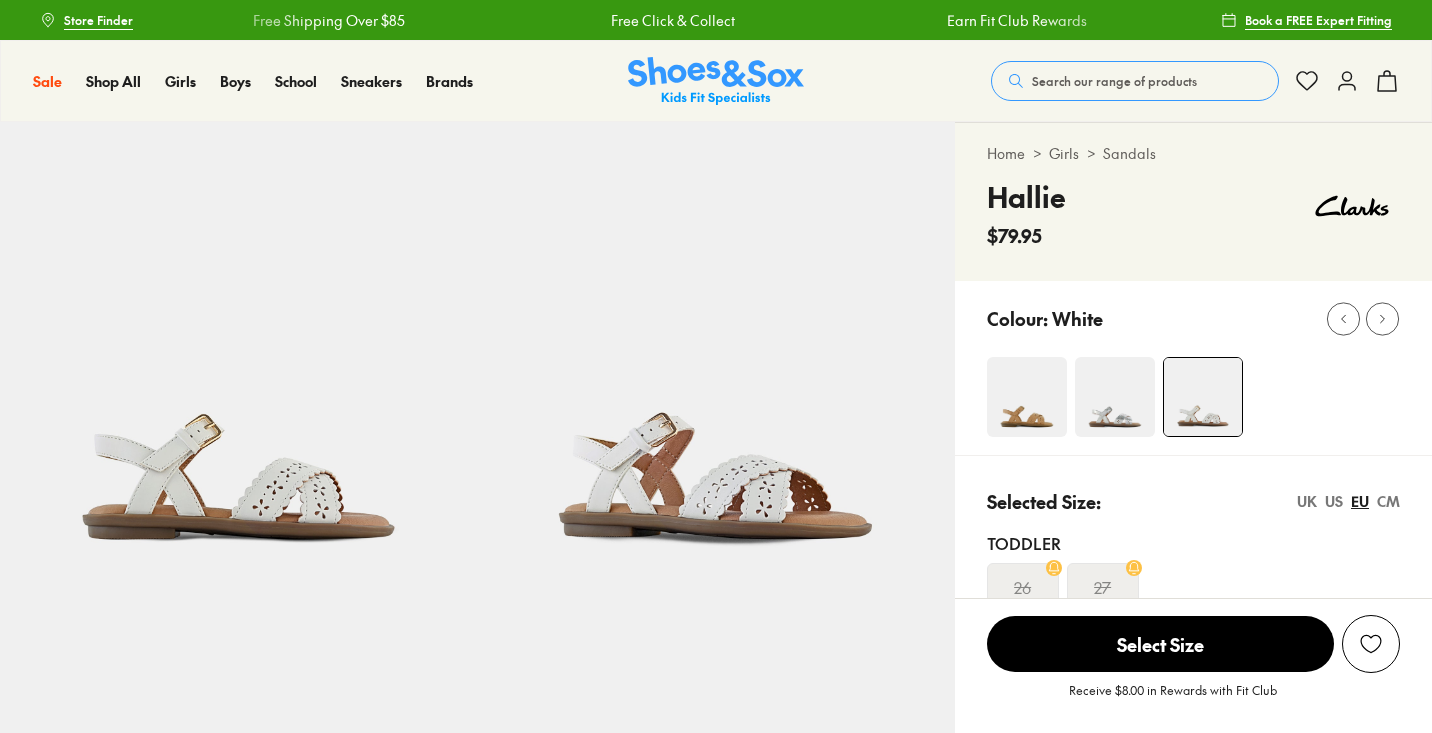 select on "*" 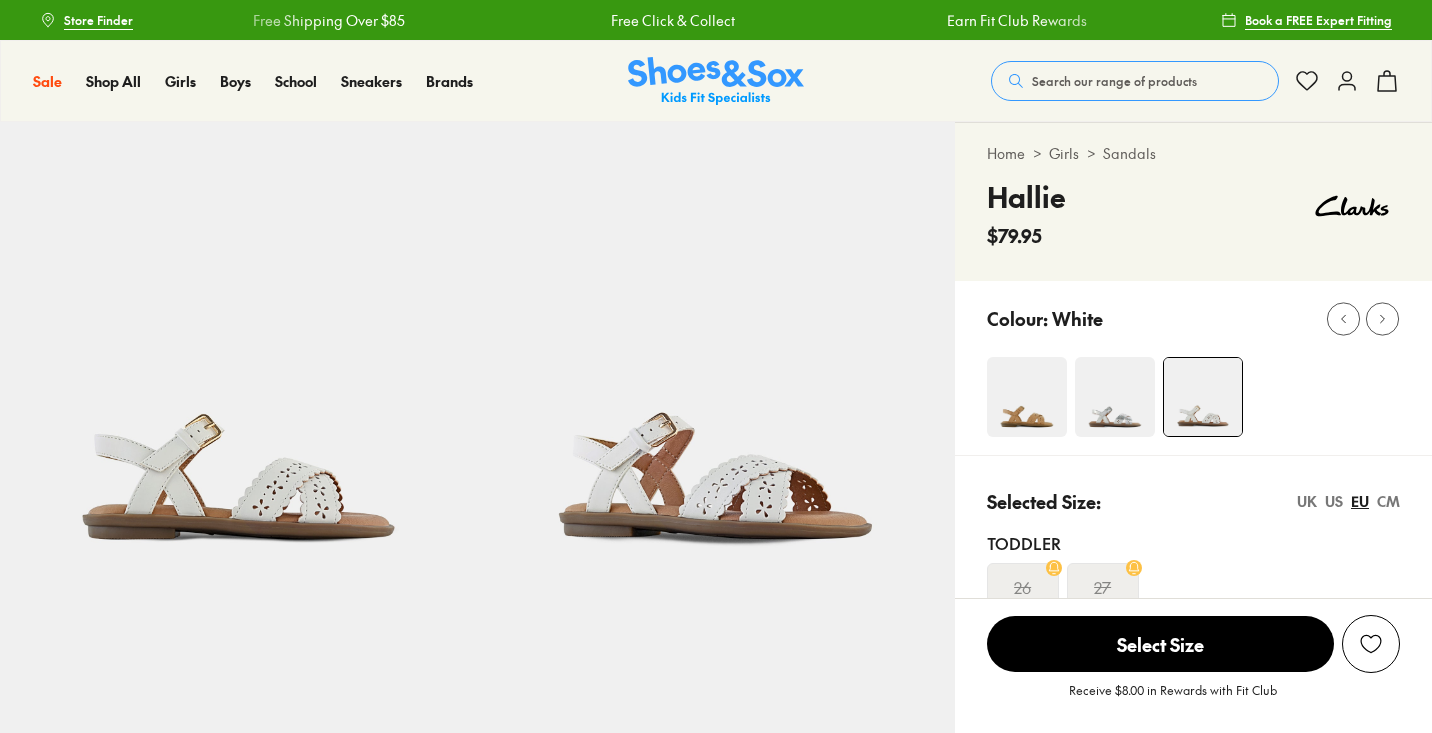 scroll, scrollTop: 0, scrollLeft: 0, axis: both 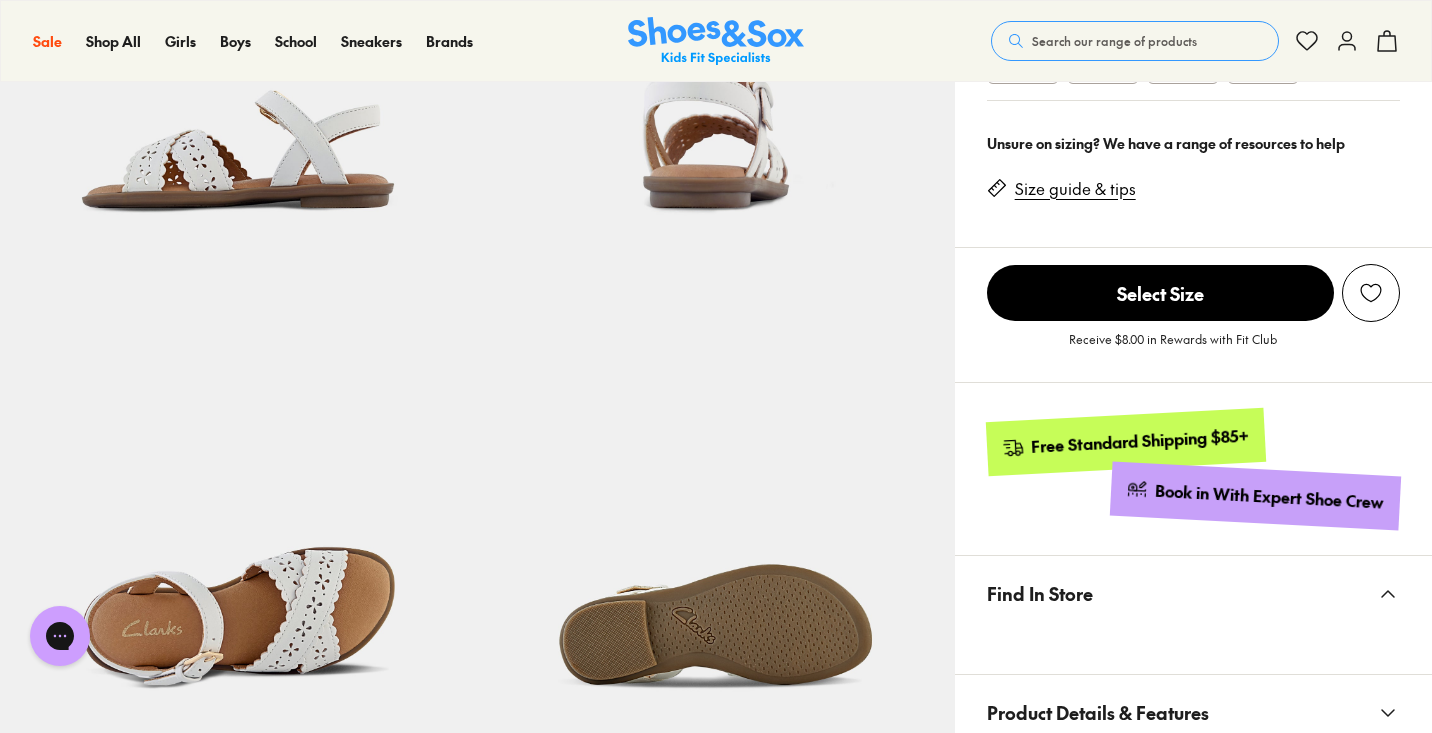 click on "Select Size" at bounding box center [1160, 293] 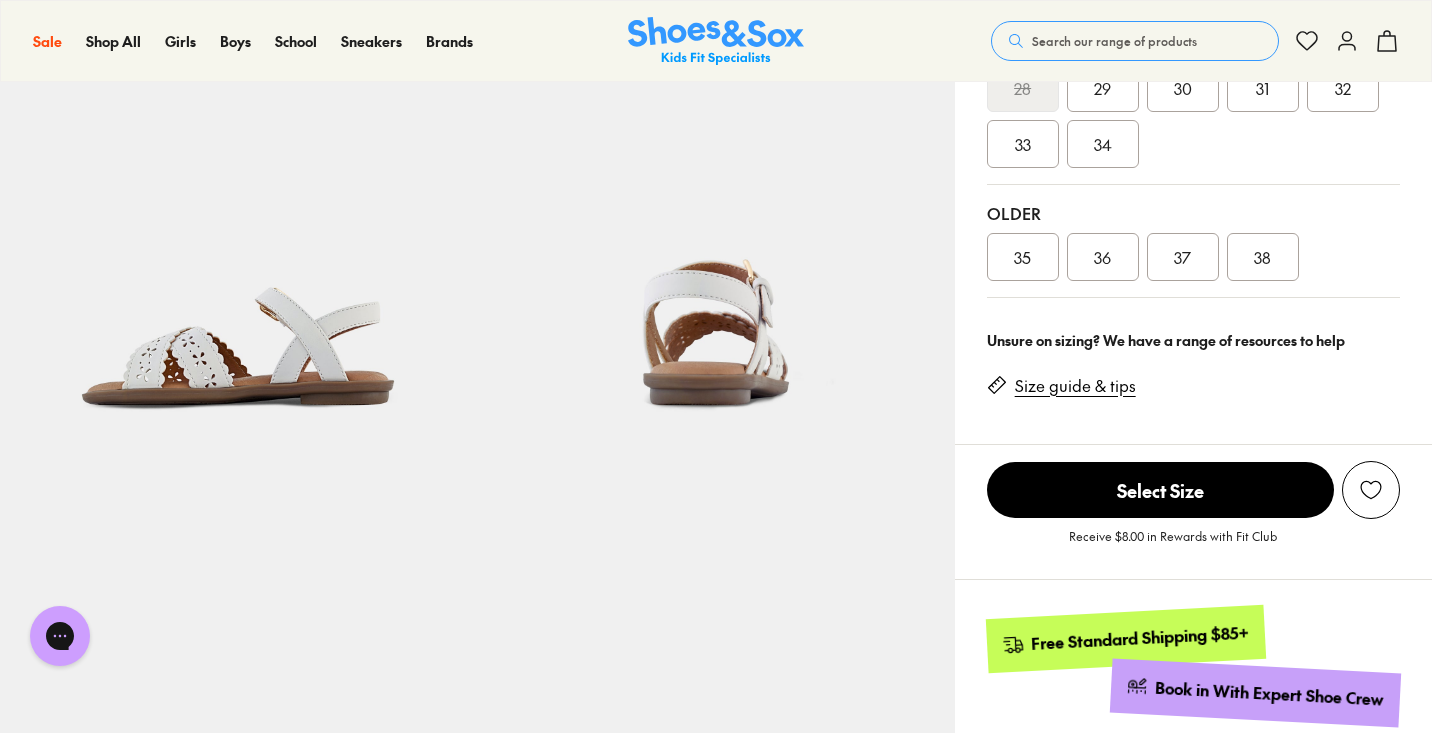 scroll, scrollTop: 613, scrollLeft: 0, axis: vertical 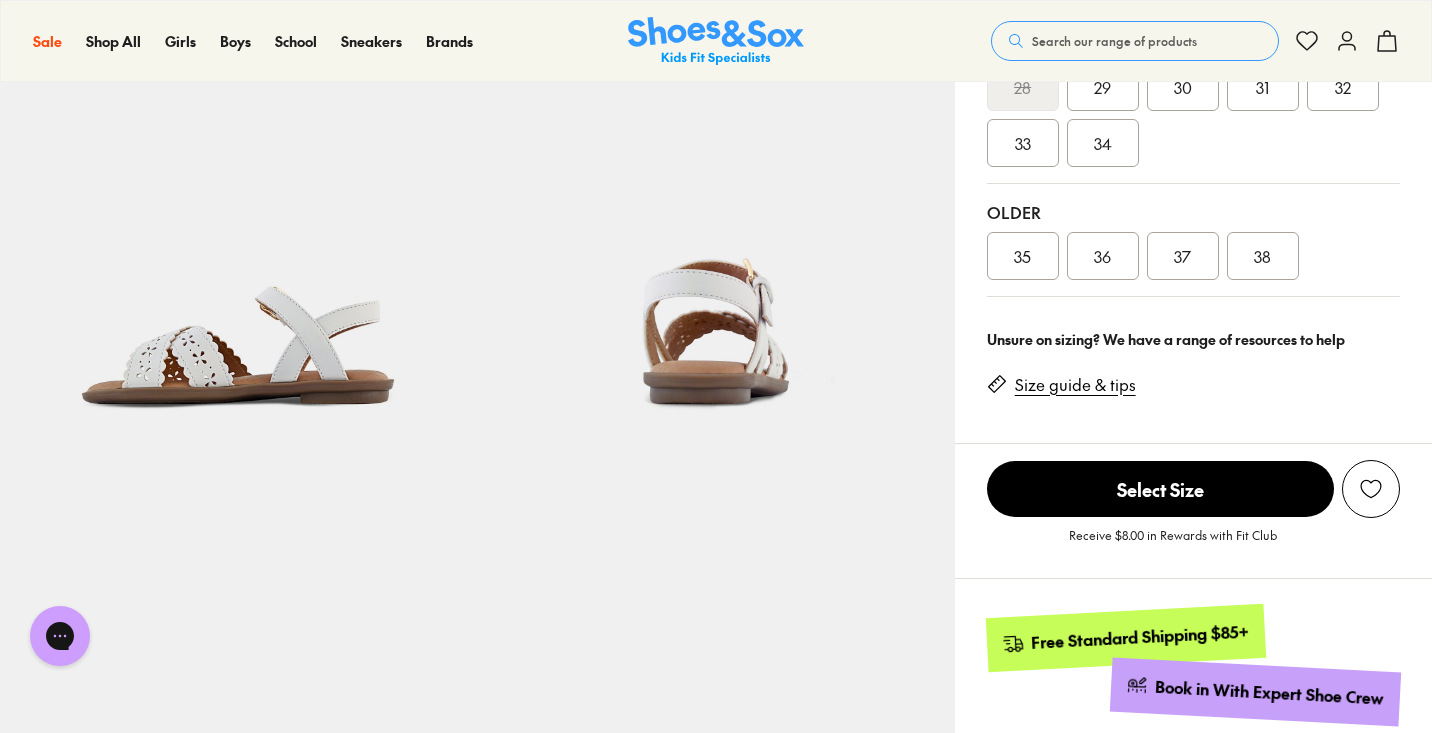 click on "Size guide & tips" at bounding box center [1075, 385] 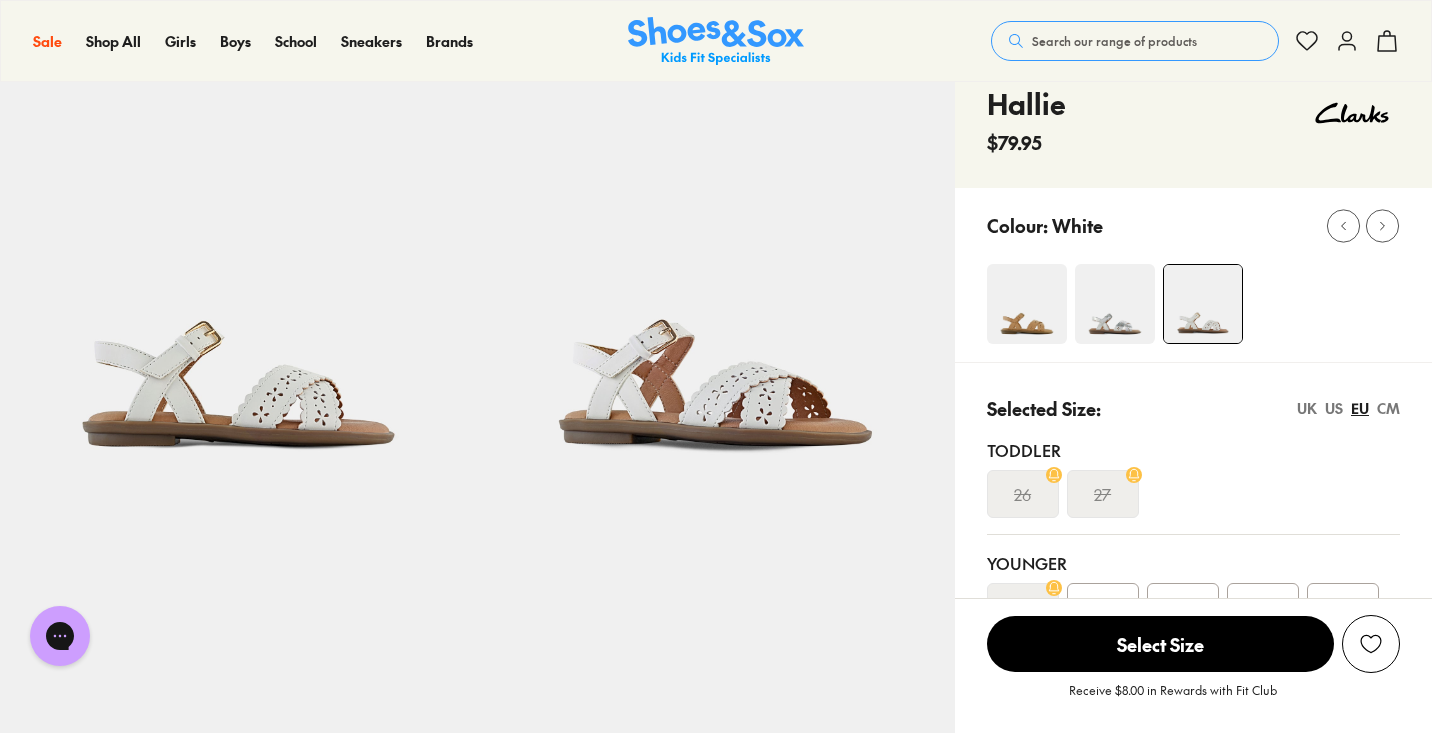 scroll, scrollTop: 90, scrollLeft: 0, axis: vertical 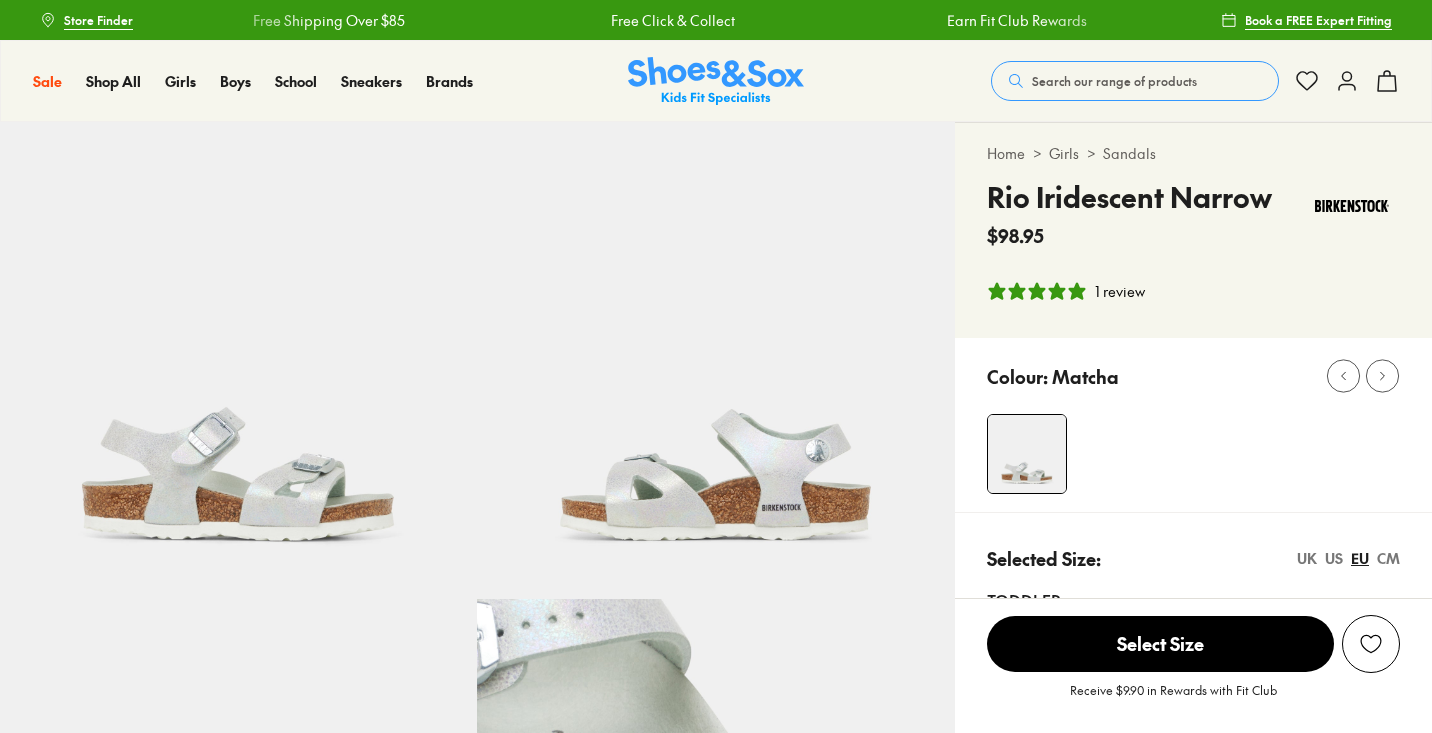 select on "*" 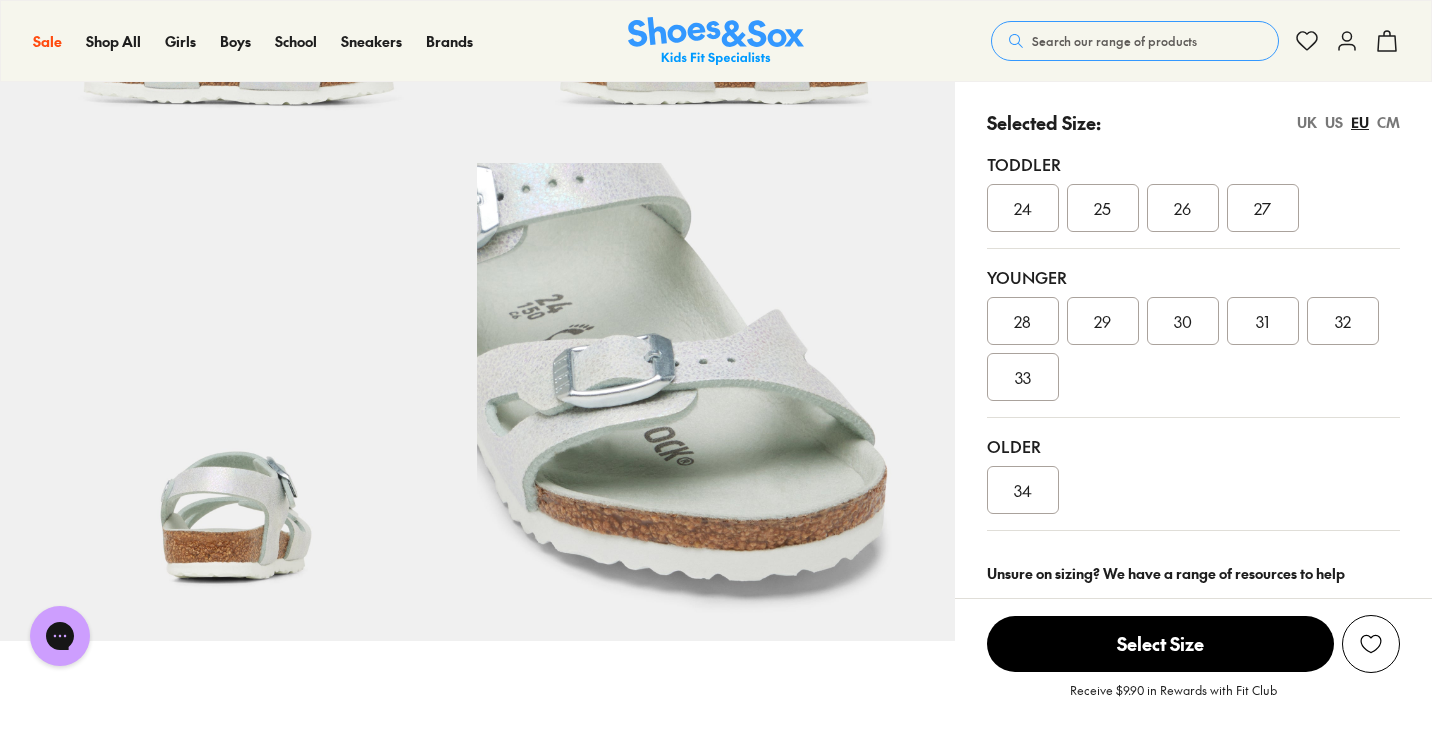 scroll, scrollTop: 449, scrollLeft: 0, axis: vertical 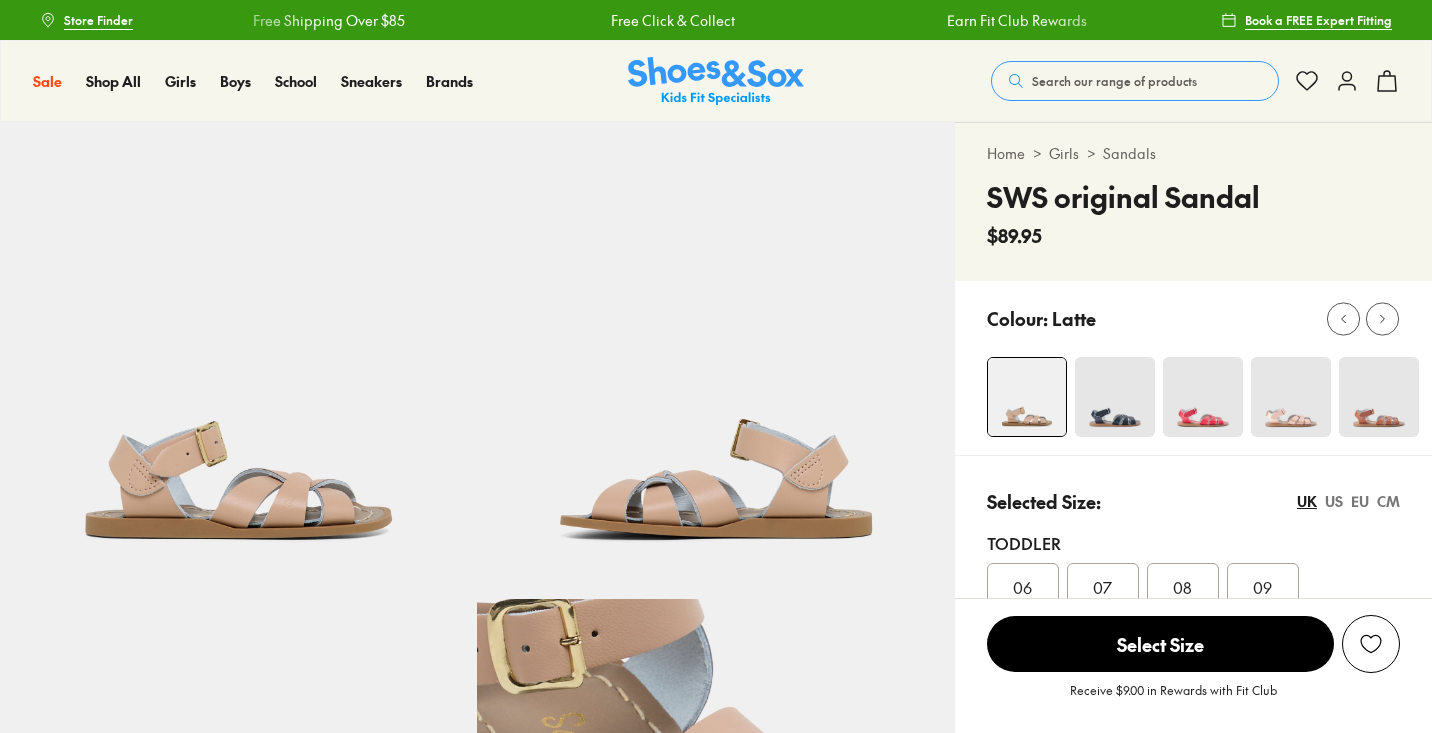 select on "*" 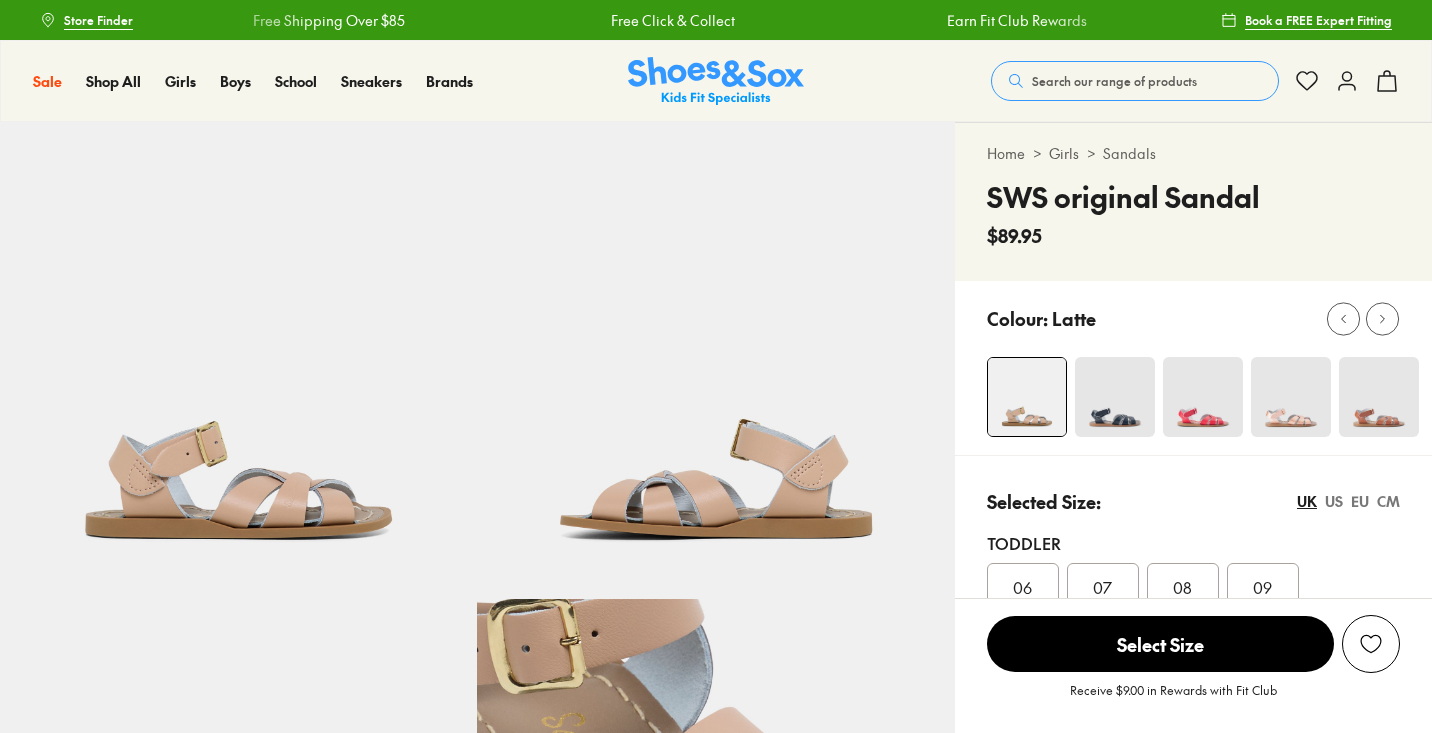 scroll, scrollTop: 0, scrollLeft: 0, axis: both 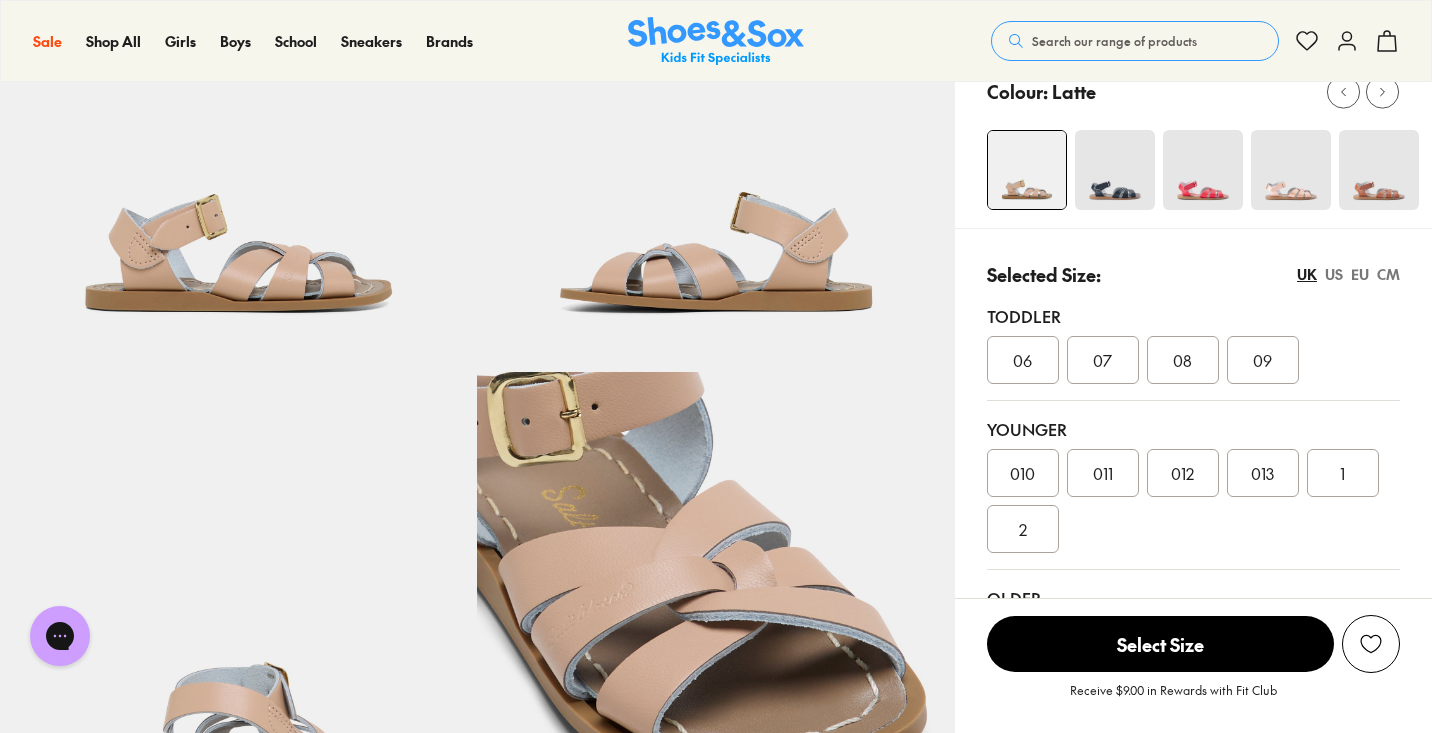 click at bounding box center [1291, 170] 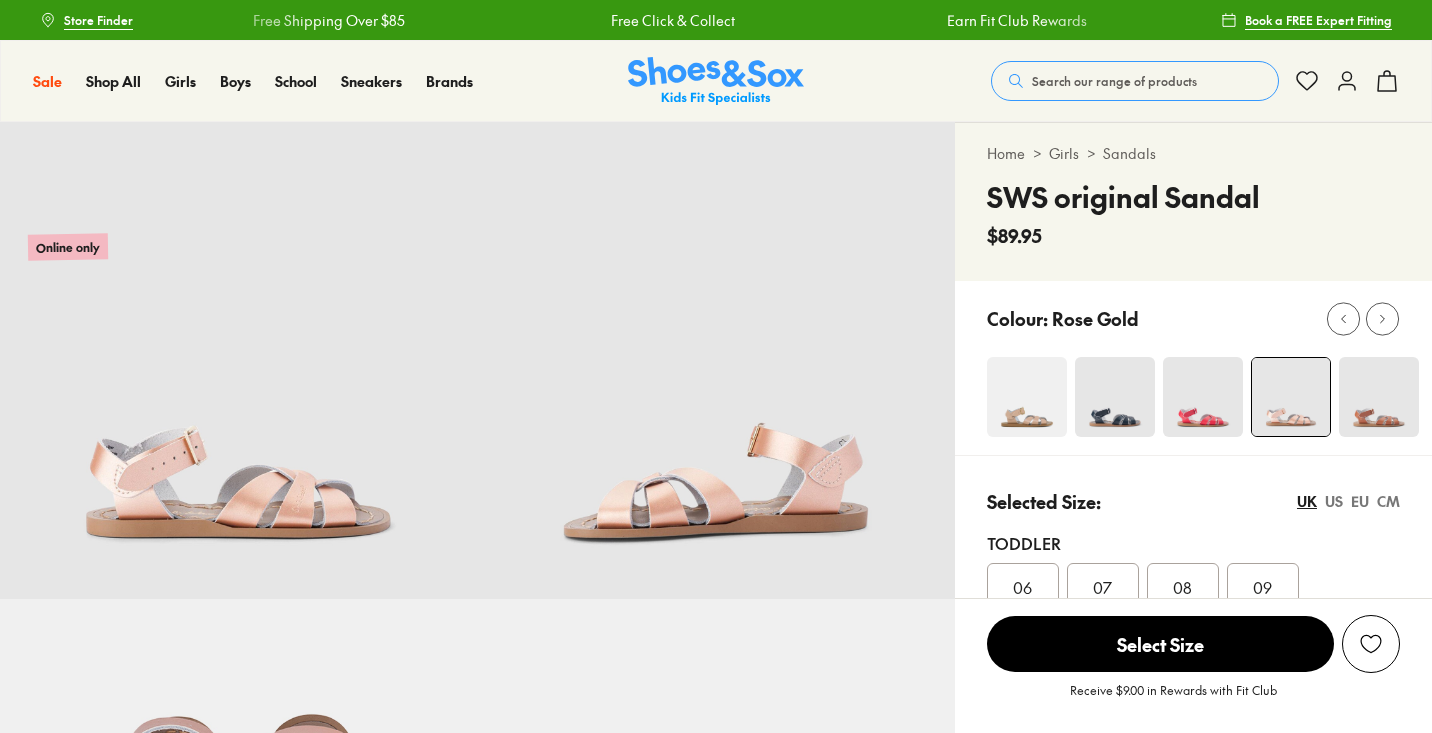 select on "*" 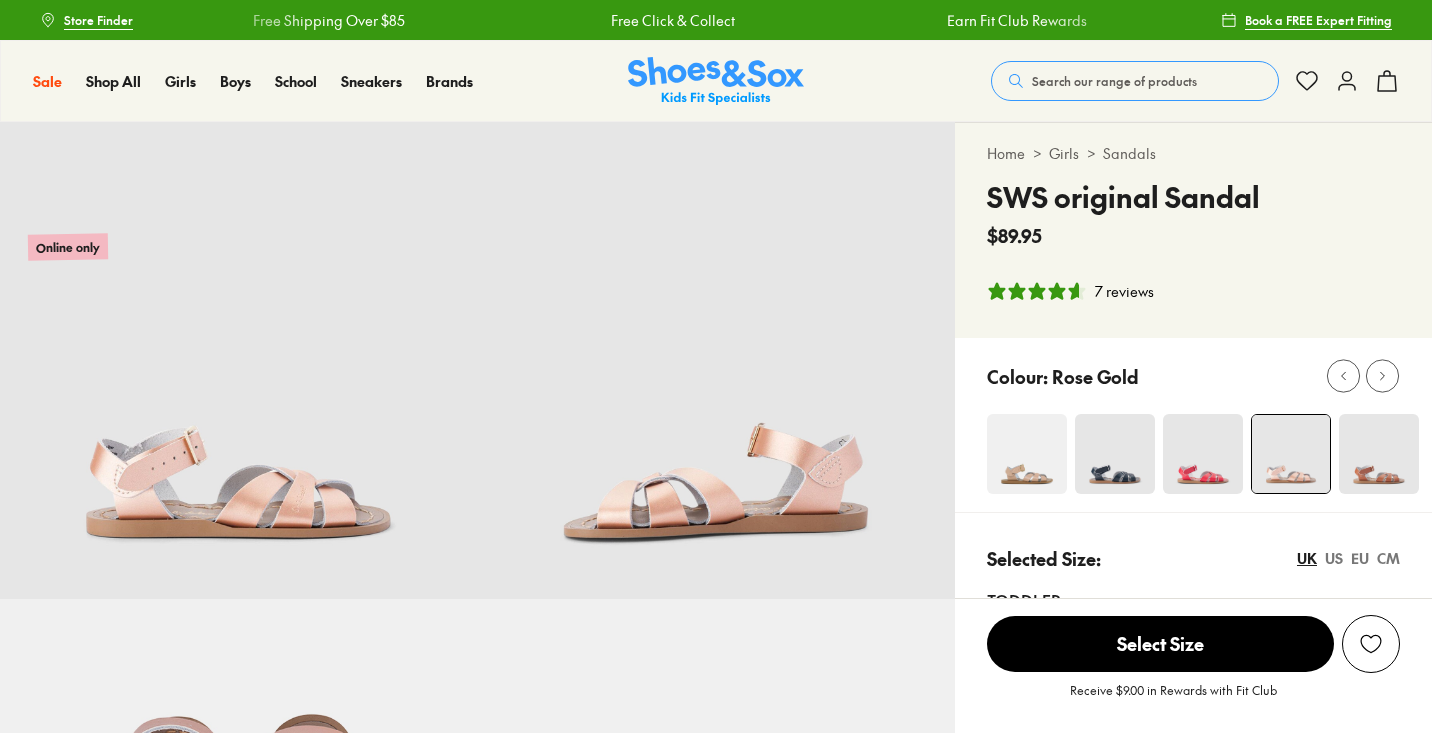 scroll, scrollTop: 0, scrollLeft: 0, axis: both 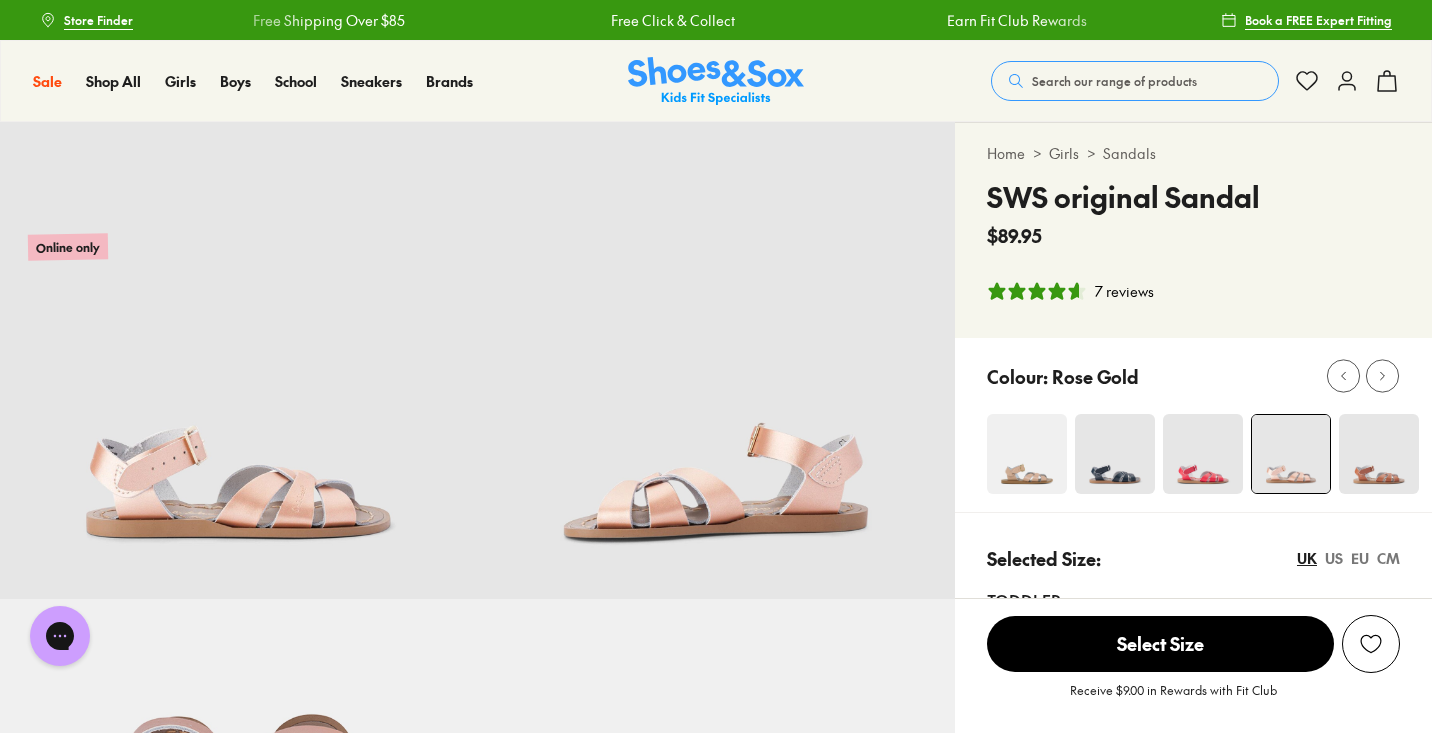 click at bounding box center (1379, 454) 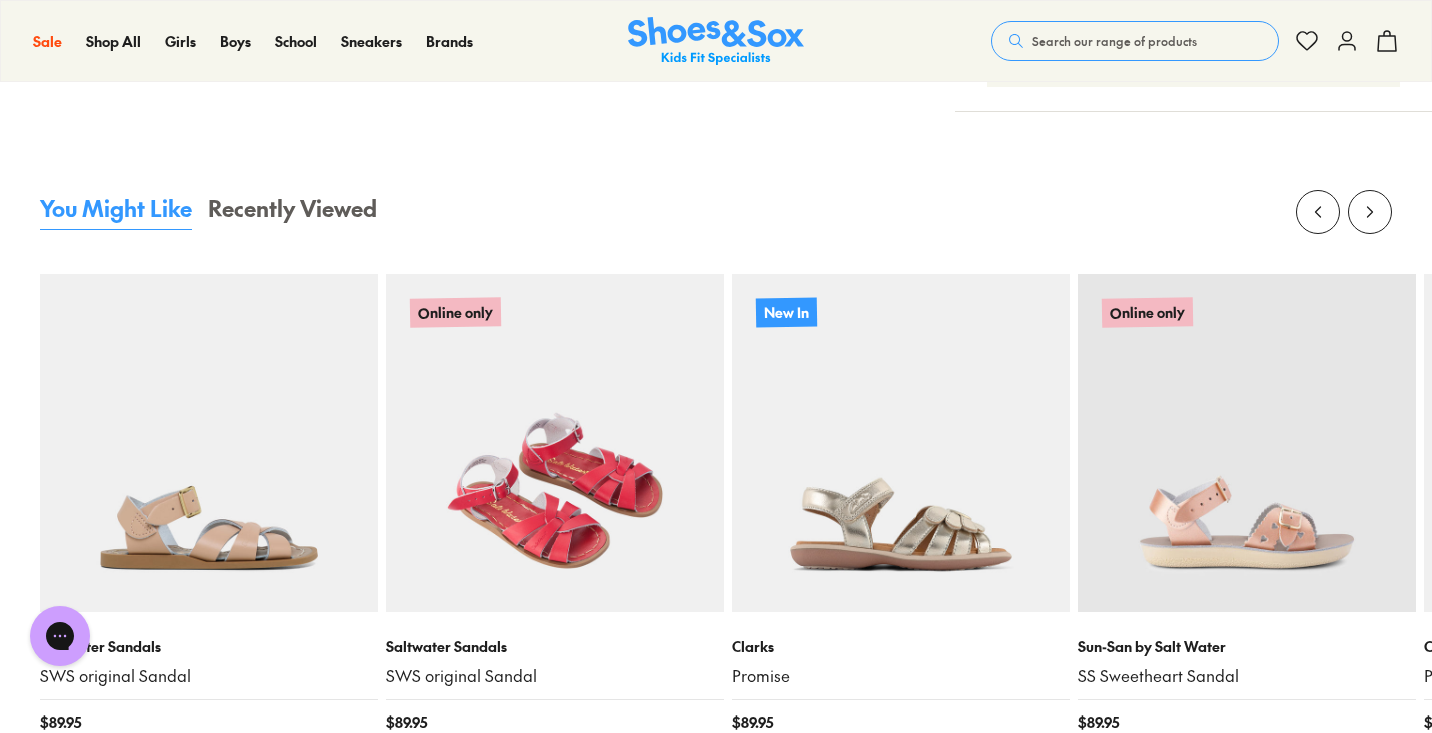 scroll, scrollTop: 2040, scrollLeft: 0, axis: vertical 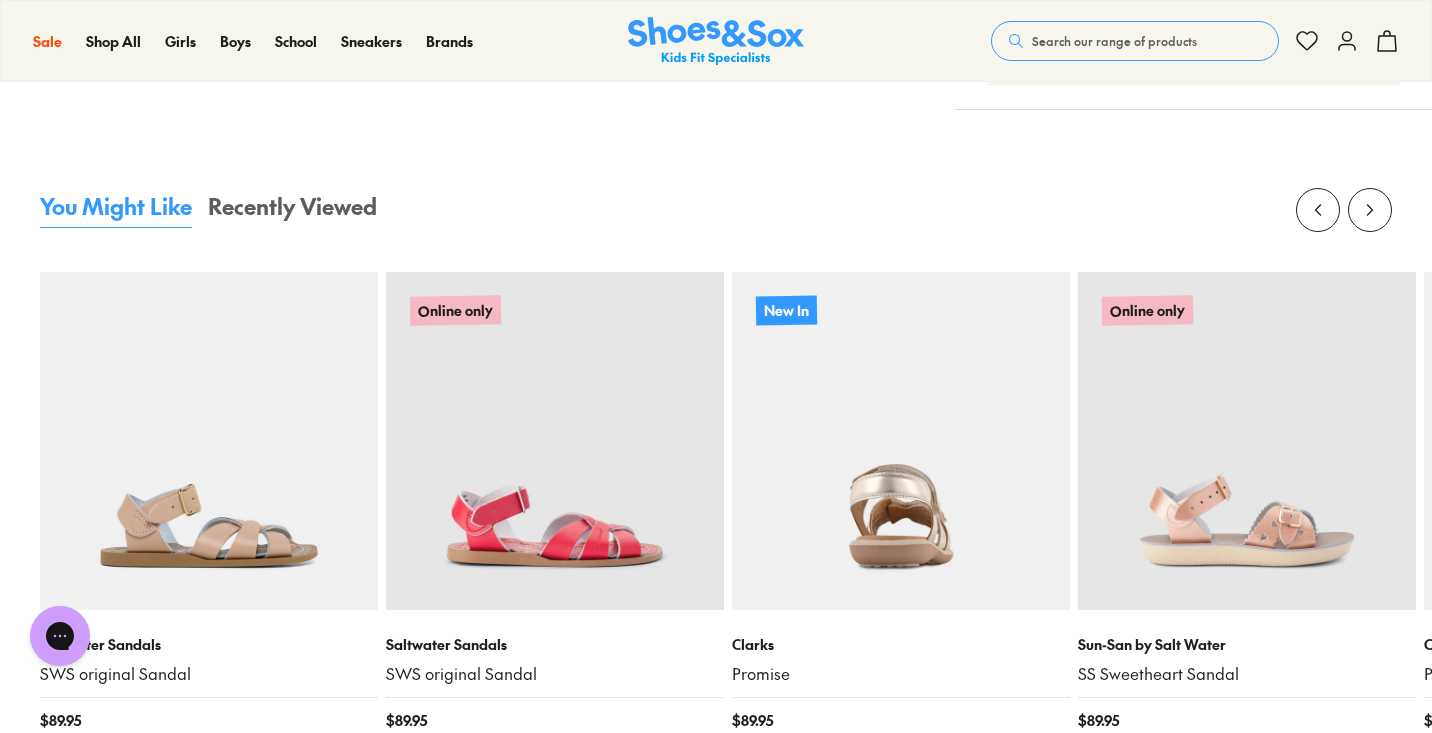 click at bounding box center [901, 441] 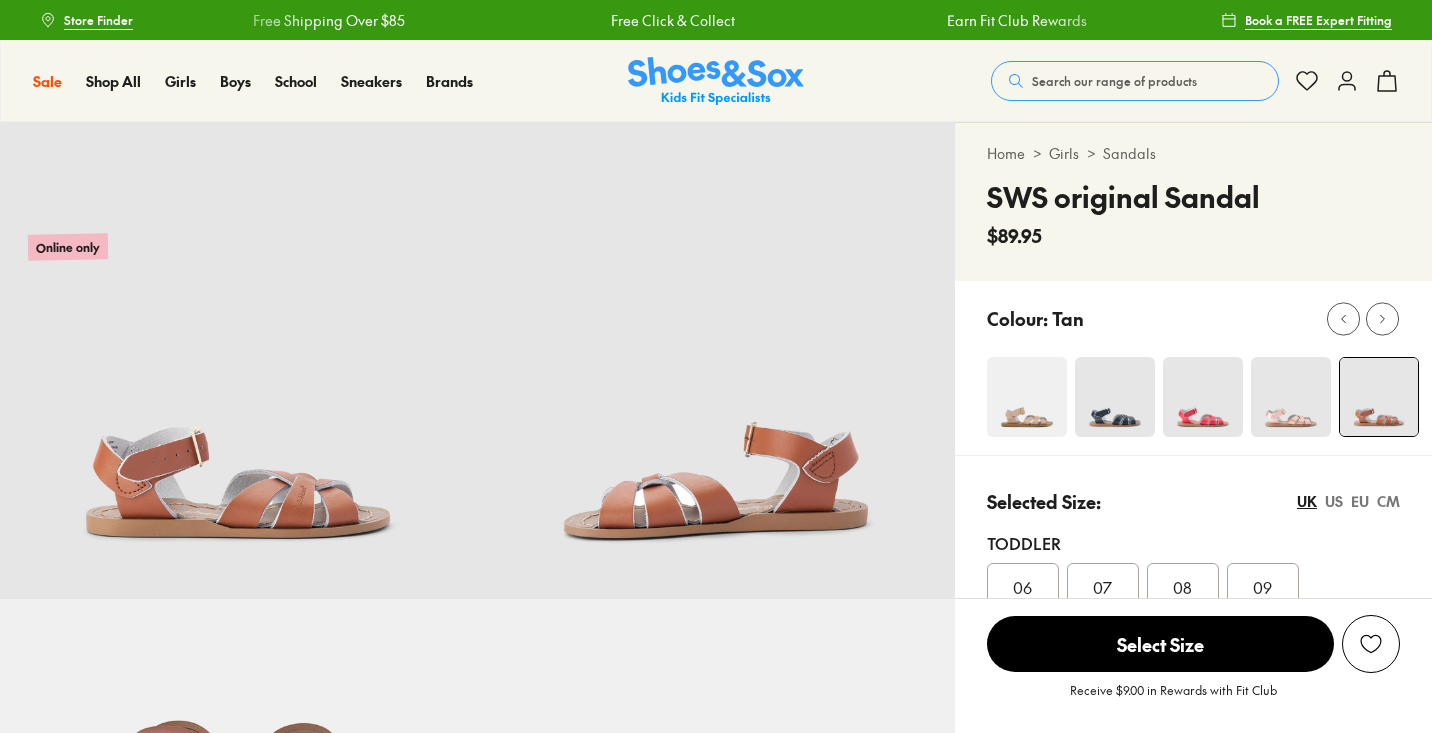 scroll, scrollTop: 0, scrollLeft: 0, axis: both 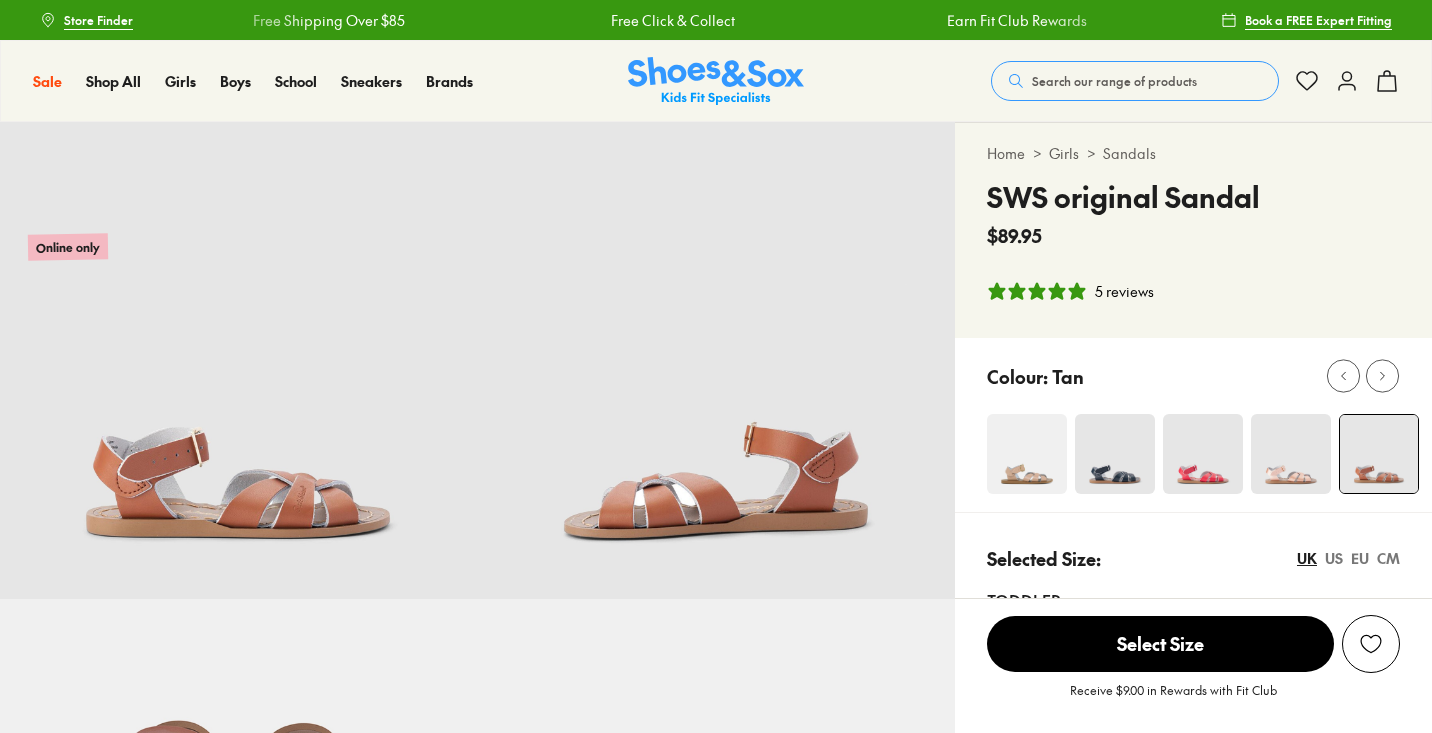 select on "*" 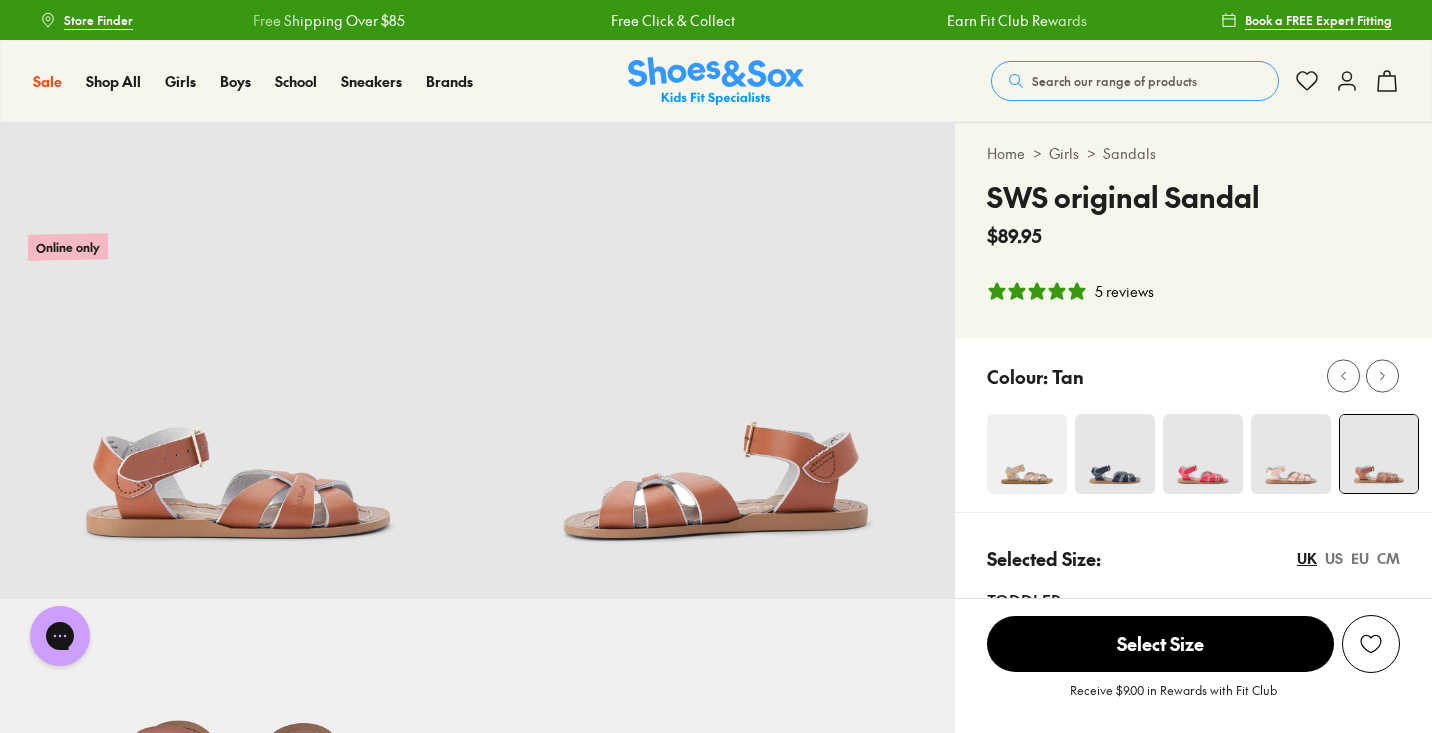 scroll, scrollTop: 0, scrollLeft: 0, axis: both 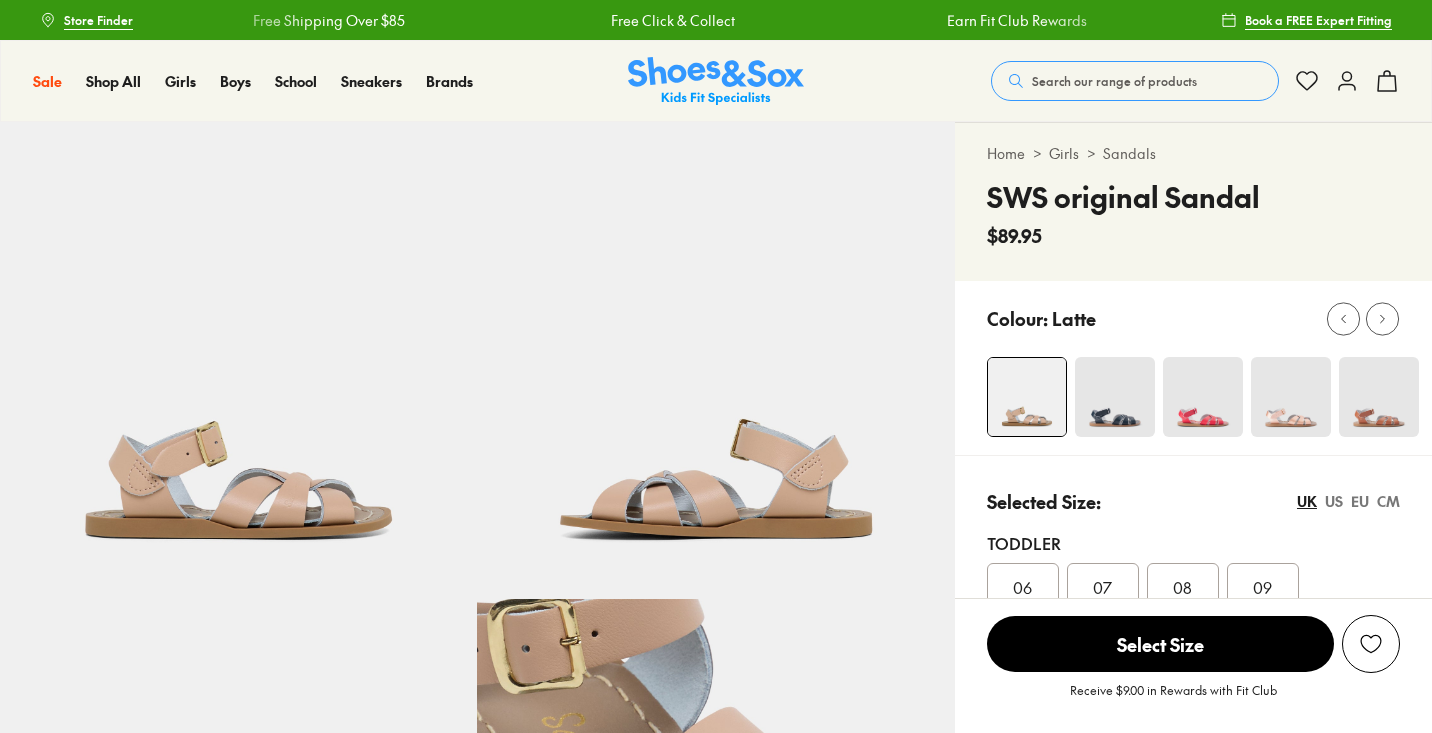 select on "*" 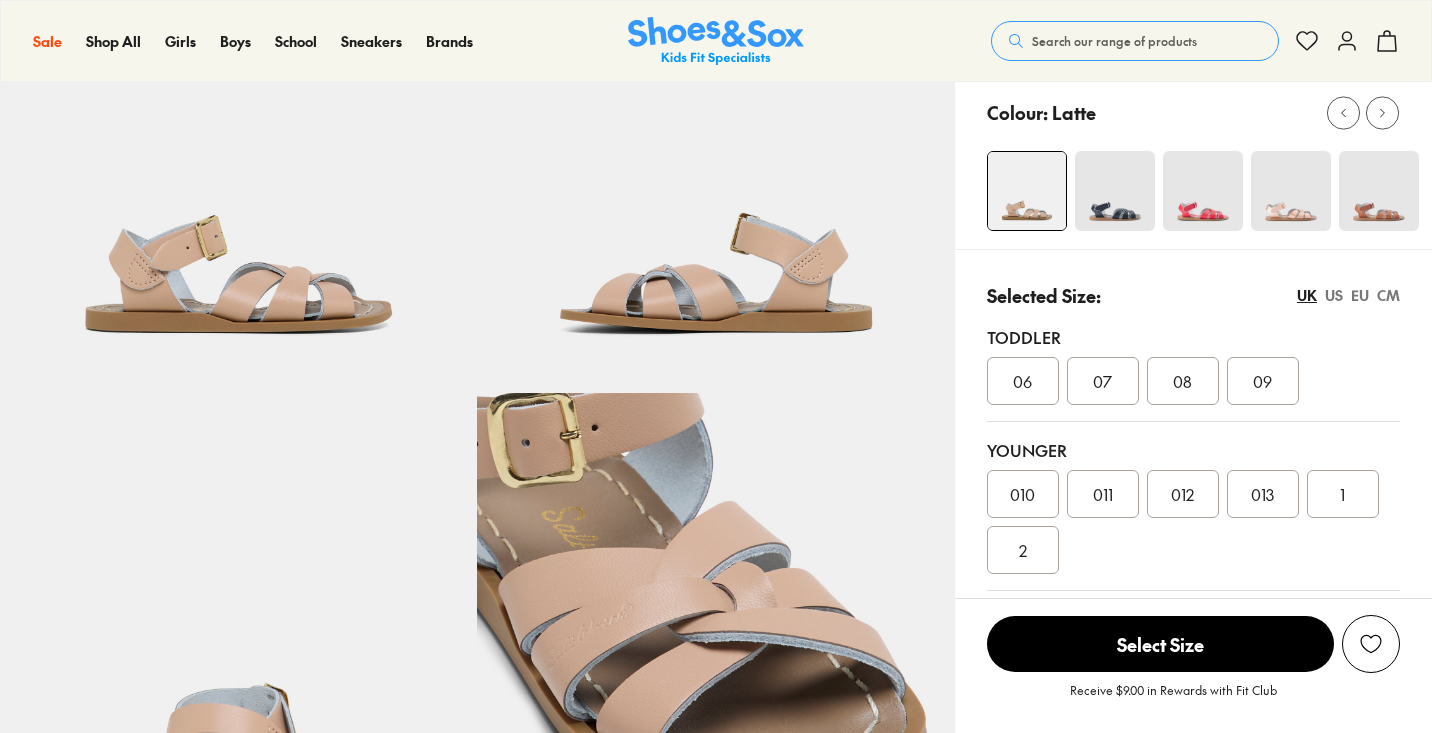 scroll, scrollTop: 350, scrollLeft: 0, axis: vertical 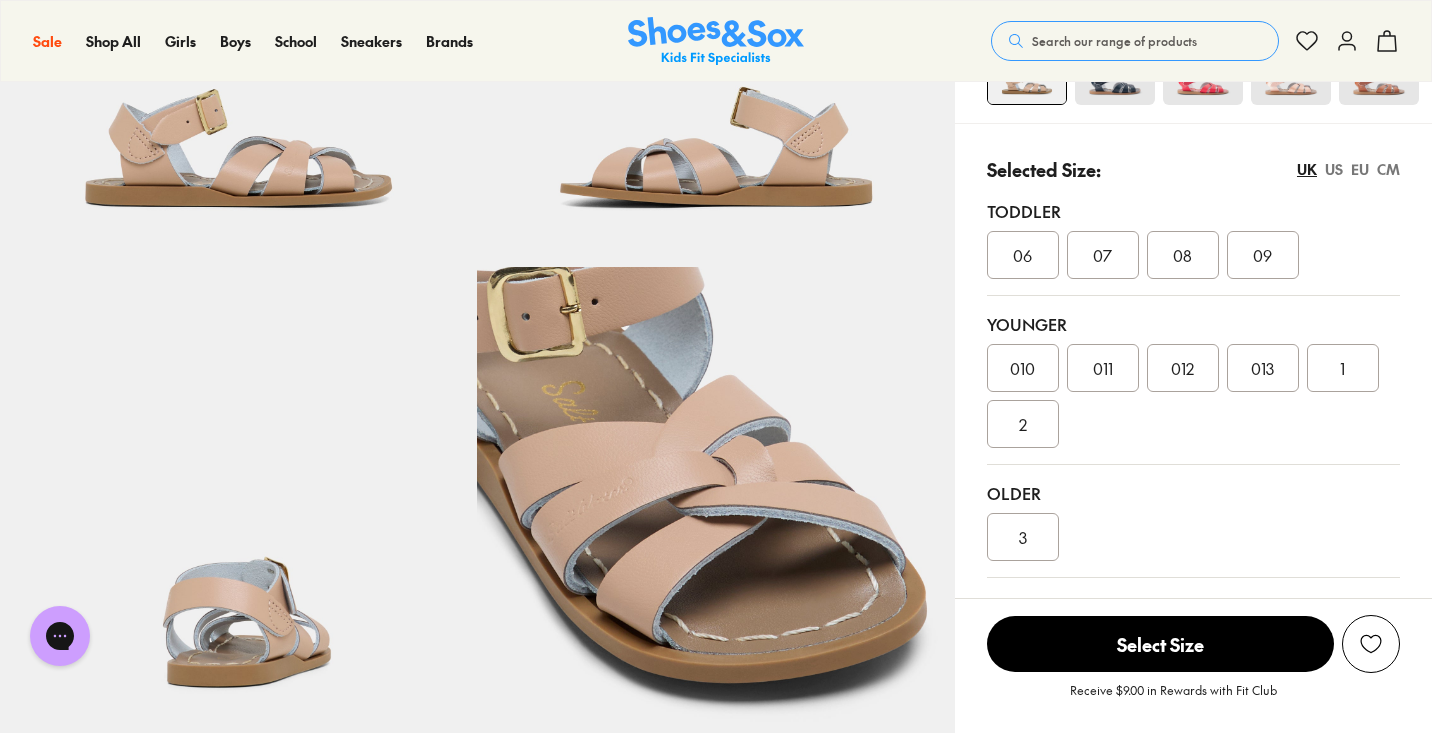 click 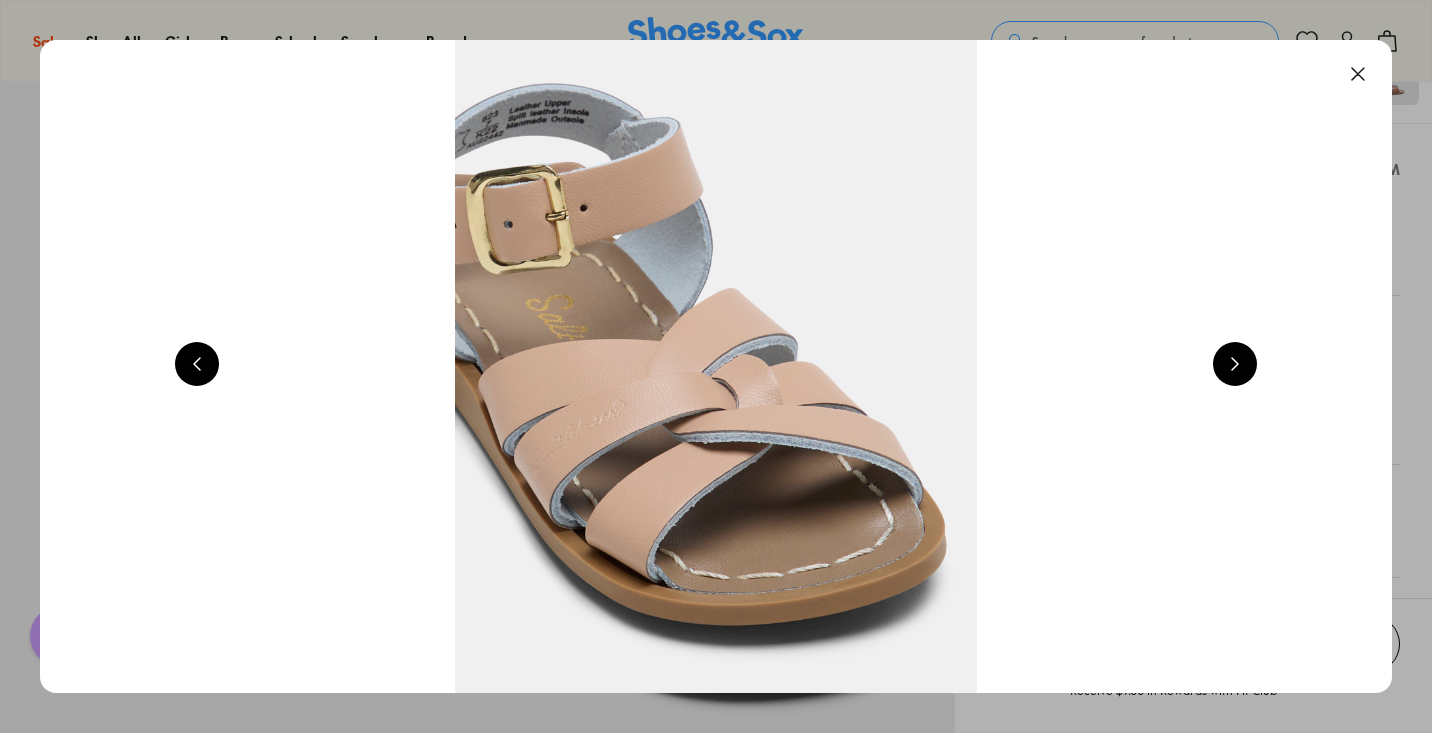 scroll, scrollTop: 0, scrollLeft: 4080, axis: horizontal 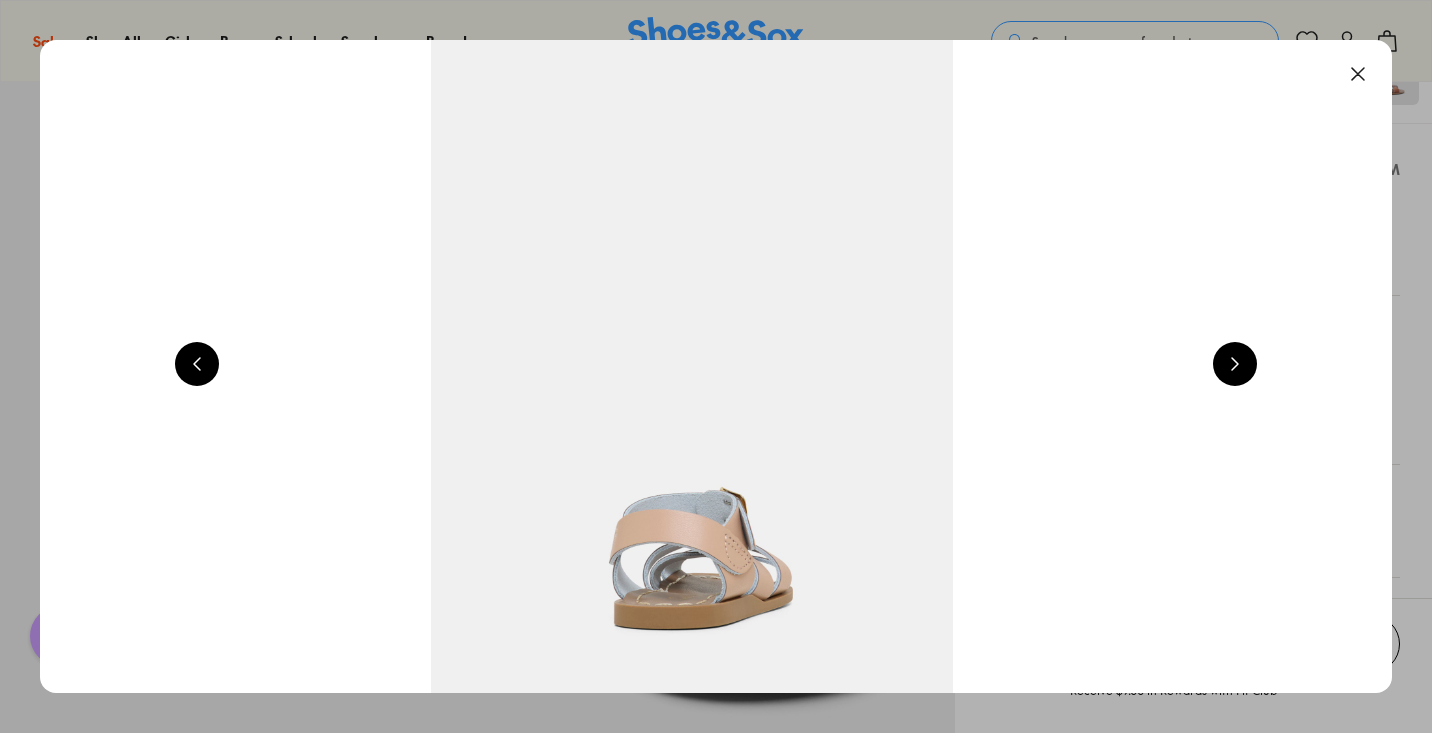click at bounding box center (1235, 364) 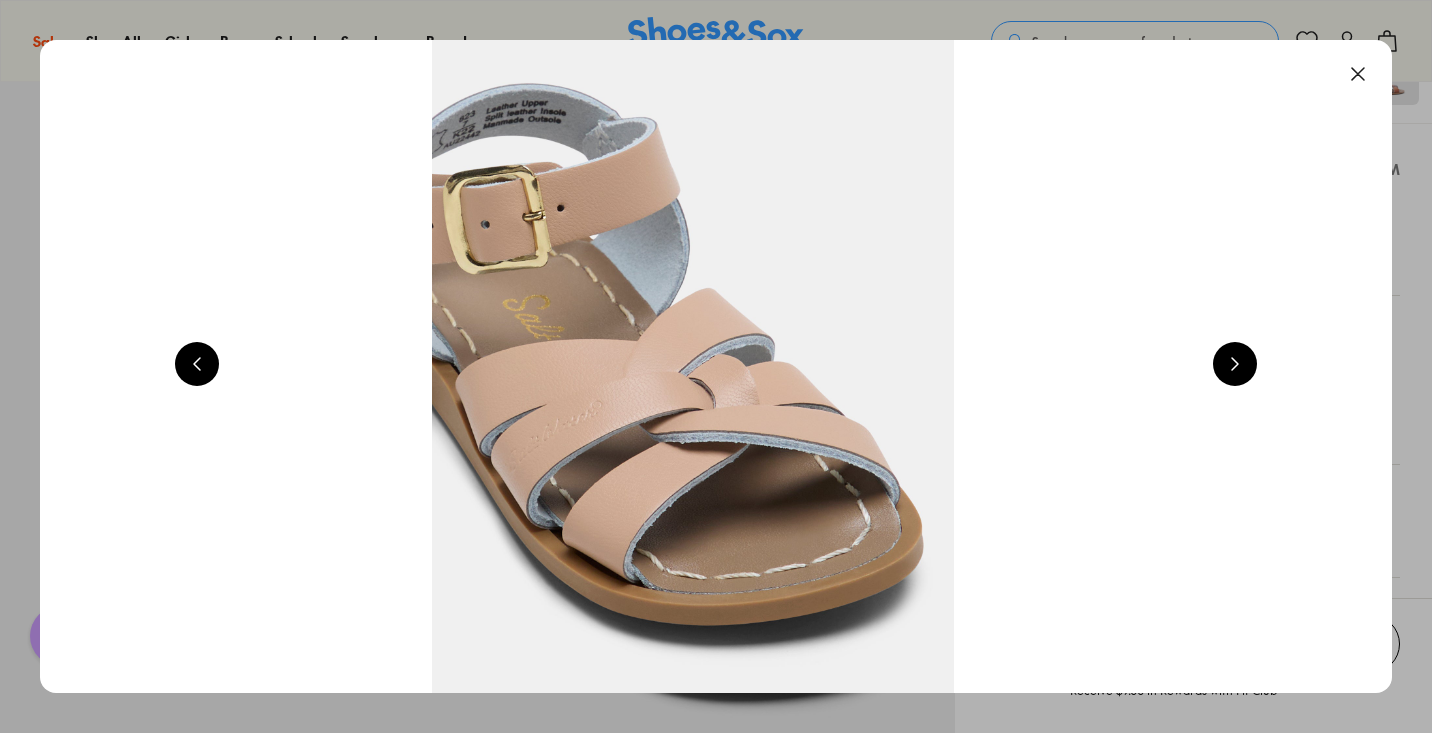 scroll, scrollTop: 0, scrollLeft: 5440, axis: horizontal 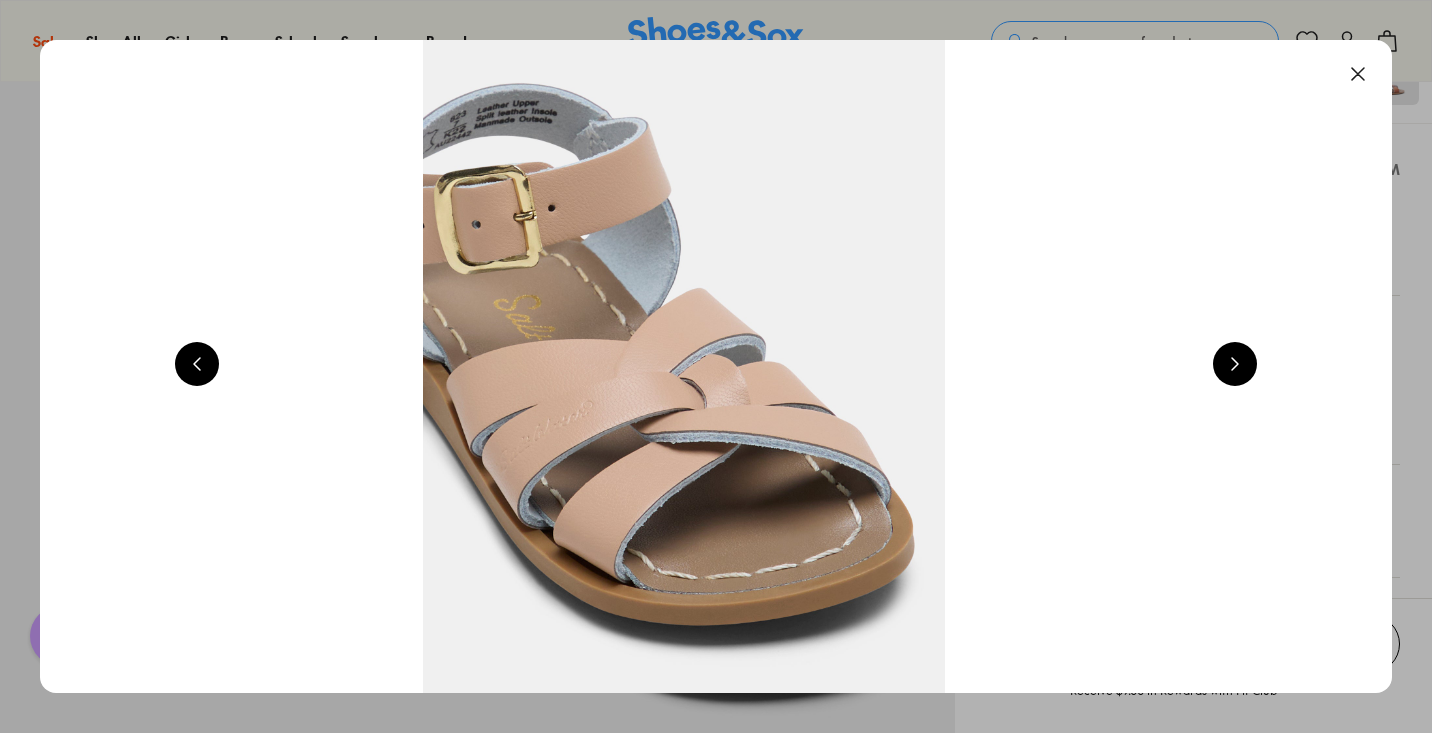 click at bounding box center [1235, 364] 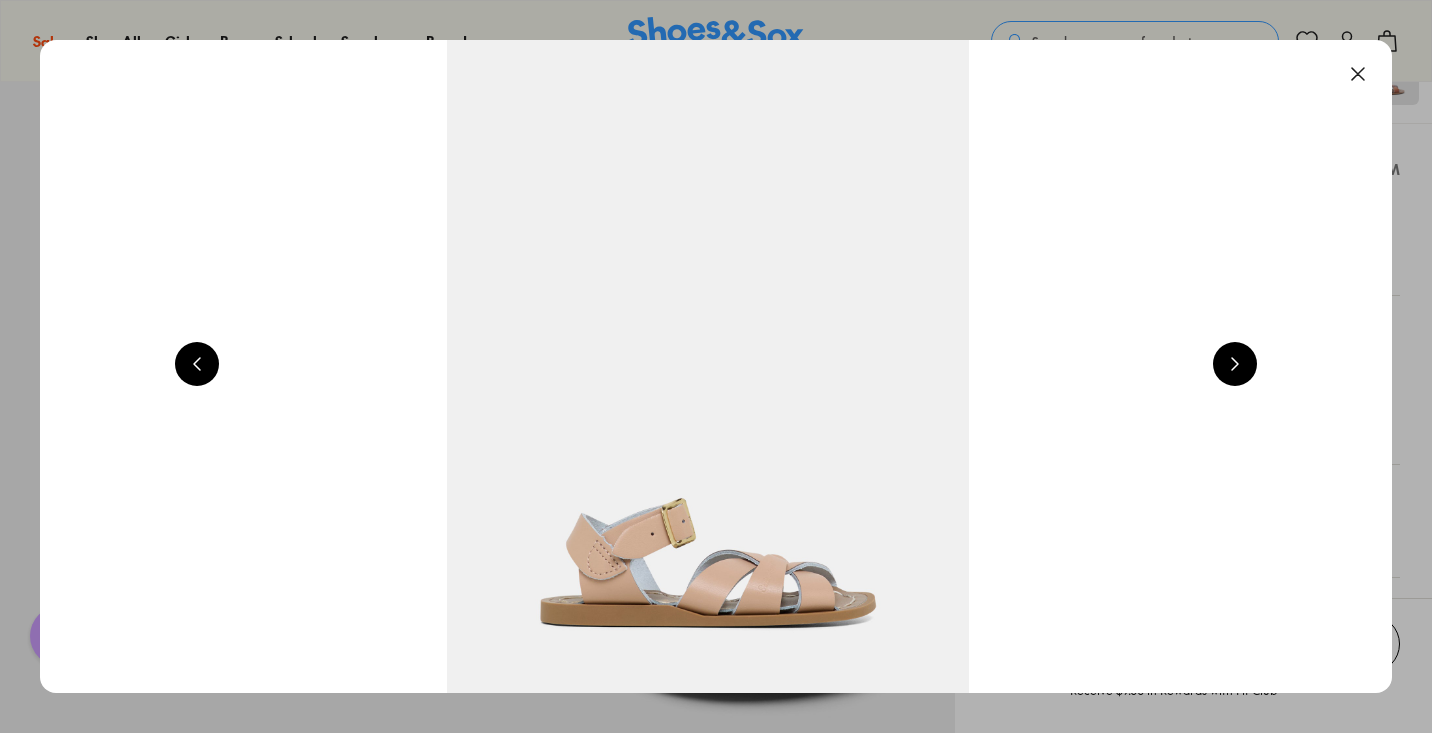 click at bounding box center [1235, 364] 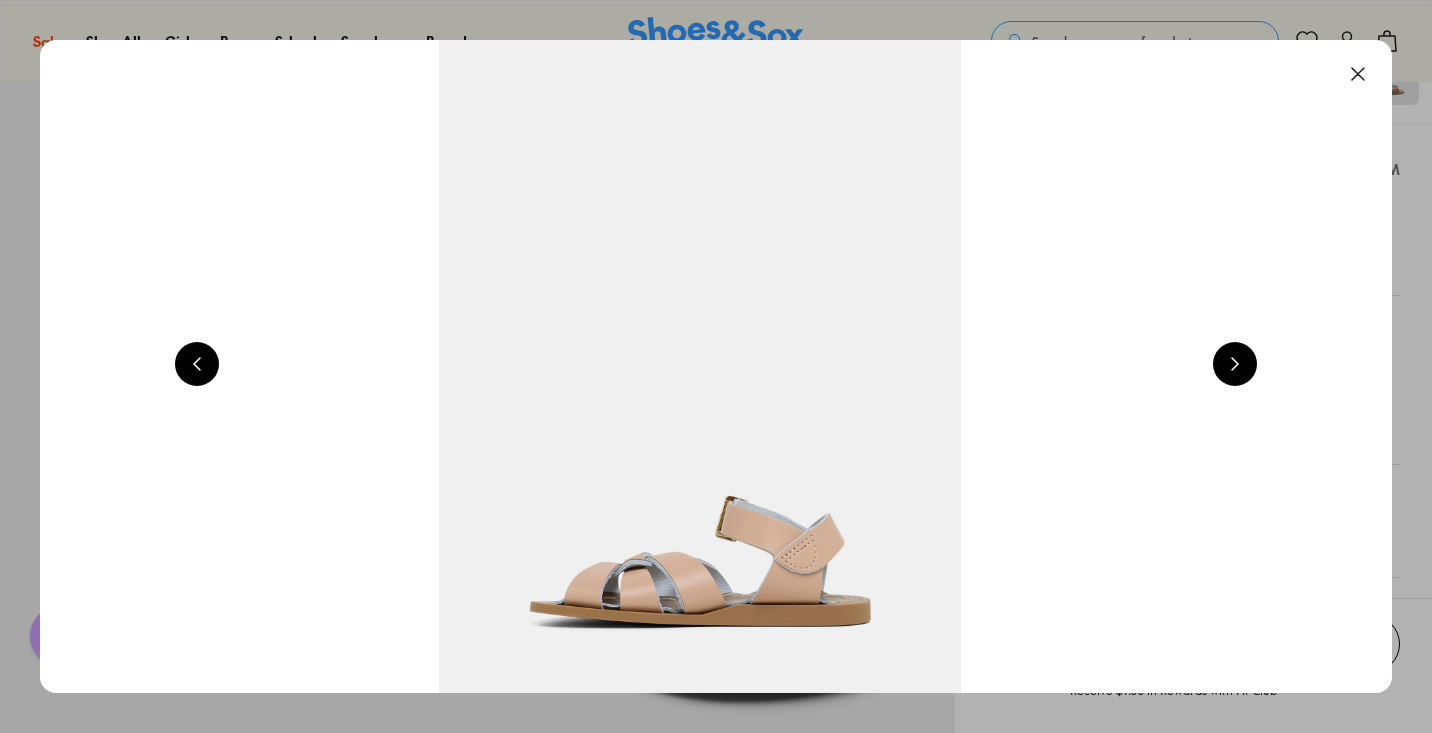 click at bounding box center [1235, 364] 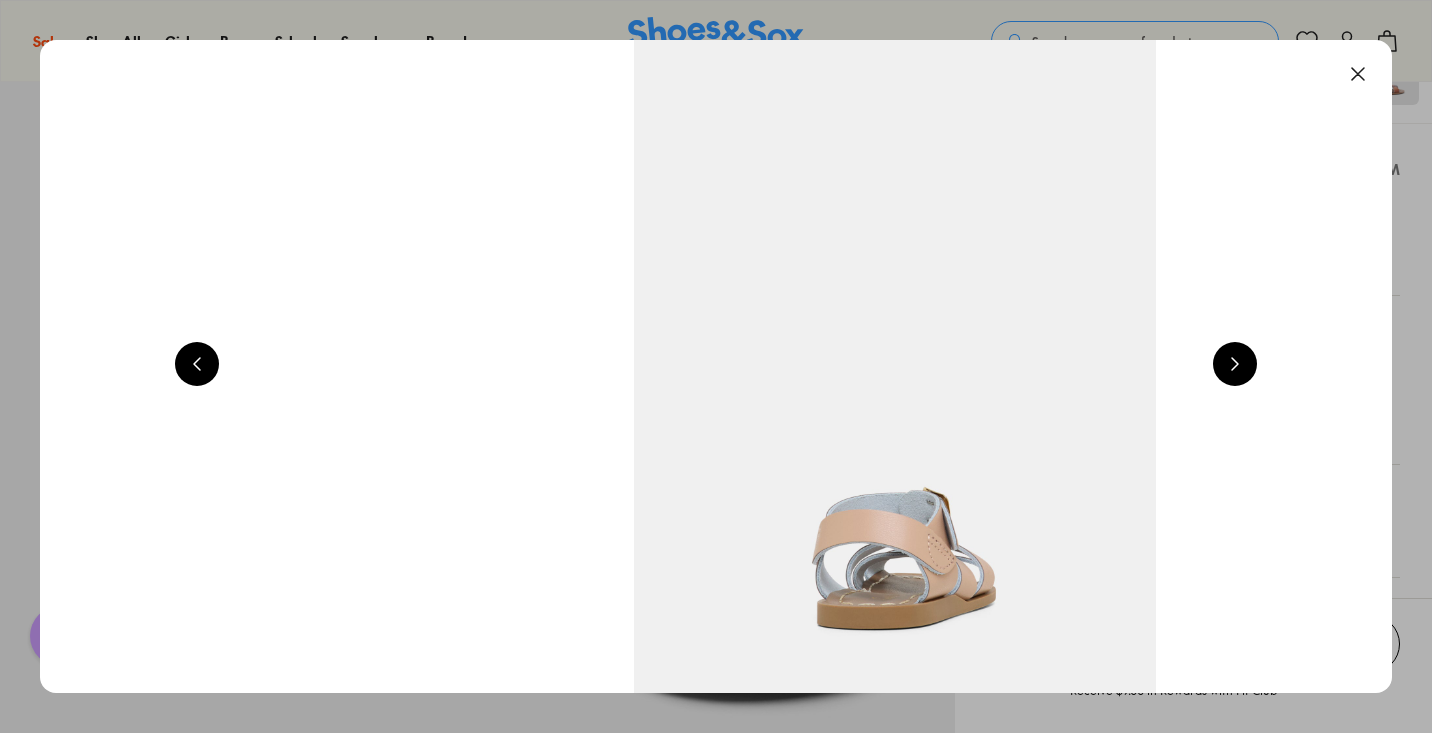 scroll, scrollTop: 0, scrollLeft: 4080, axis: horizontal 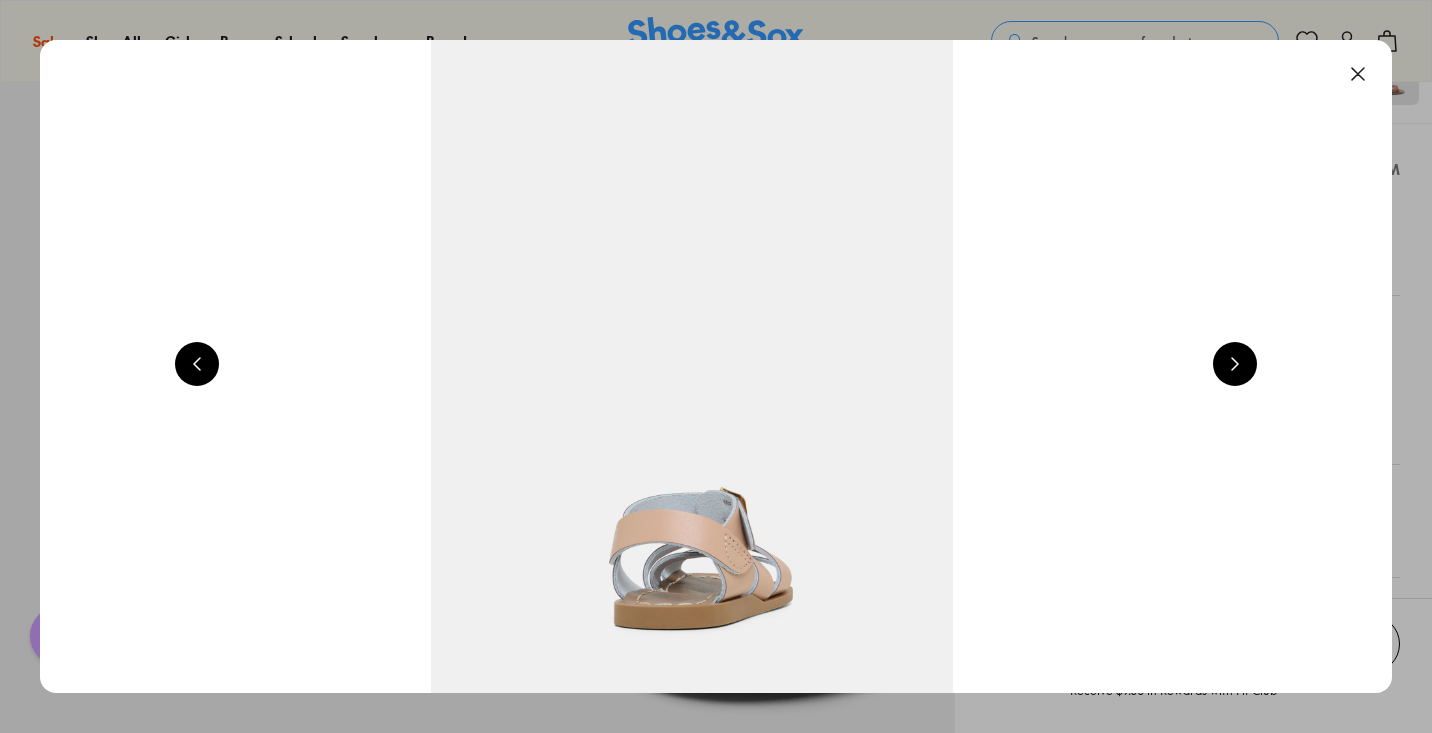 click at bounding box center [1235, 364] 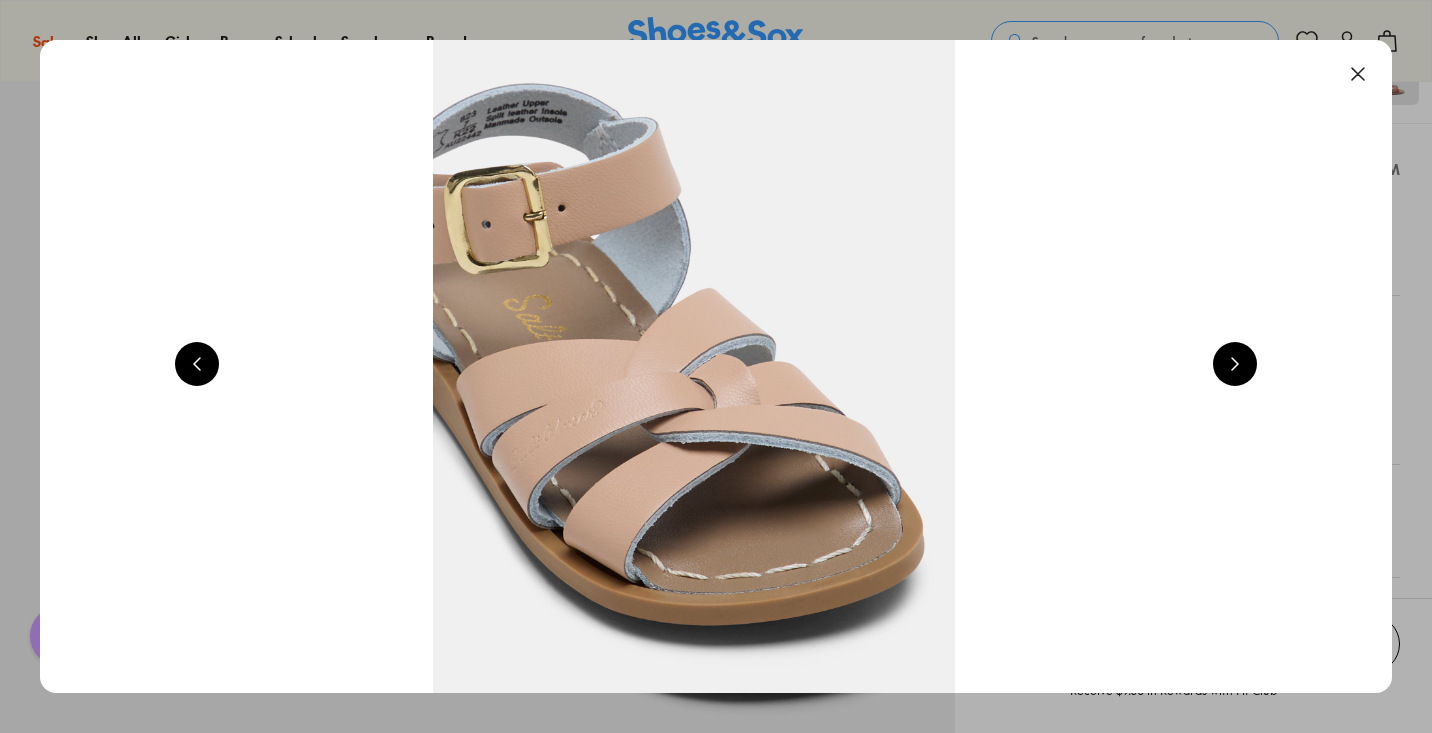 scroll, scrollTop: 0, scrollLeft: 5440, axis: horizontal 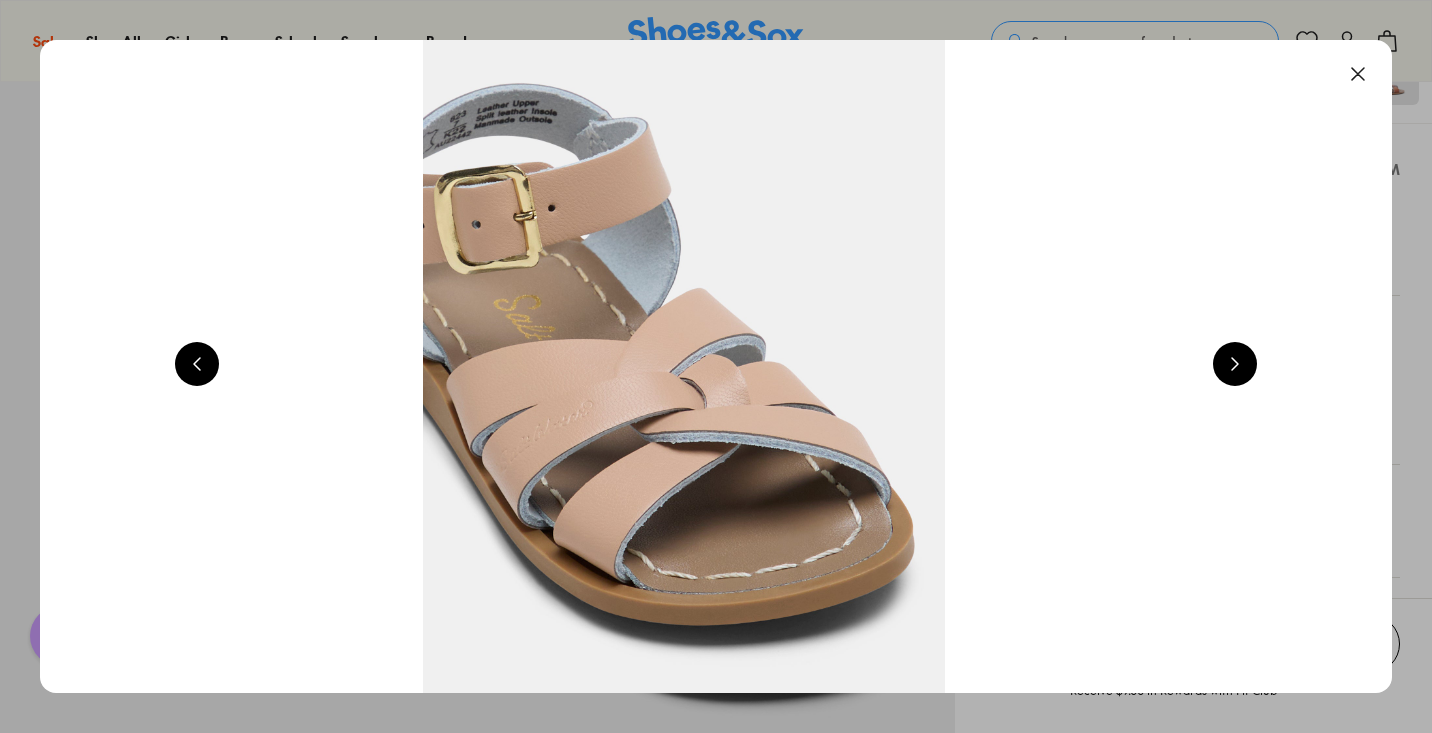 click at bounding box center [1235, 364] 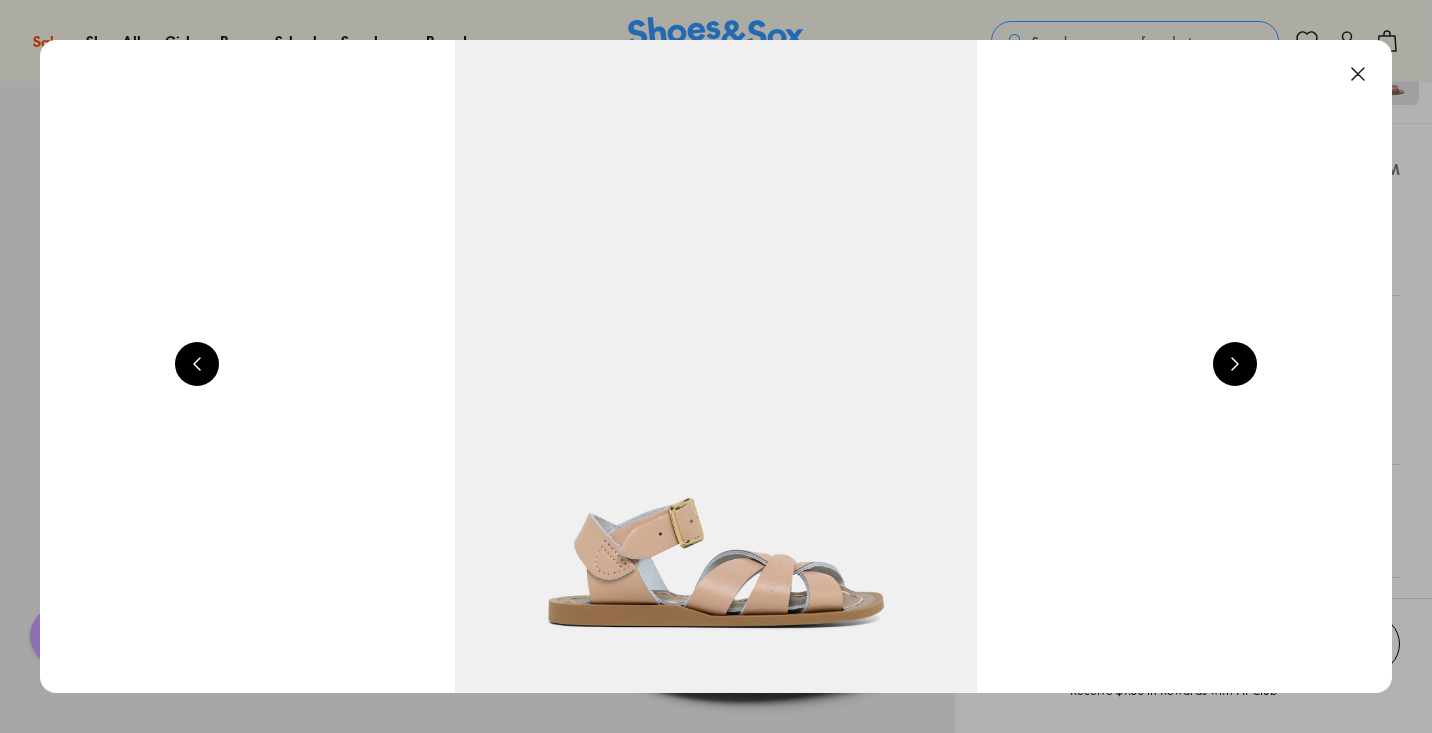 scroll, scrollTop: 0, scrollLeft: 1360, axis: horizontal 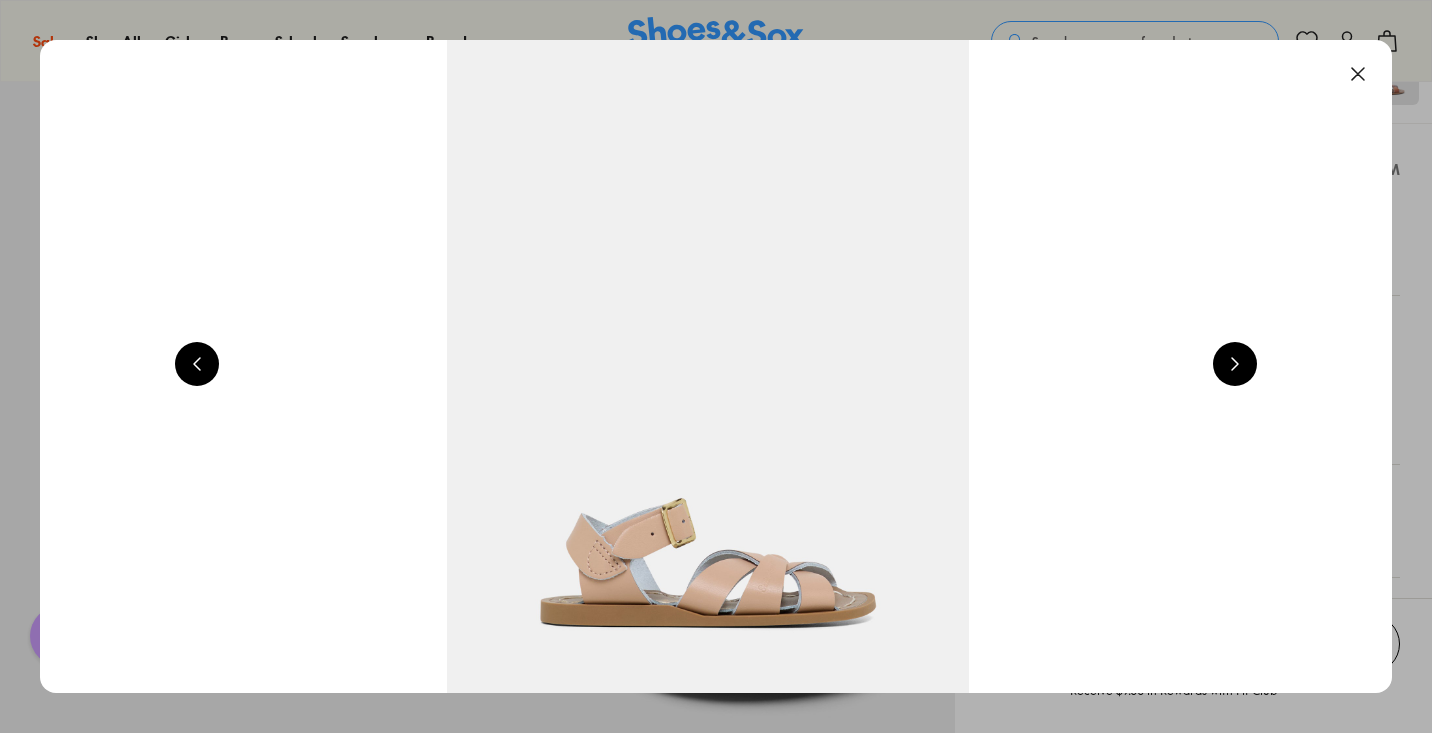 click at bounding box center (1235, 364) 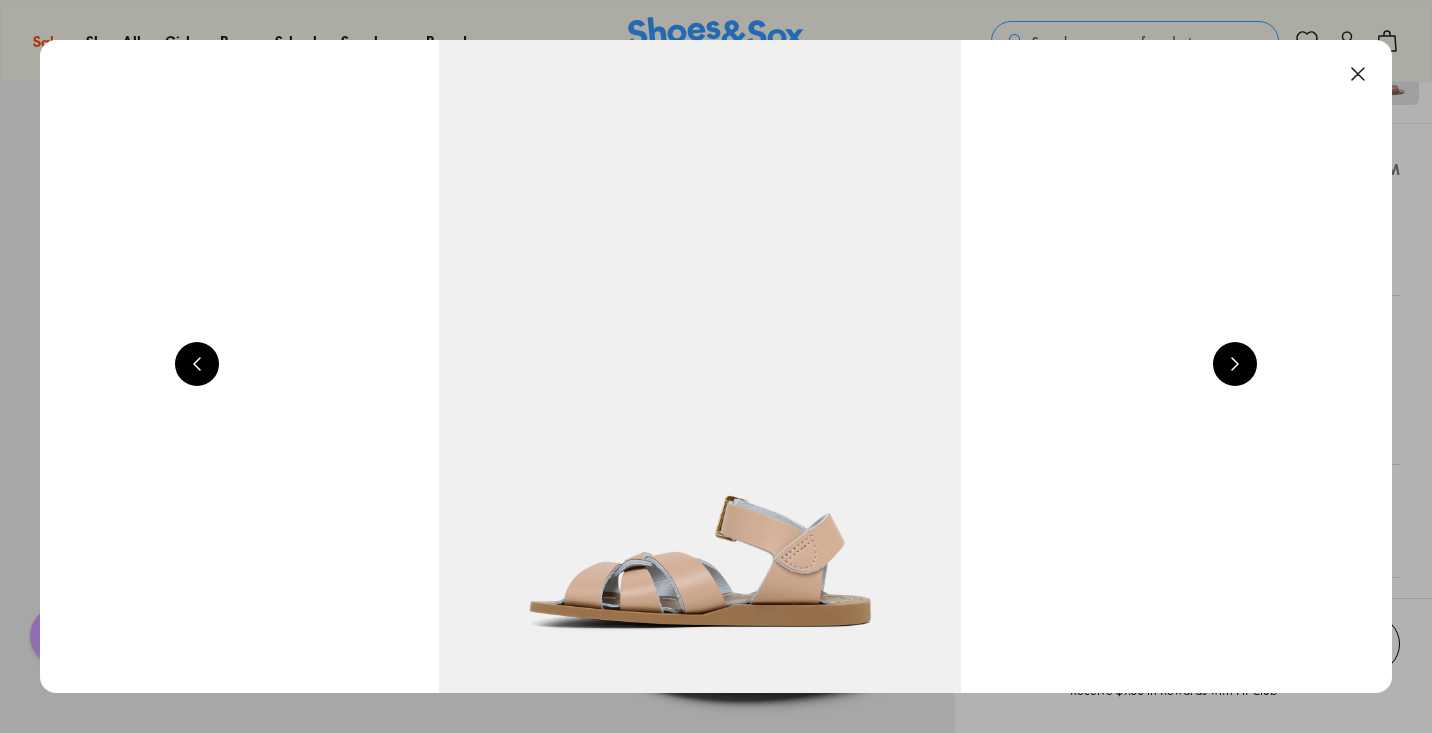 click at bounding box center [1235, 364] 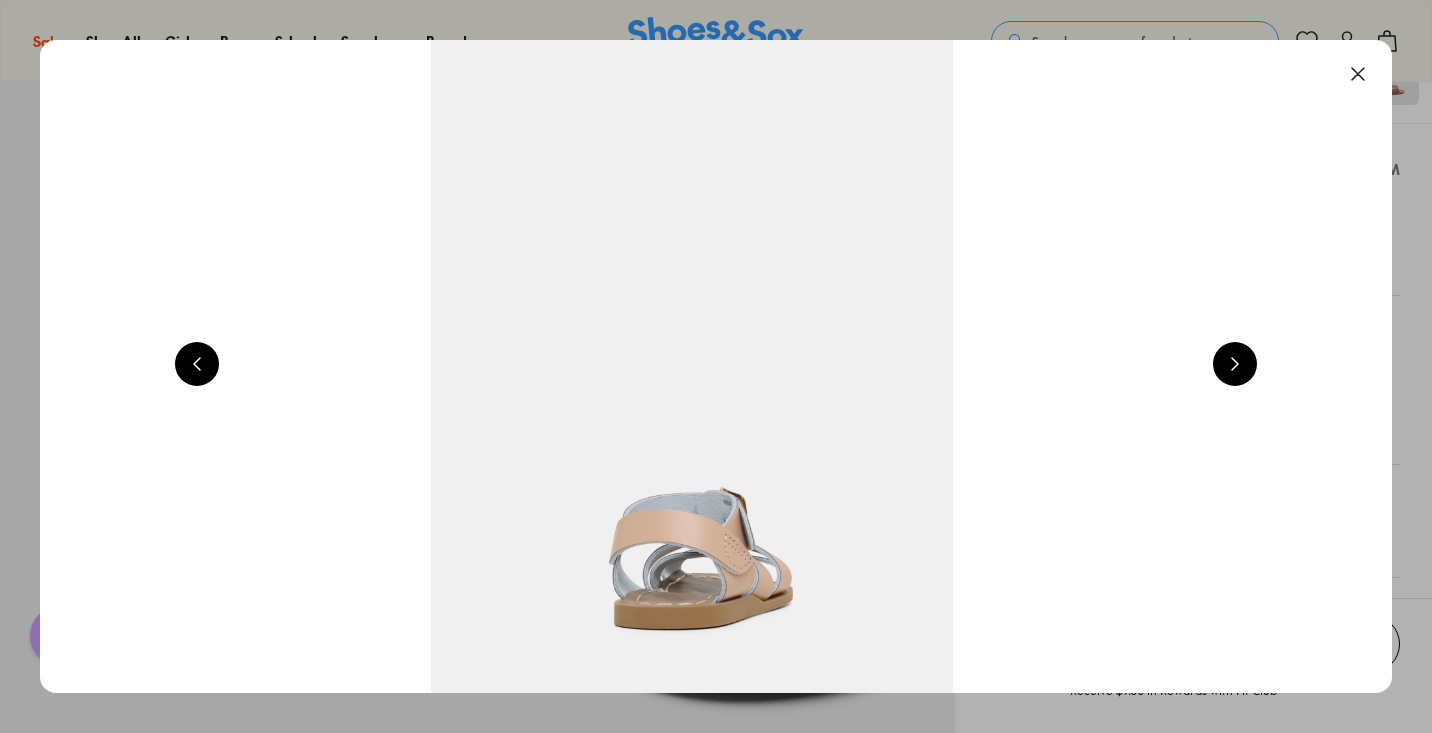 click at bounding box center [1235, 364] 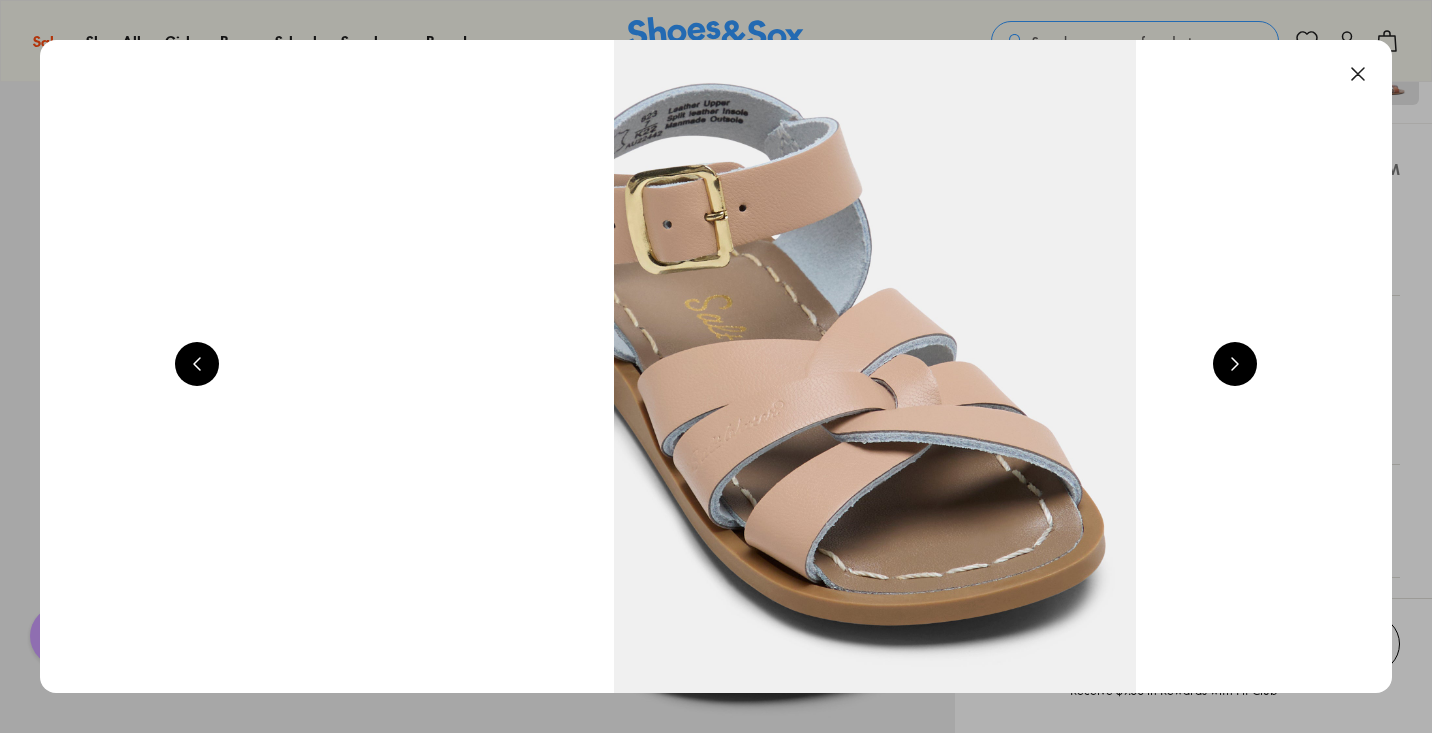scroll, scrollTop: 0, scrollLeft: 5440, axis: horizontal 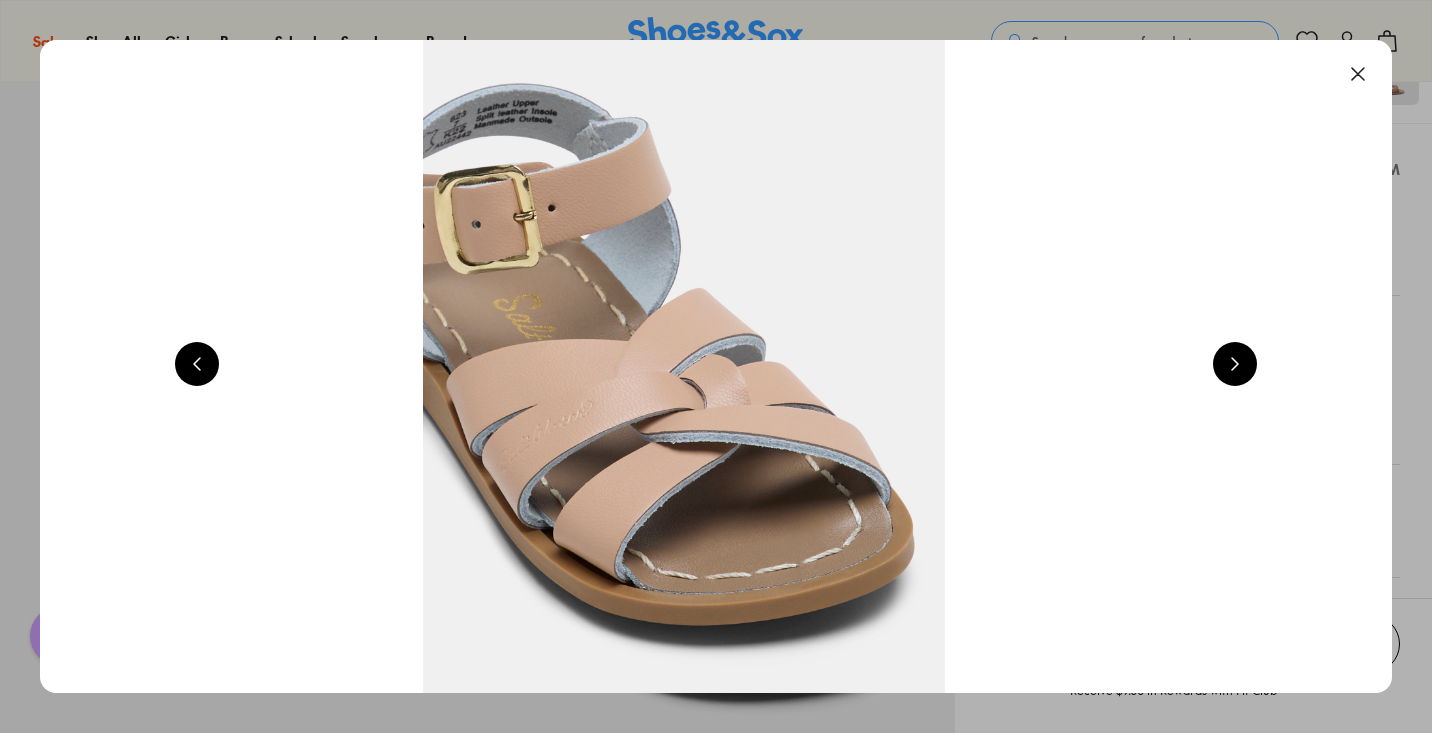 click at bounding box center (1358, 74) 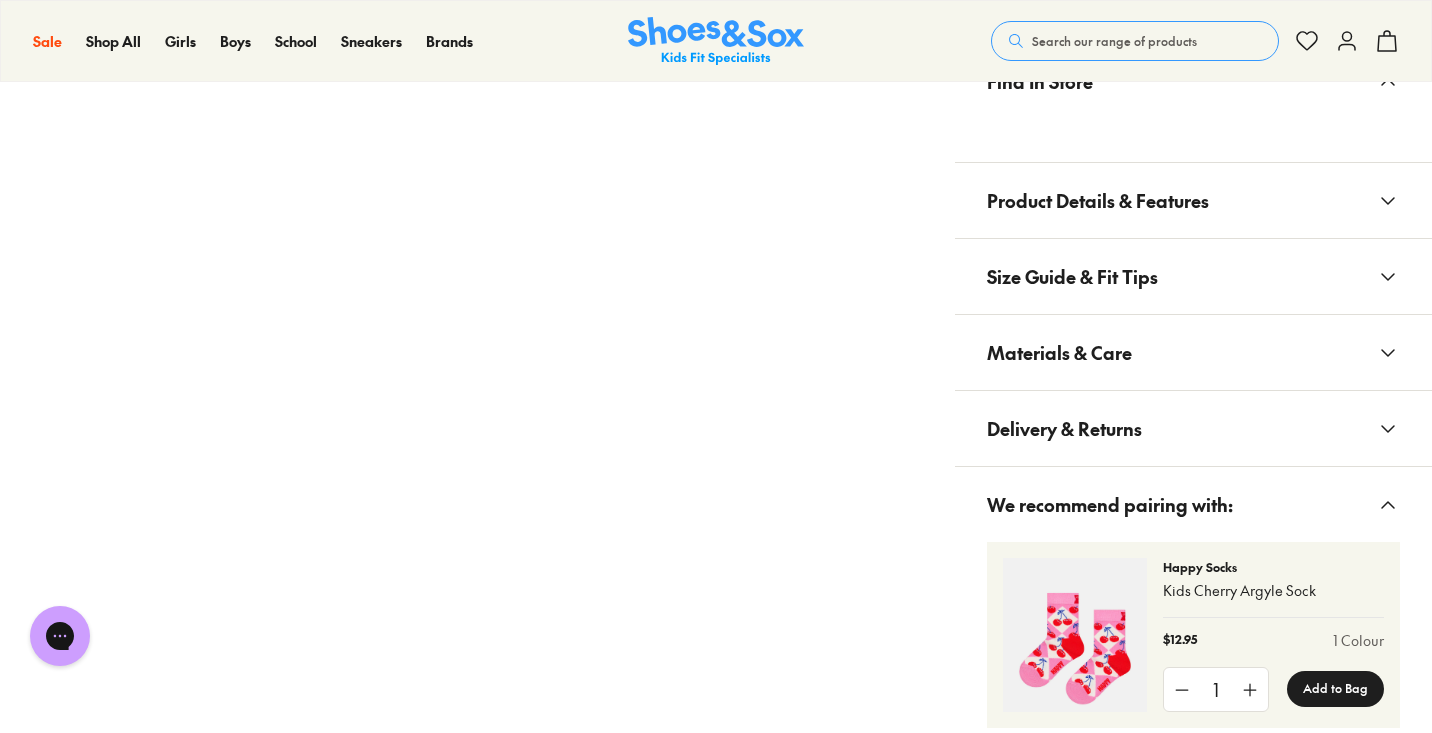 scroll, scrollTop: 1318, scrollLeft: 0, axis: vertical 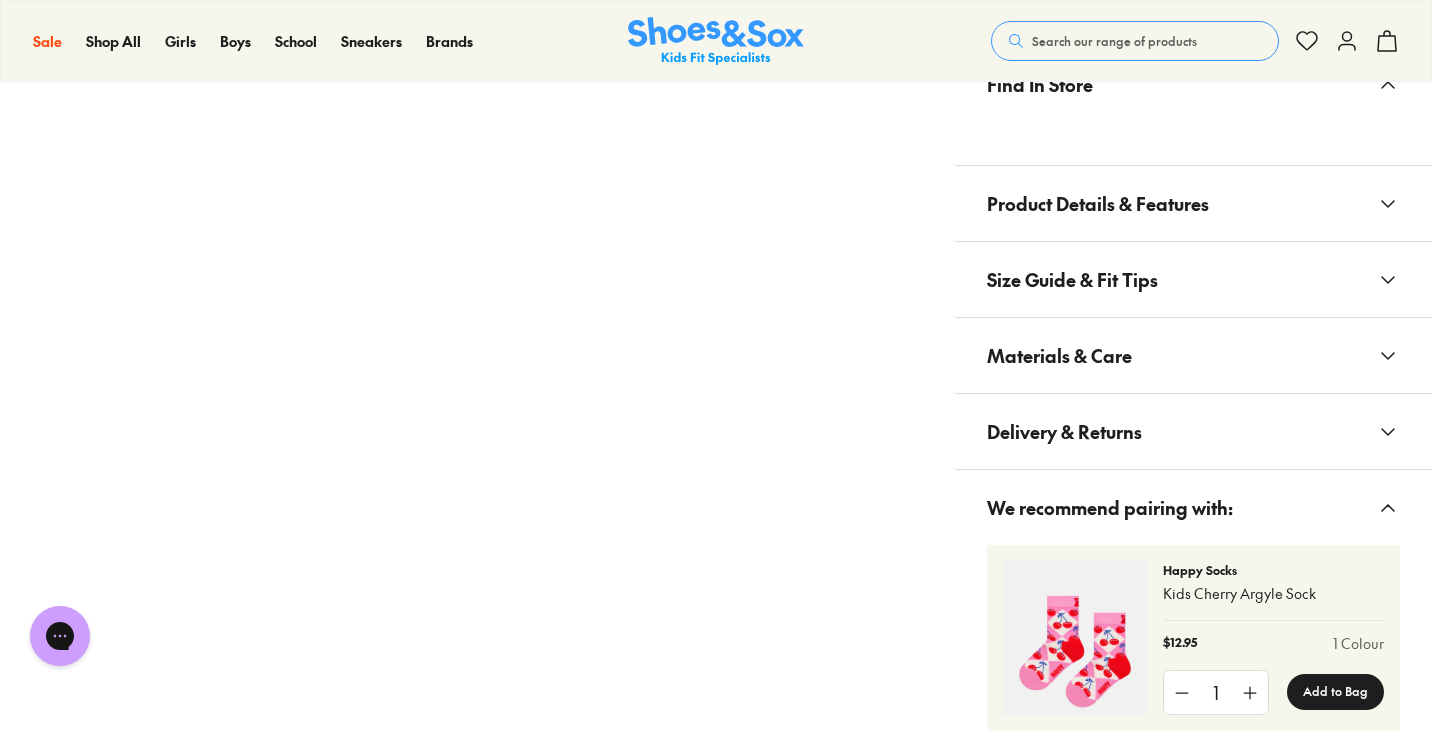 click on "Product Details & Features" at bounding box center (1098, 203) 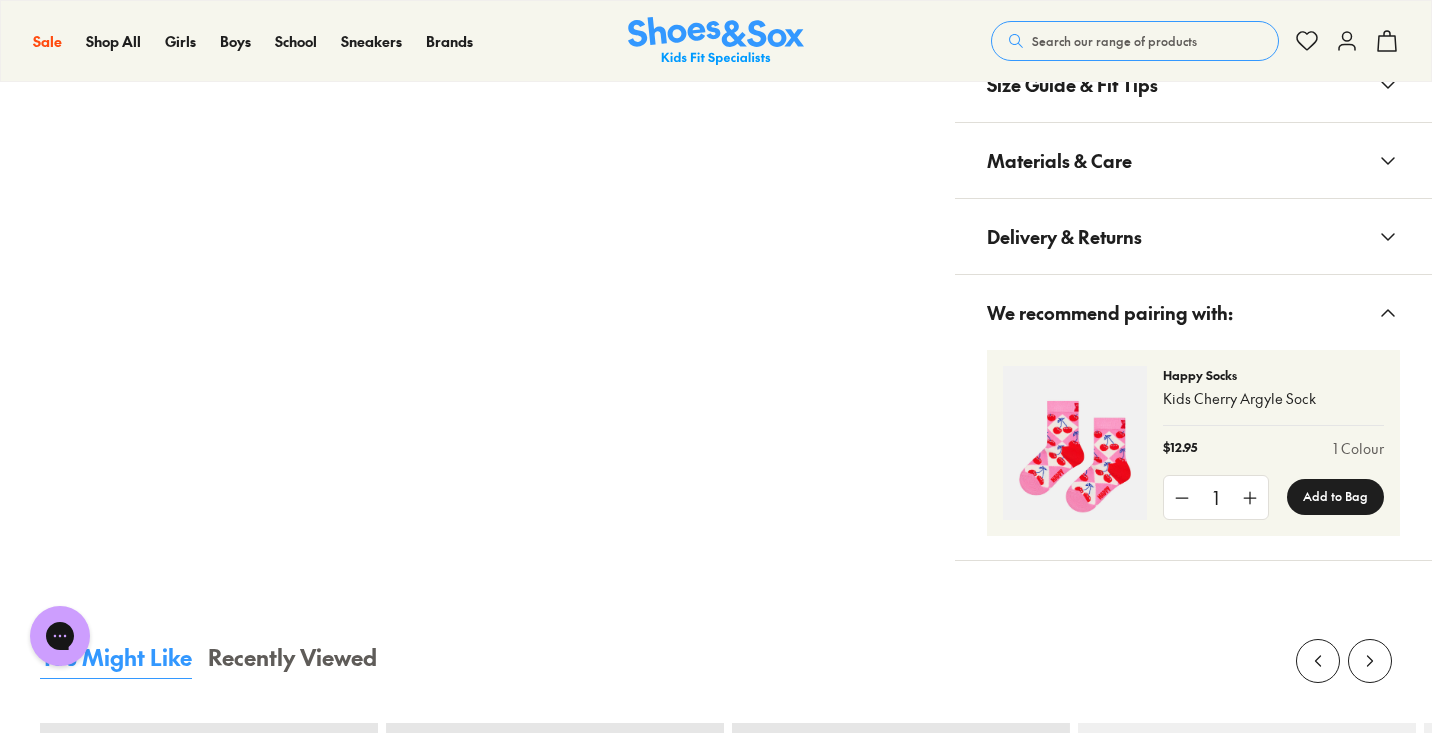 scroll, scrollTop: 1859, scrollLeft: 0, axis: vertical 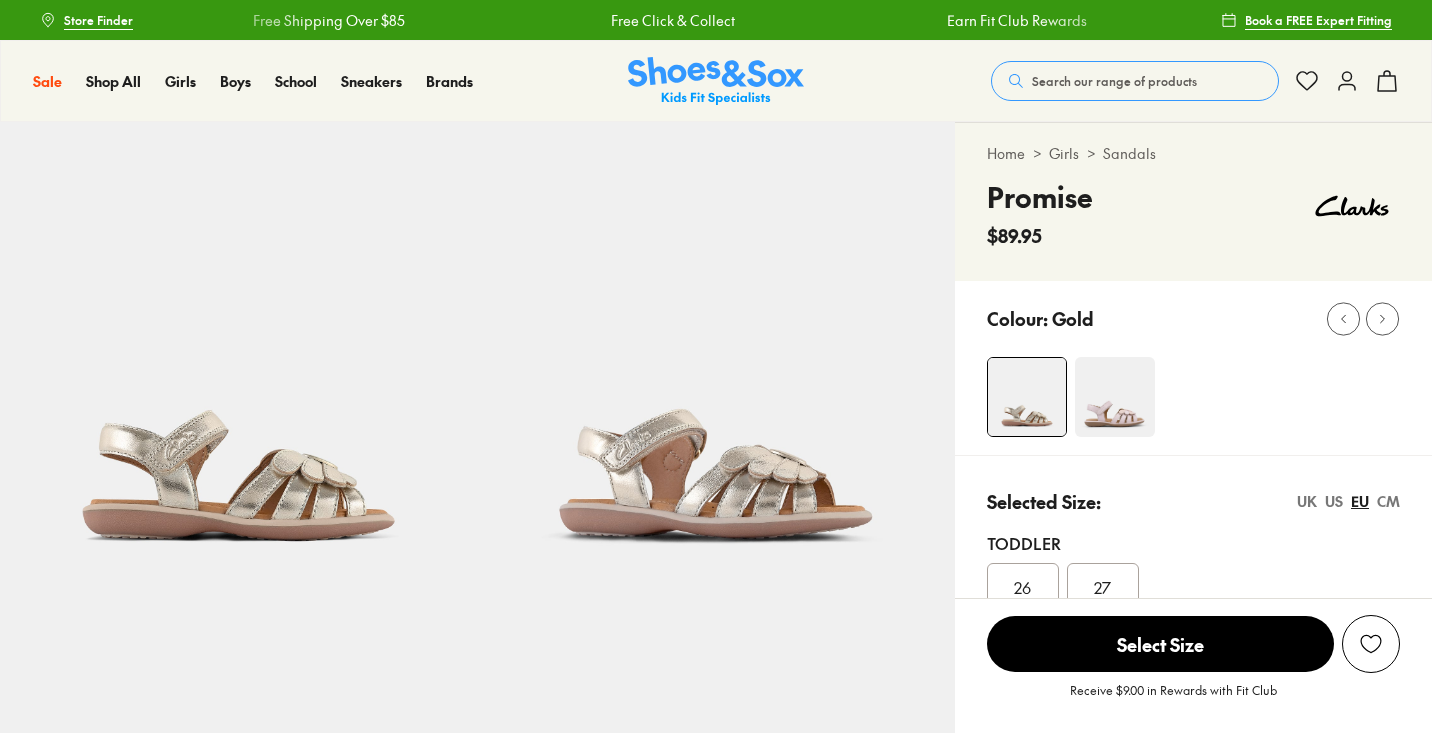select on "*" 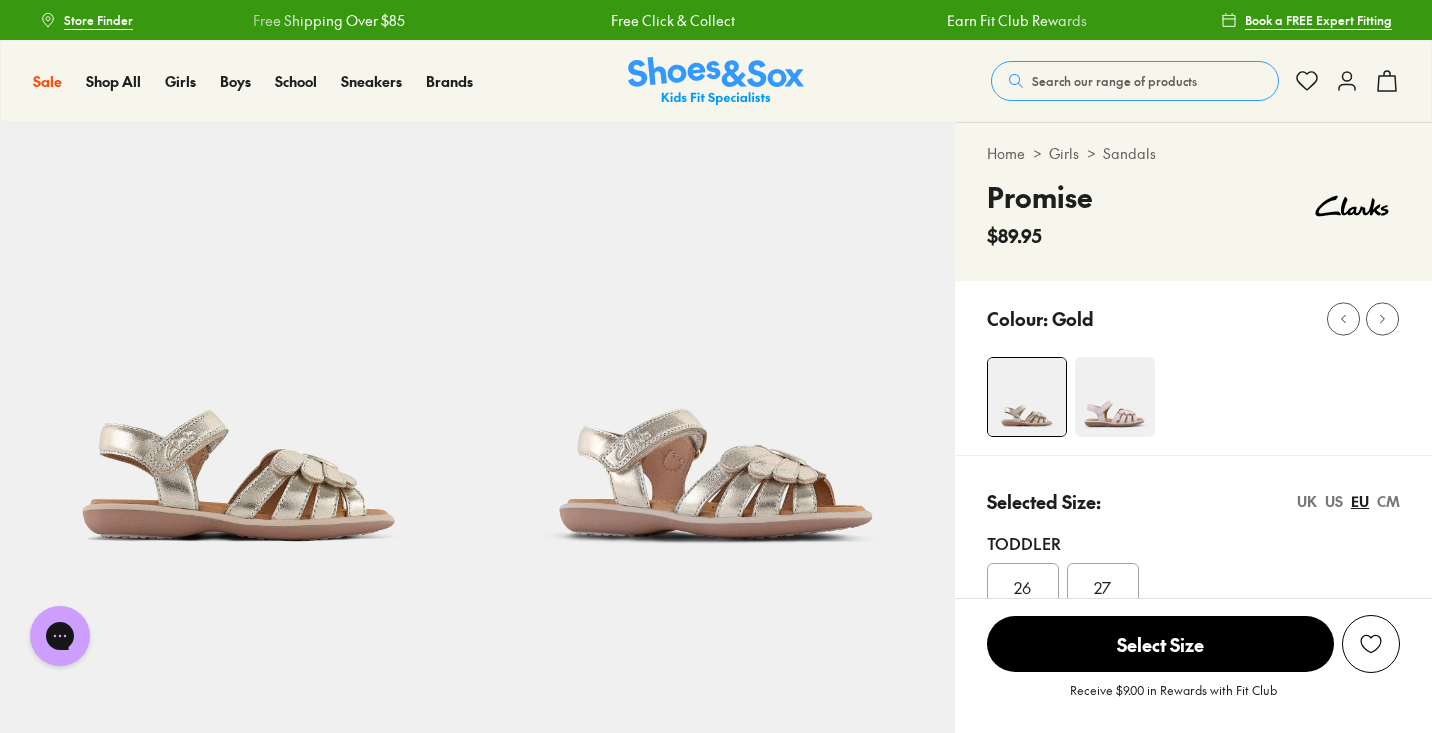 scroll, scrollTop: 0, scrollLeft: 0, axis: both 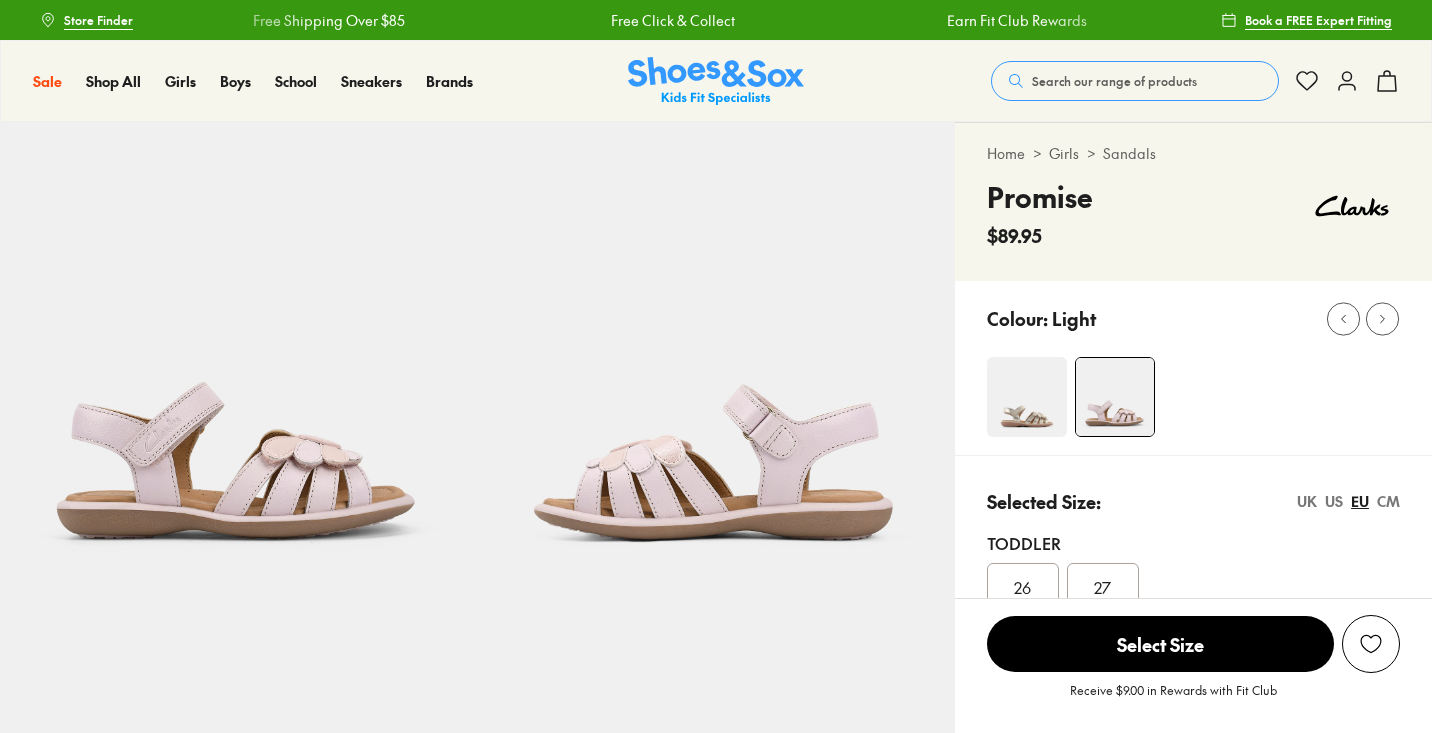 select on "*" 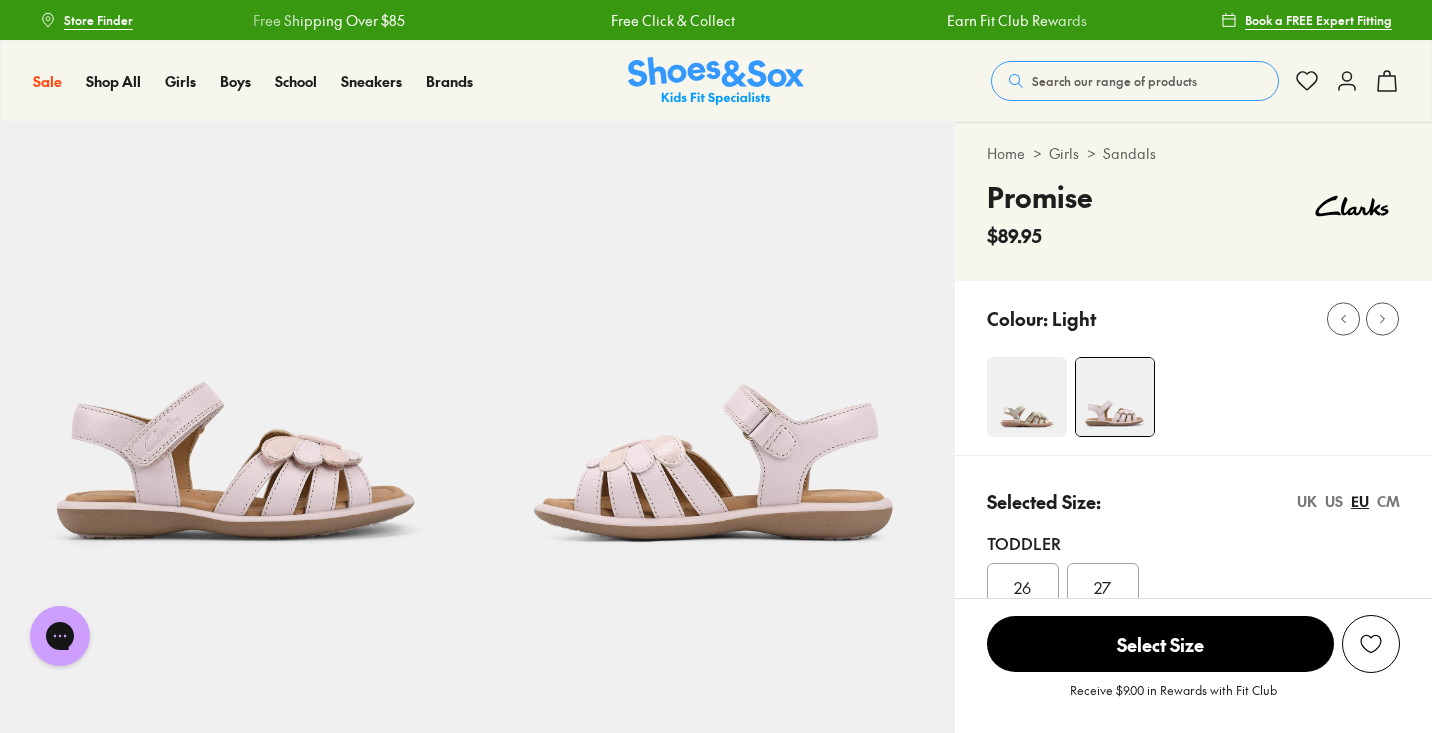 scroll, scrollTop: 0, scrollLeft: 0, axis: both 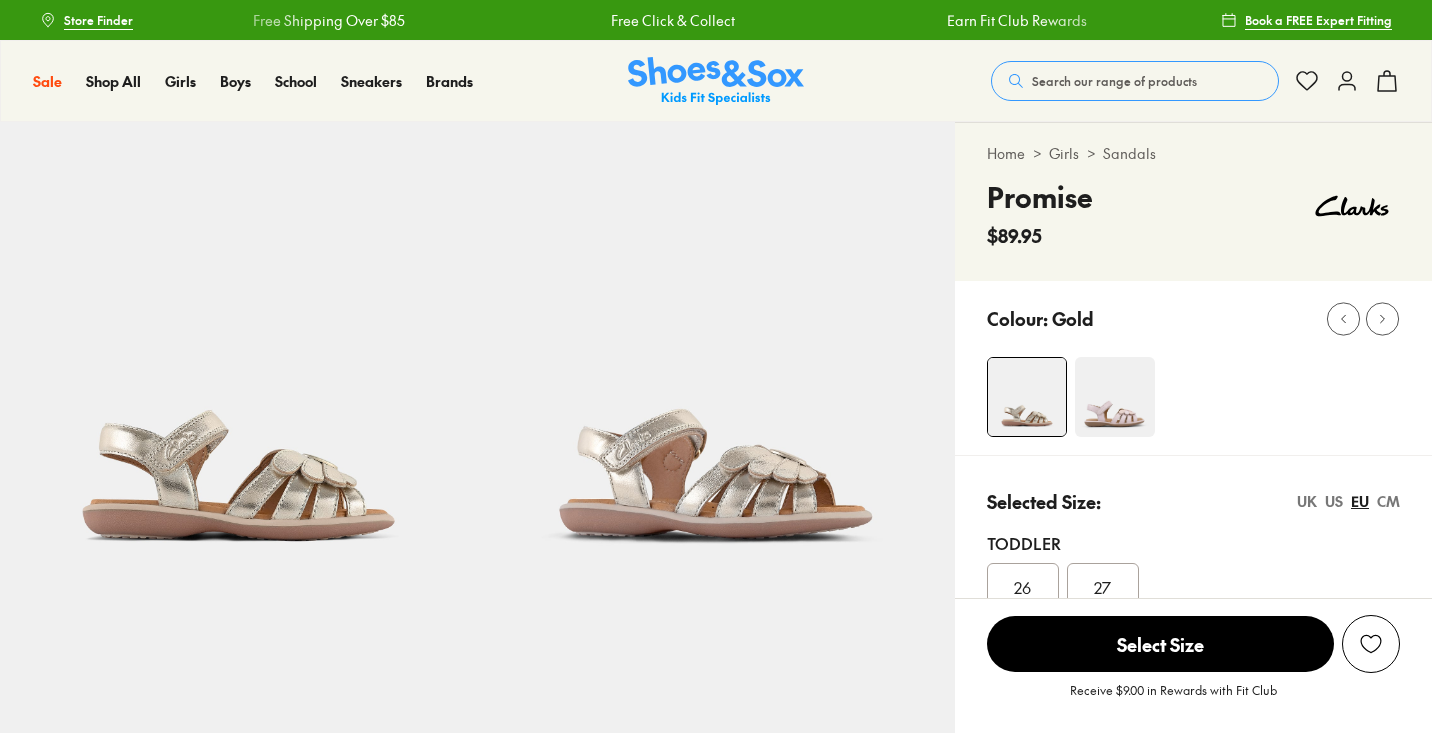 select on "*" 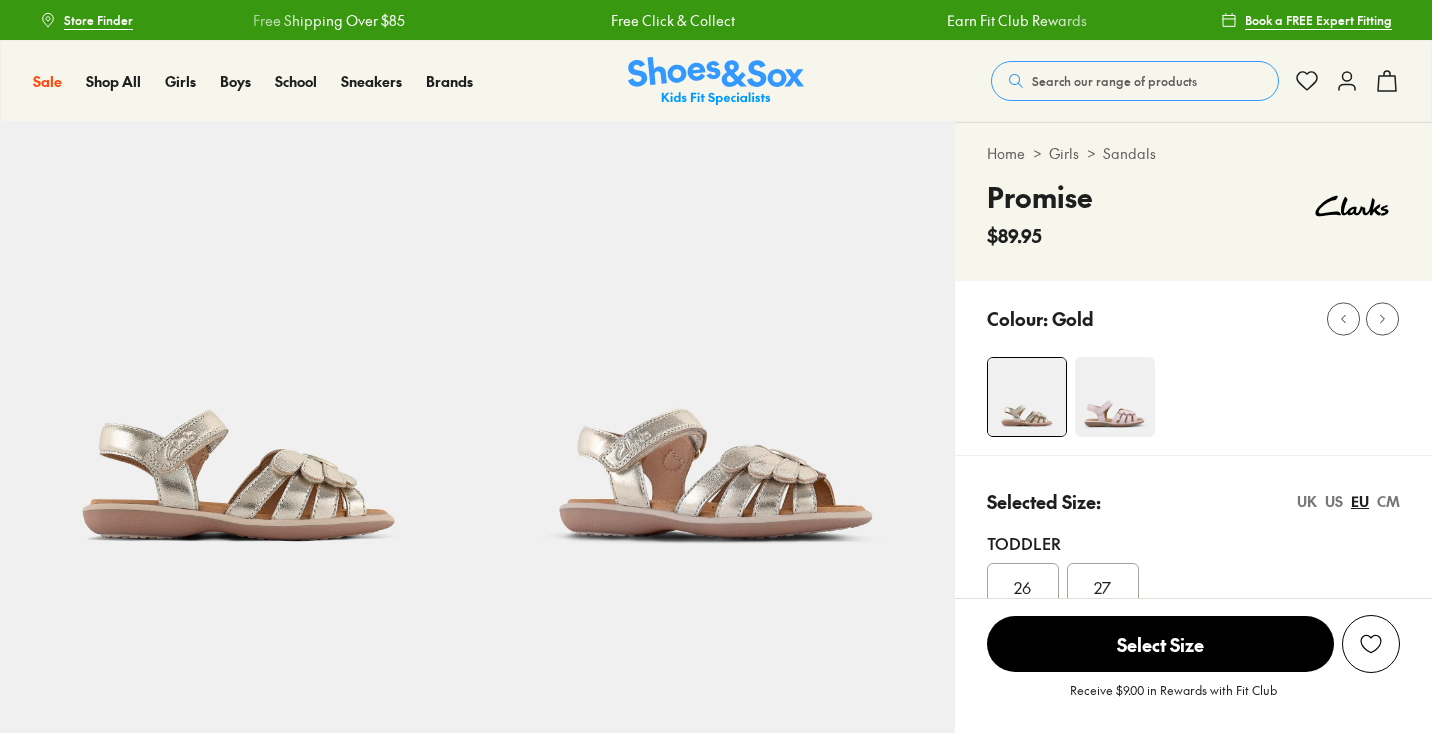 scroll, scrollTop: 0, scrollLeft: 0, axis: both 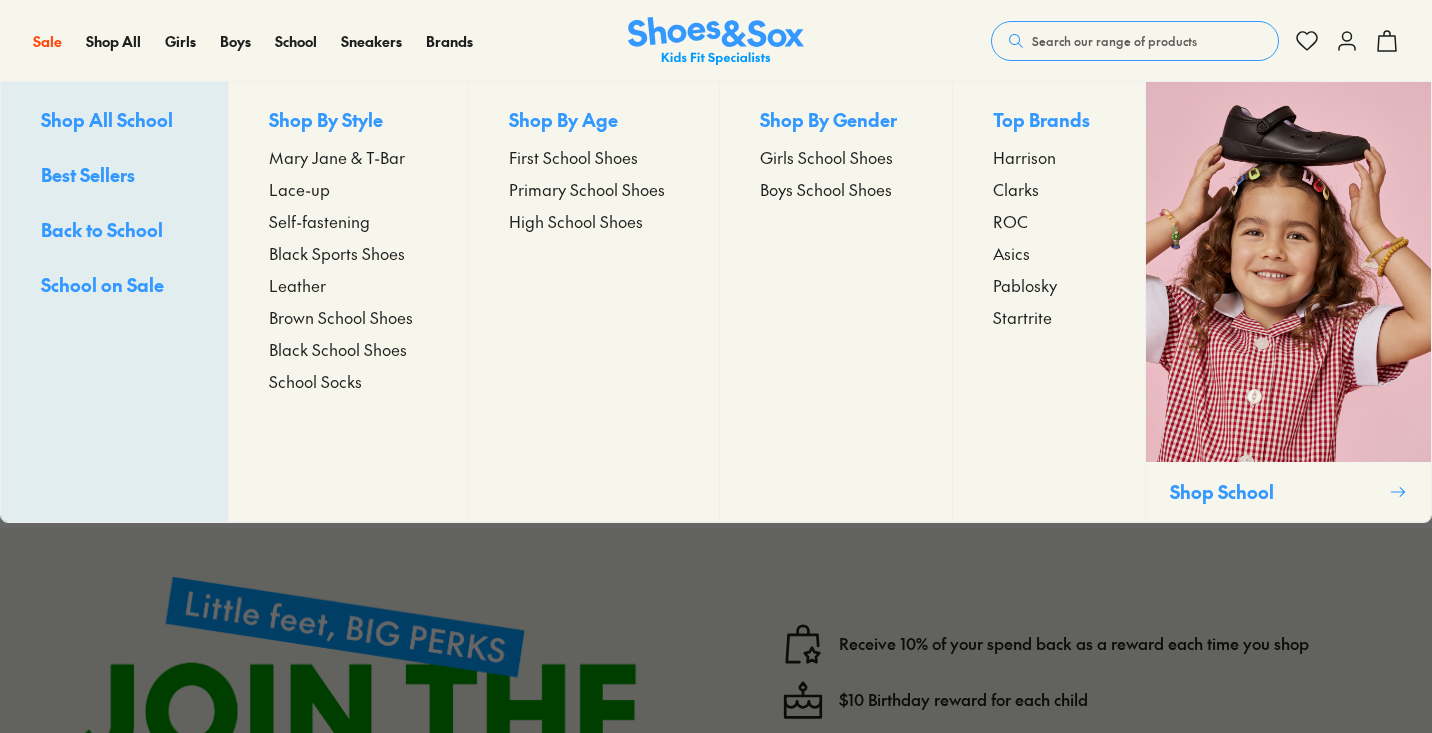 select on "*" 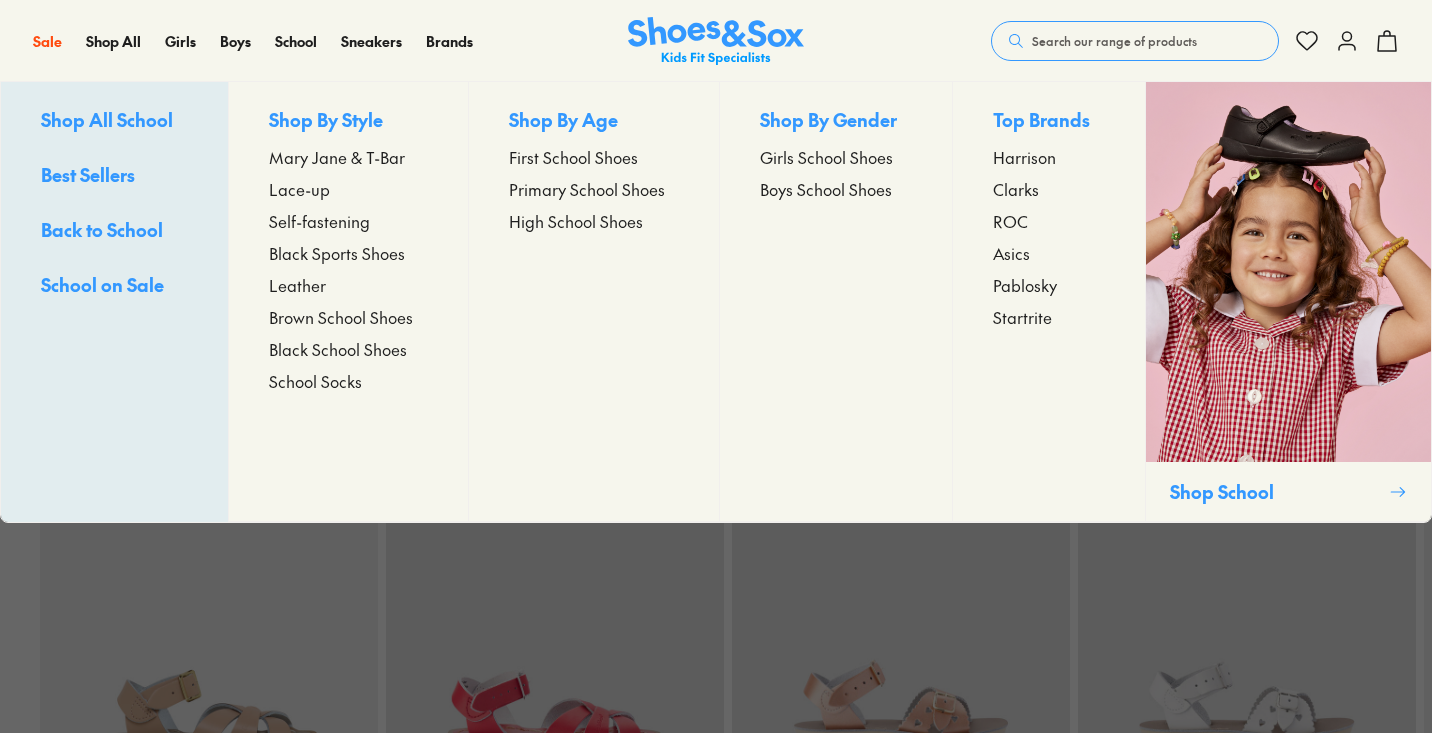 scroll, scrollTop: 0, scrollLeft: 0, axis: both 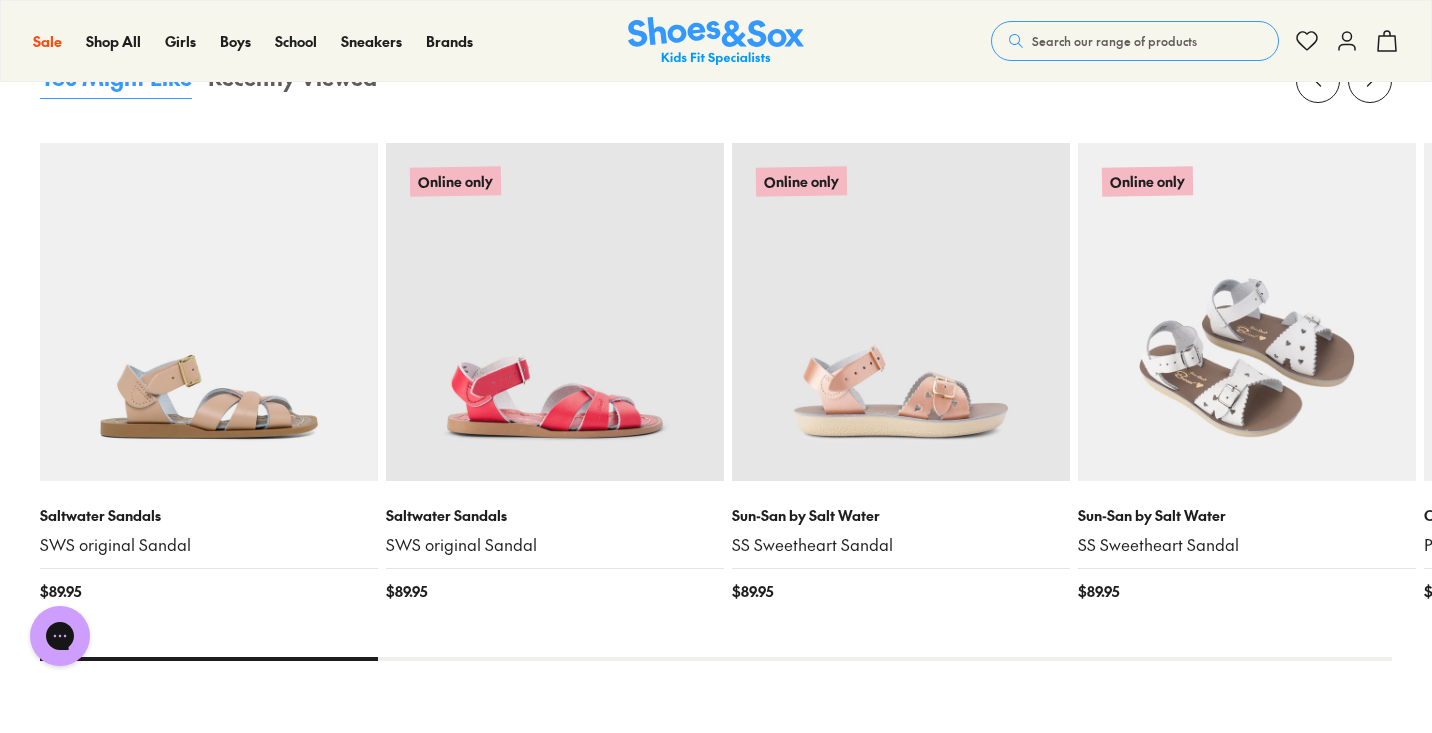 click at bounding box center (1247, 312) 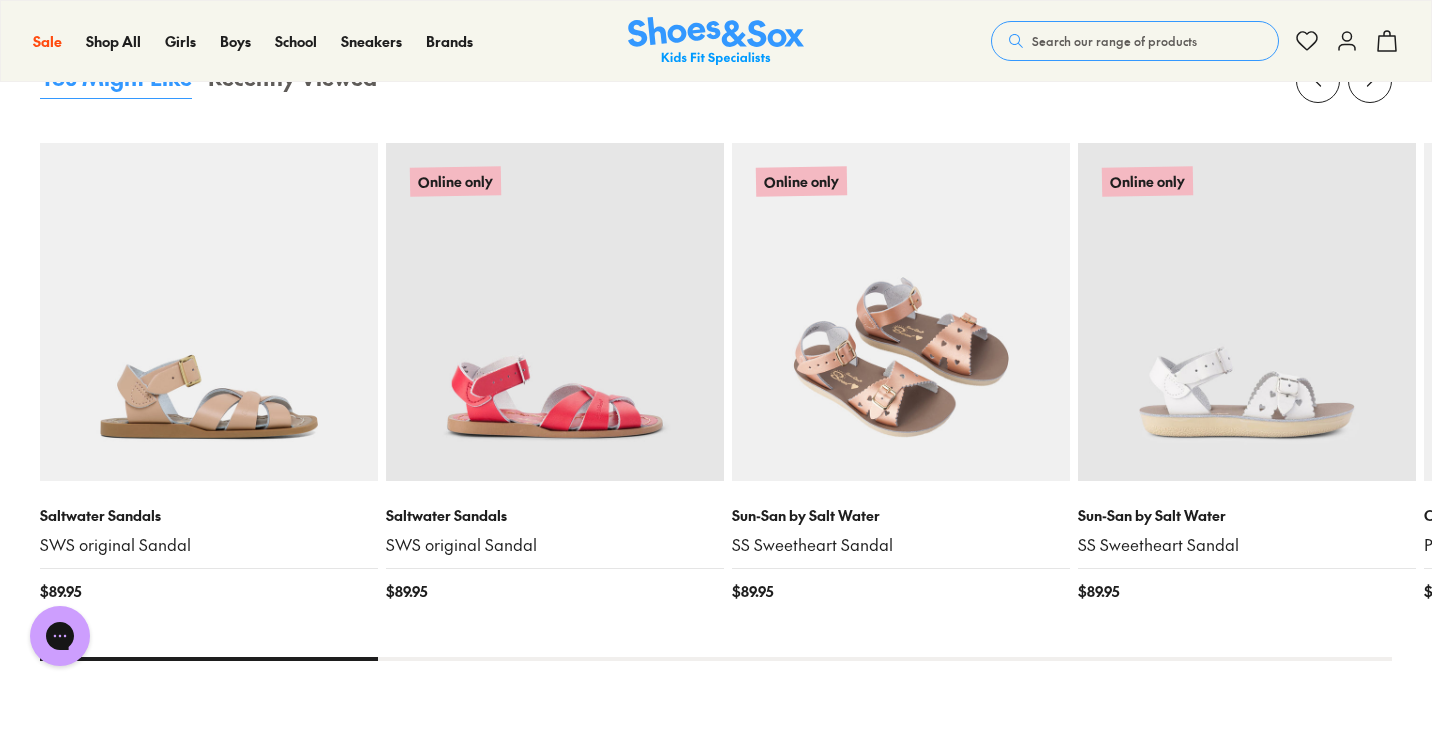 click on "Sun-San by Salt Water SS Sweetheart Sandal $ 89.95" at bounding box center (901, 553) 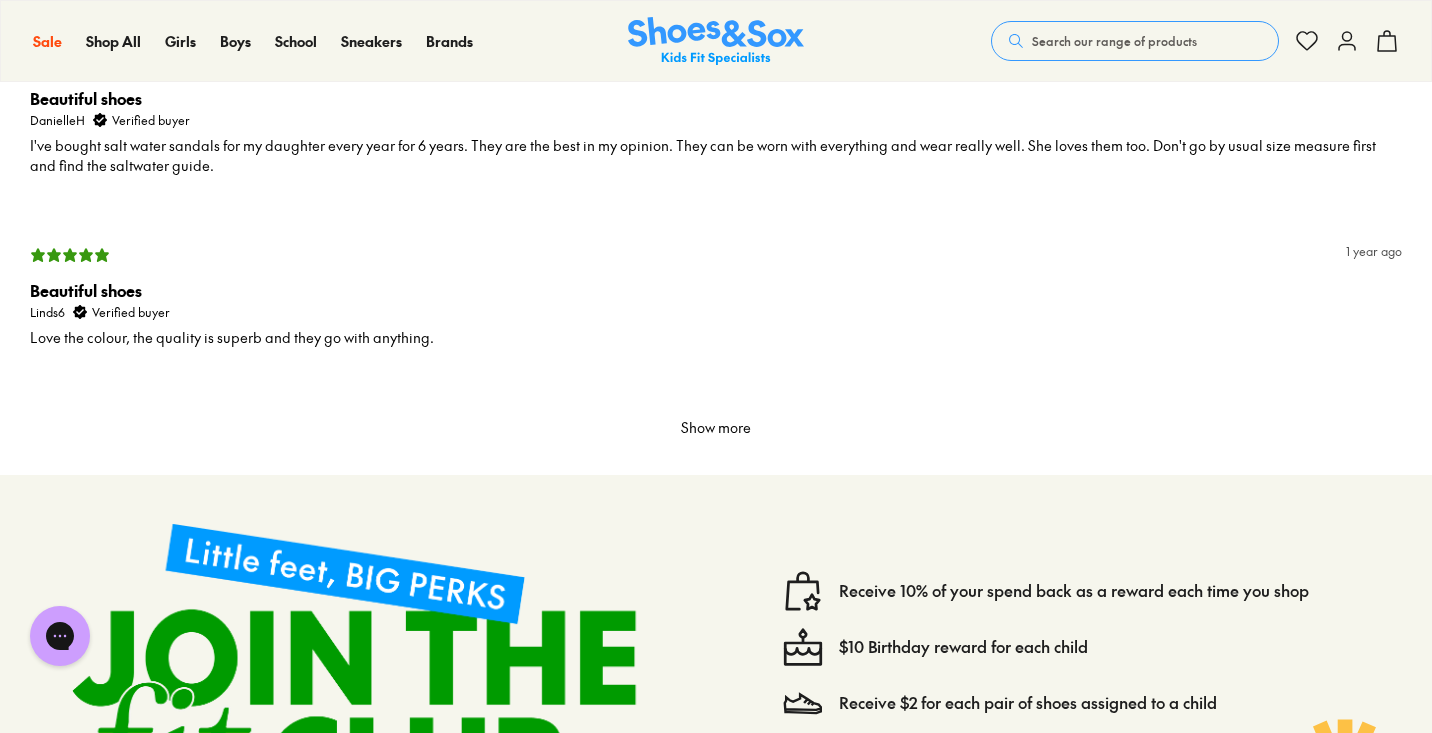 scroll, scrollTop: 3831, scrollLeft: 0, axis: vertical 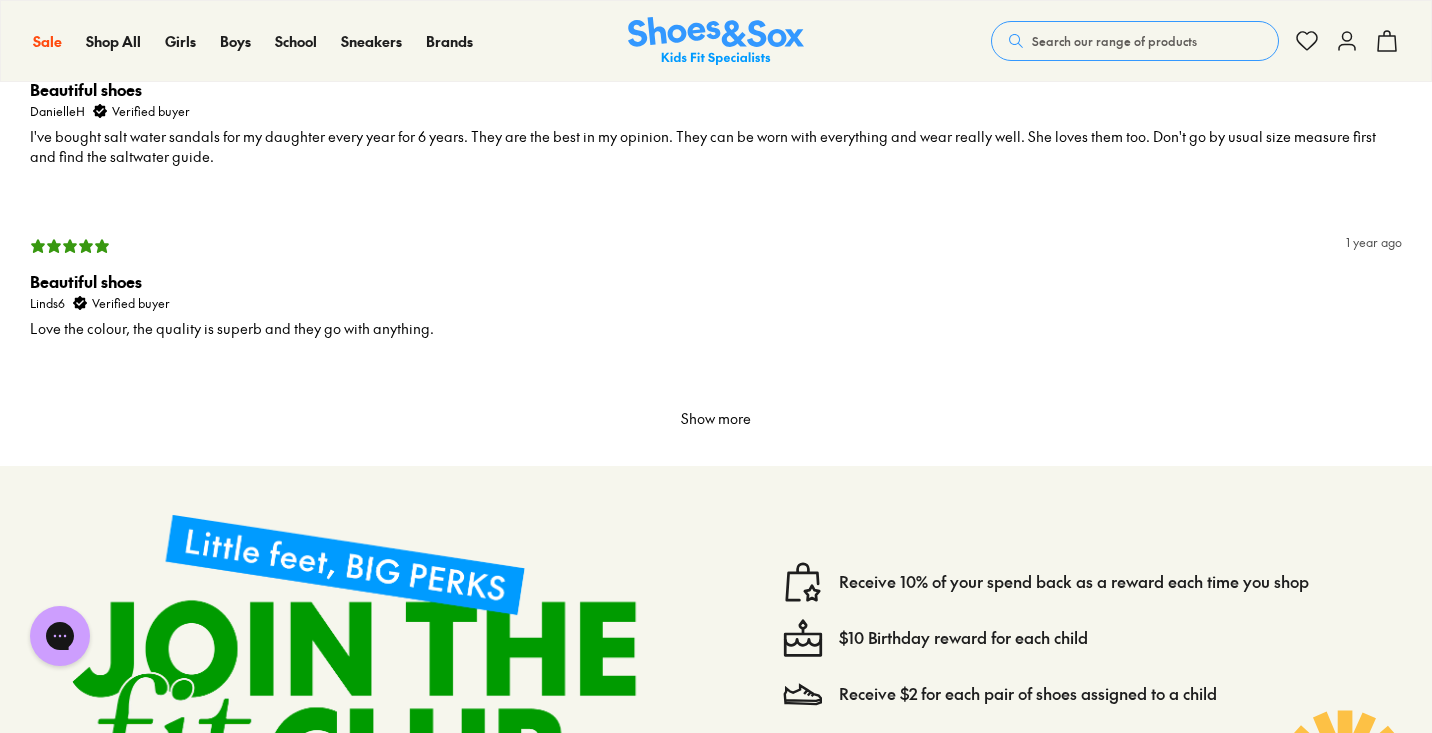 click on "Show more" at bounding box center [716, 419] 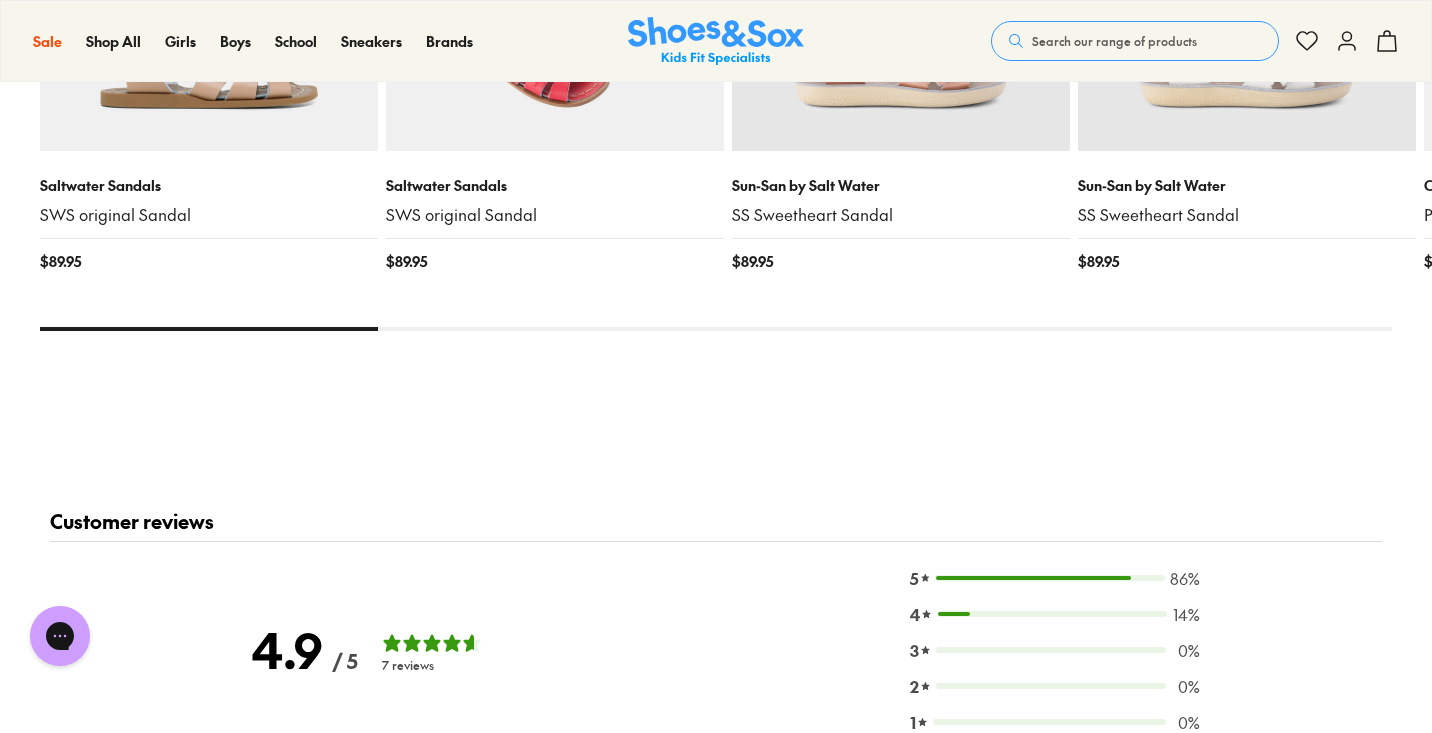 scroll, scrollTop: 2501, scrollLeft: 0, axis: vertical 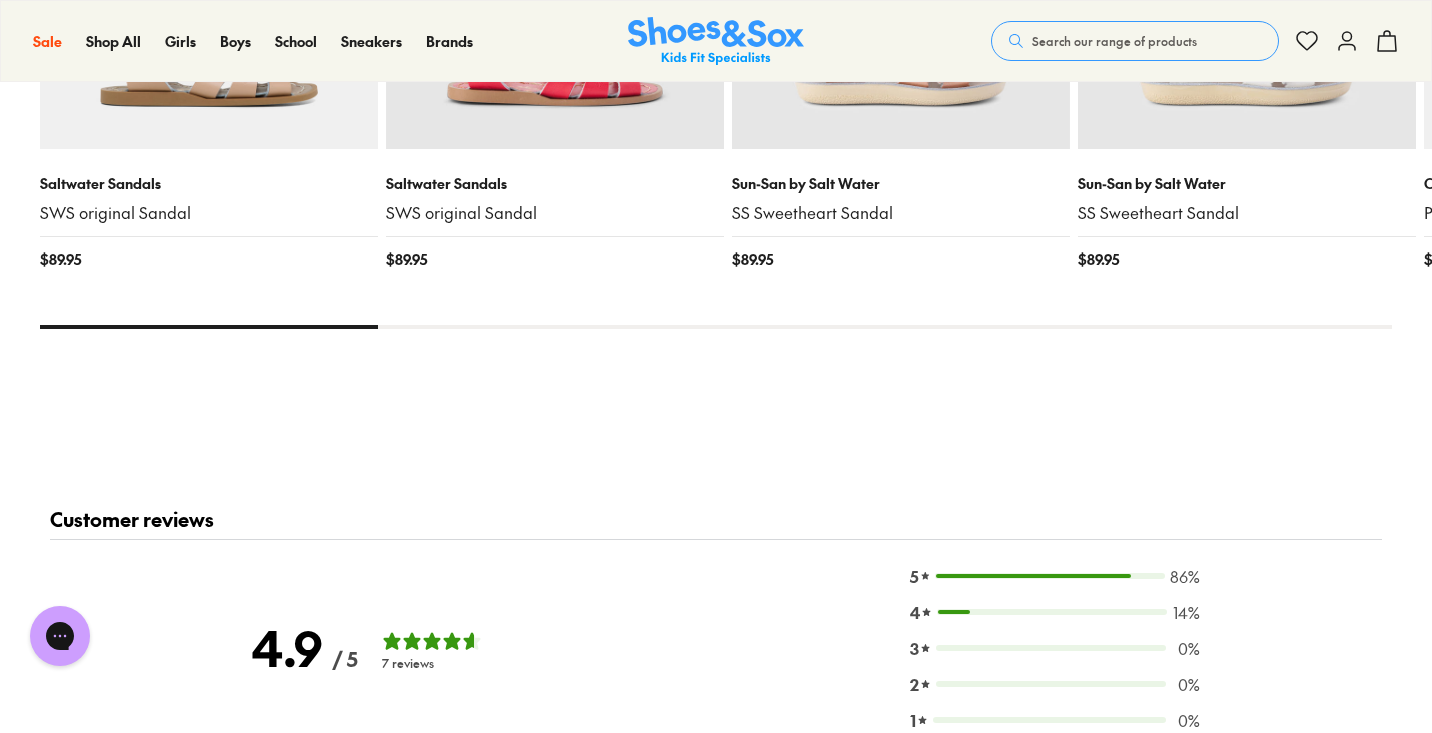 click on "You Might Like Recently Viewed Saltwater Sandals SWS original Sandal $ 89.95 Online only Saltwater Sandals SWS original Sandal $ 89.95 Online only Sun-San by Salt Water SS Sweetheart Sandal $ 89.95 Online only Sun-San by Salt Water SS Sweetheart Sandal $ 89.95 New In Clarks Promise $ 89.95 Clarks Shelly $ 79.95 Clarks Shelly $ 79.95 New In Clarks Poppie $ 89.95 New In Clarks Promise $ 89.95 Clarks Phoebe $ 89.95 Clarks Phoebe $ 89.95 New In Clarks Poppie $ 89.95 Birkenstock Arizona EVA $ 53.95 Birkenstock Arizona BF Narrow $ 89.95 Birkenstock Rio BF Narrow $ 98.95 Birkenstock Arizona BF Narrow $ 89.95 Birkenstock Rio Iridescent Narrow $ 98.95 Birkenstock Milano Eva $ 62.95 Birkenstock Milano Eva $ 62.95 New In Candy Anoushka $ 39.95" at bounding box center [716, 53] 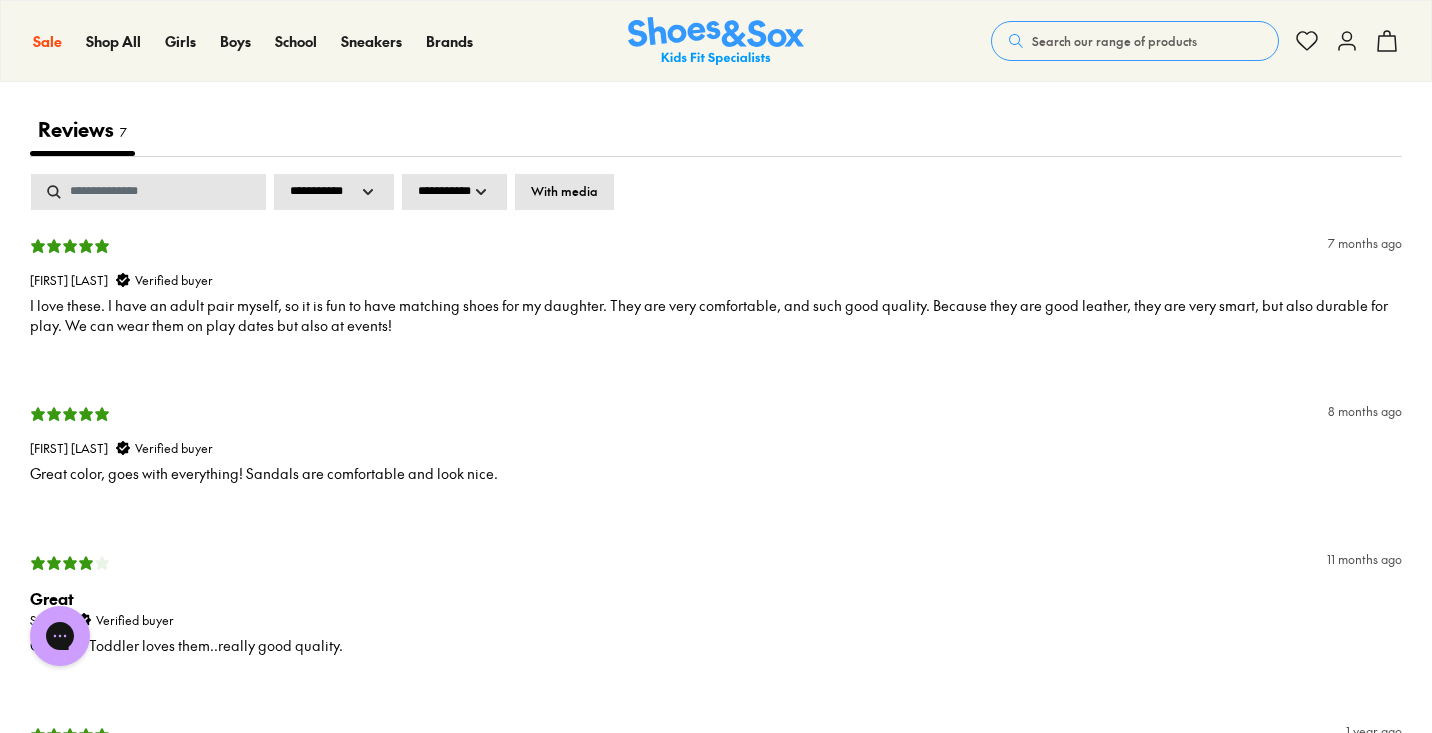 scroll, scrollTop: 3151, scrollLeft: 0, axis: vertical 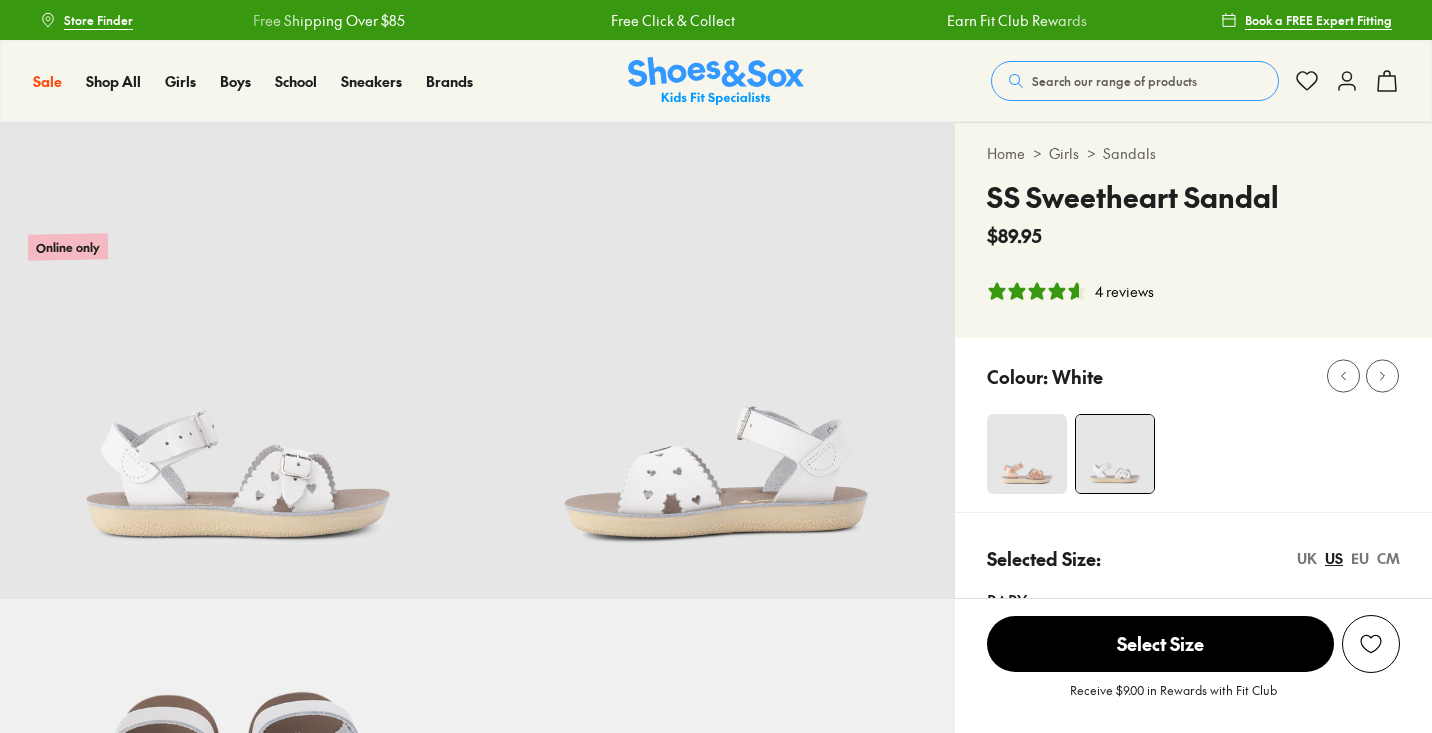 select on "*" 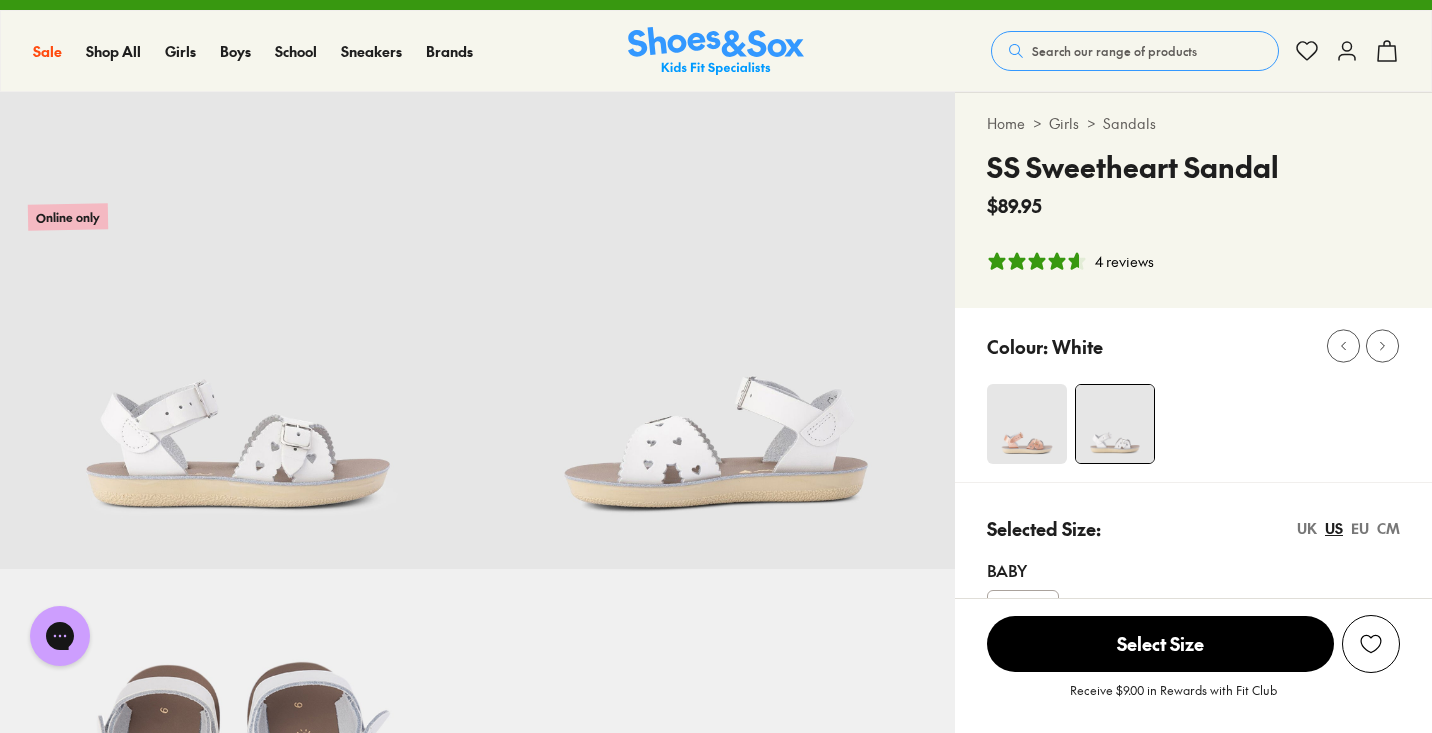 scroll, scrollTop: 30, scrollLeft: 0, axis: vertical 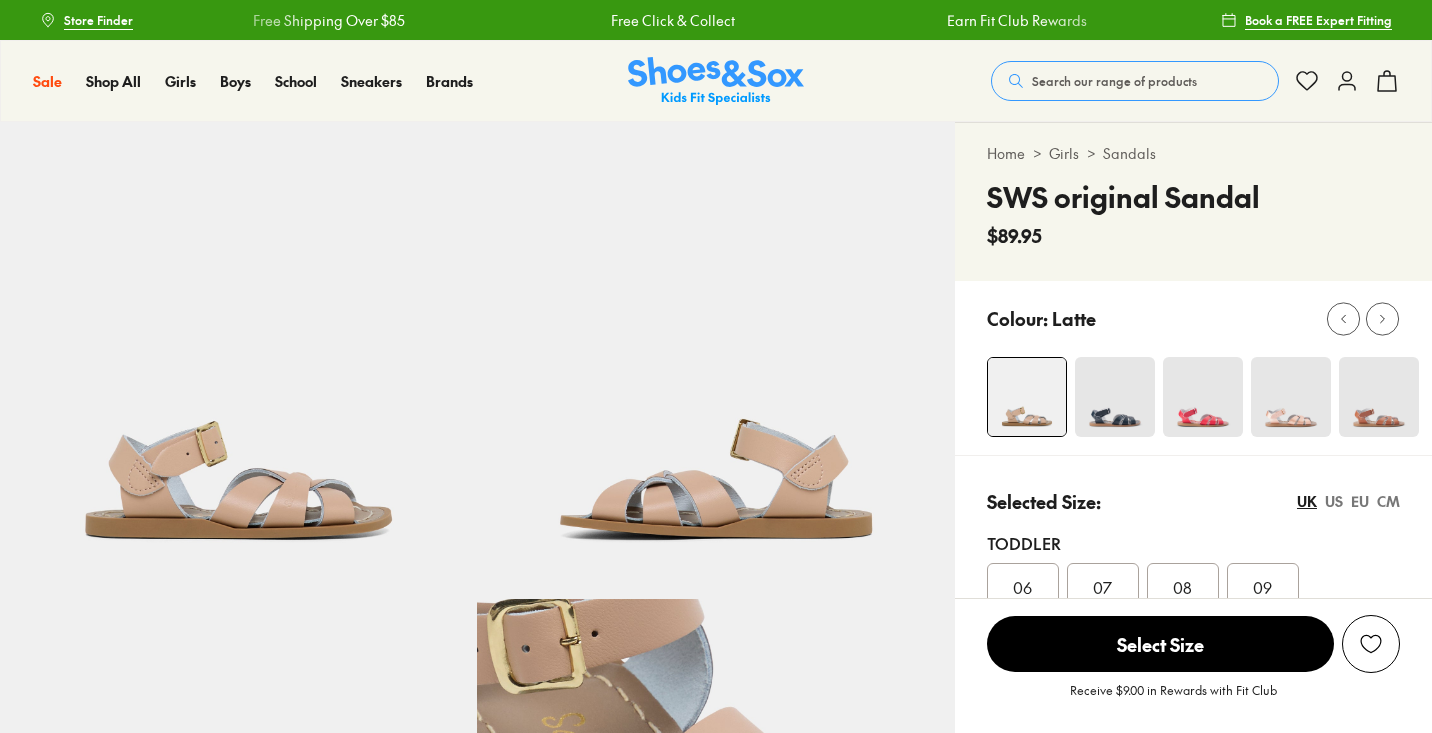 select on "*" 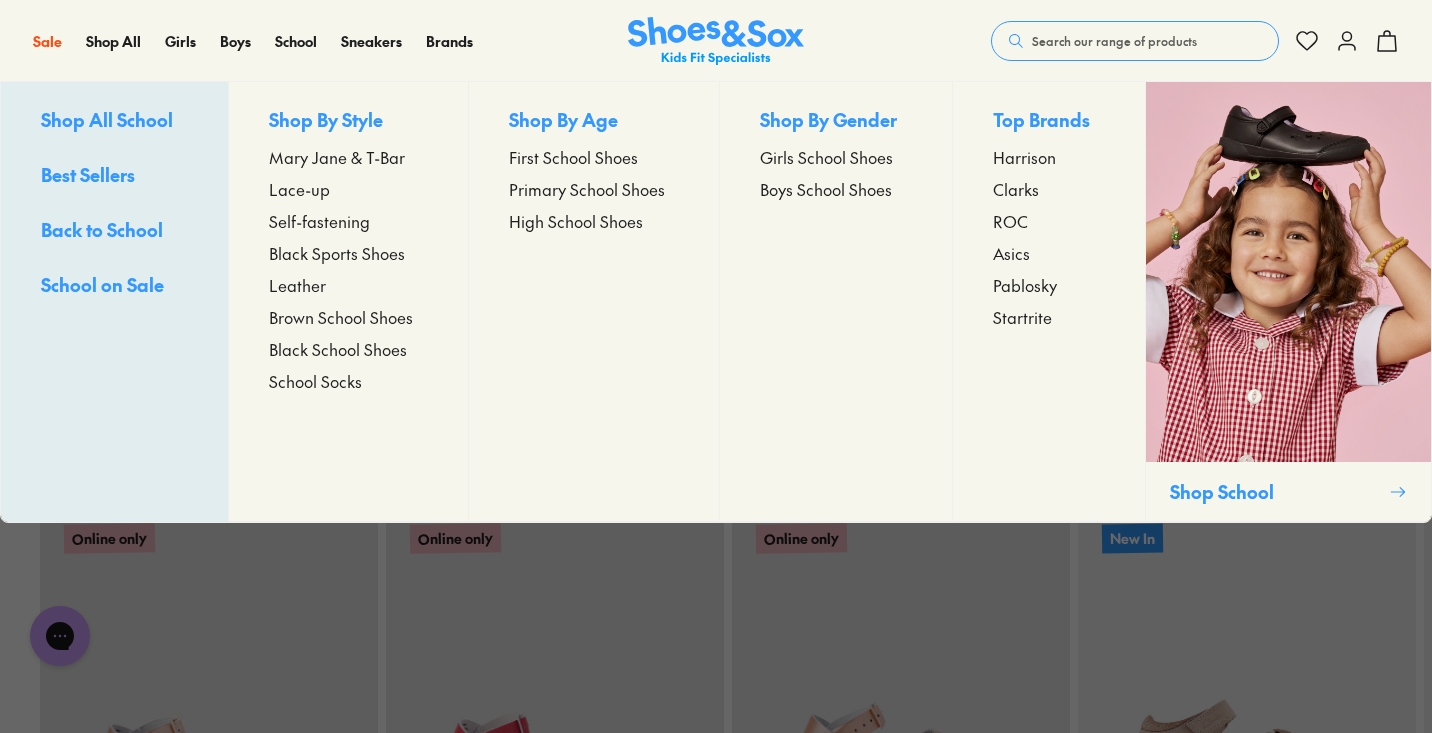 scroll, scrollTop: 1739, scrollLeft: 0, axis: vertical 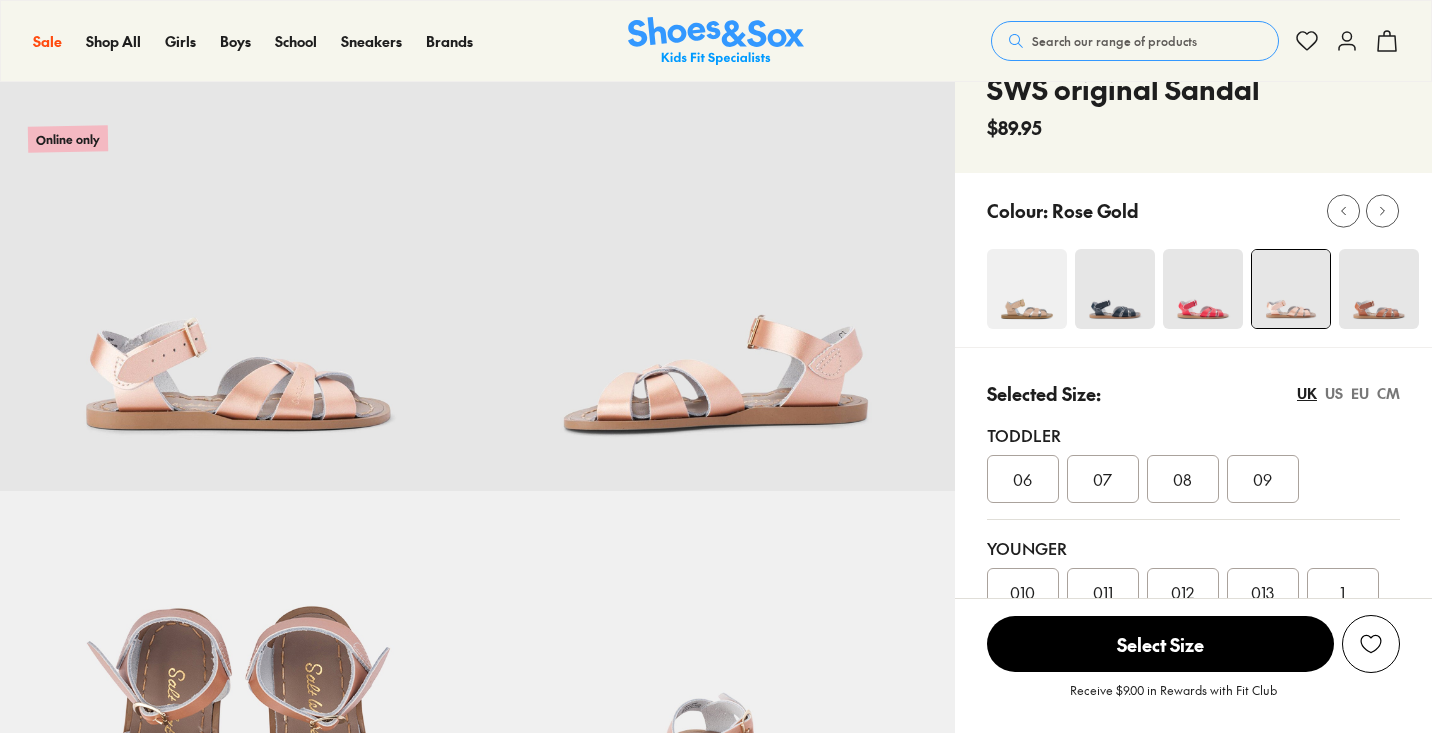 select on "*" 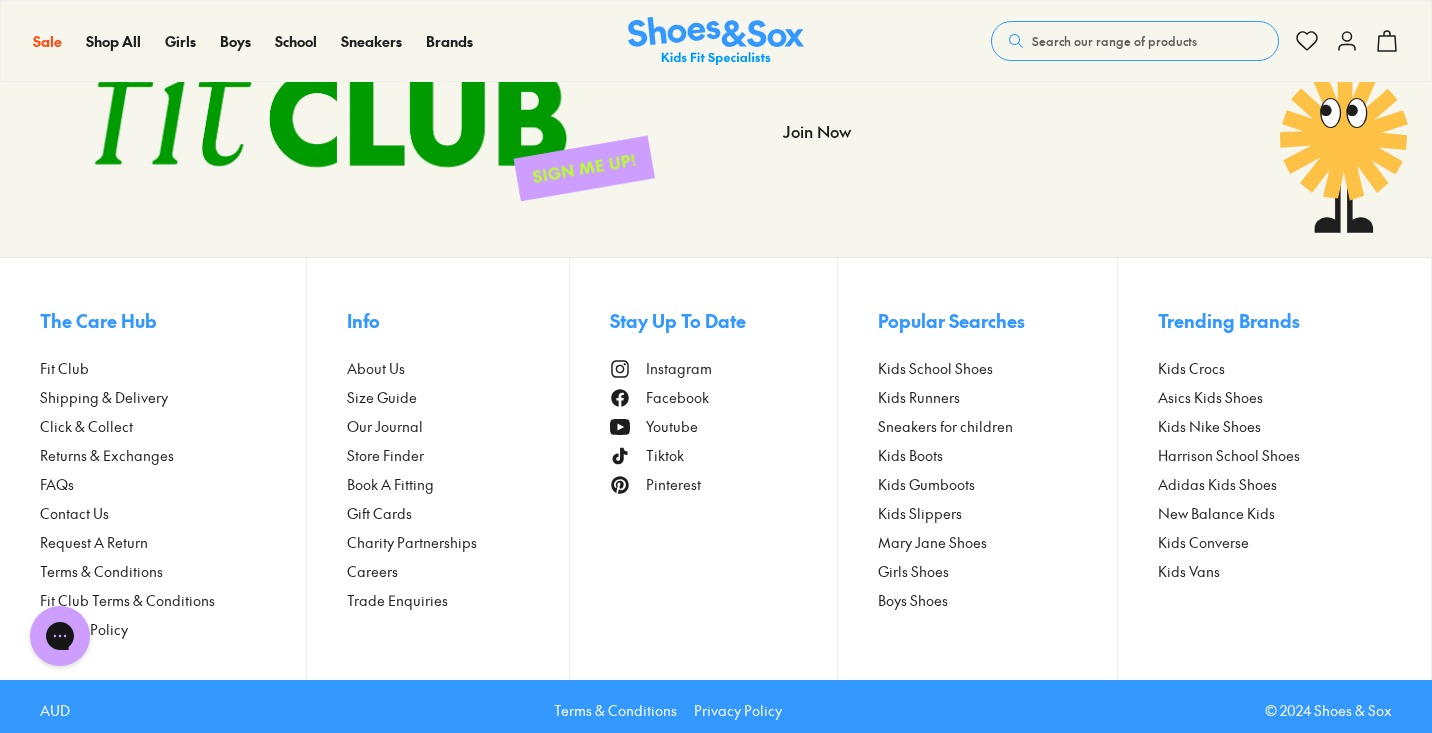 scroll, scrollTop: 4467, scrollLeft: 0, axis: vertical 